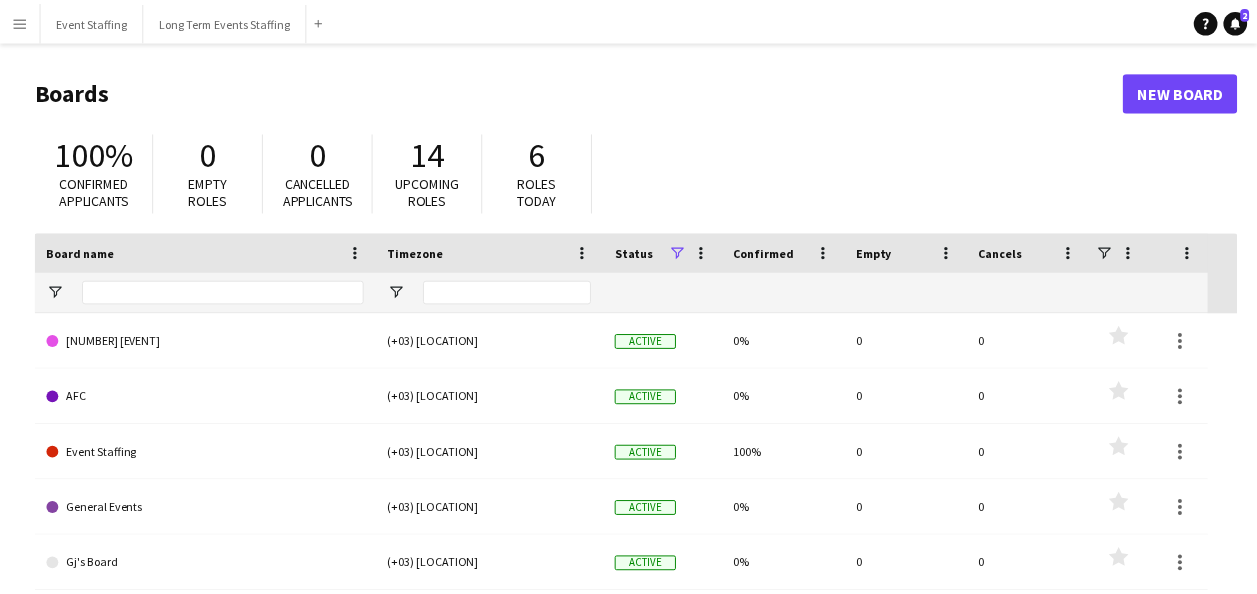 scroll, scrollTop: 0, scrollLeft: 0, axis: both 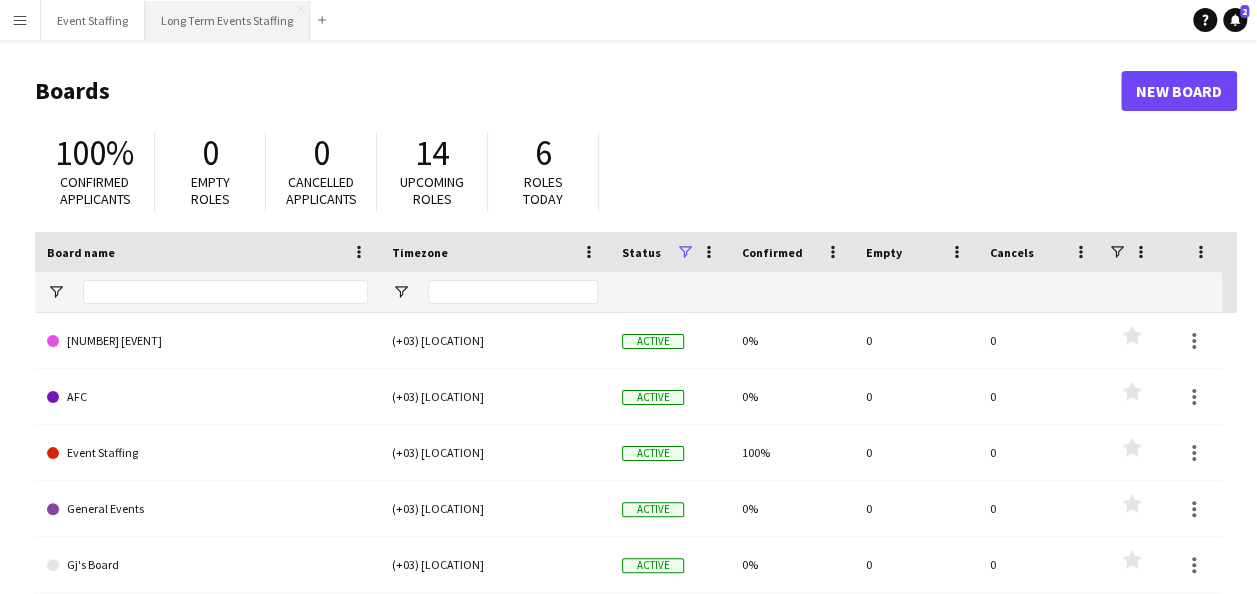 click on "Long Term Events Staffing
Close" at bounding box center (227, 20) 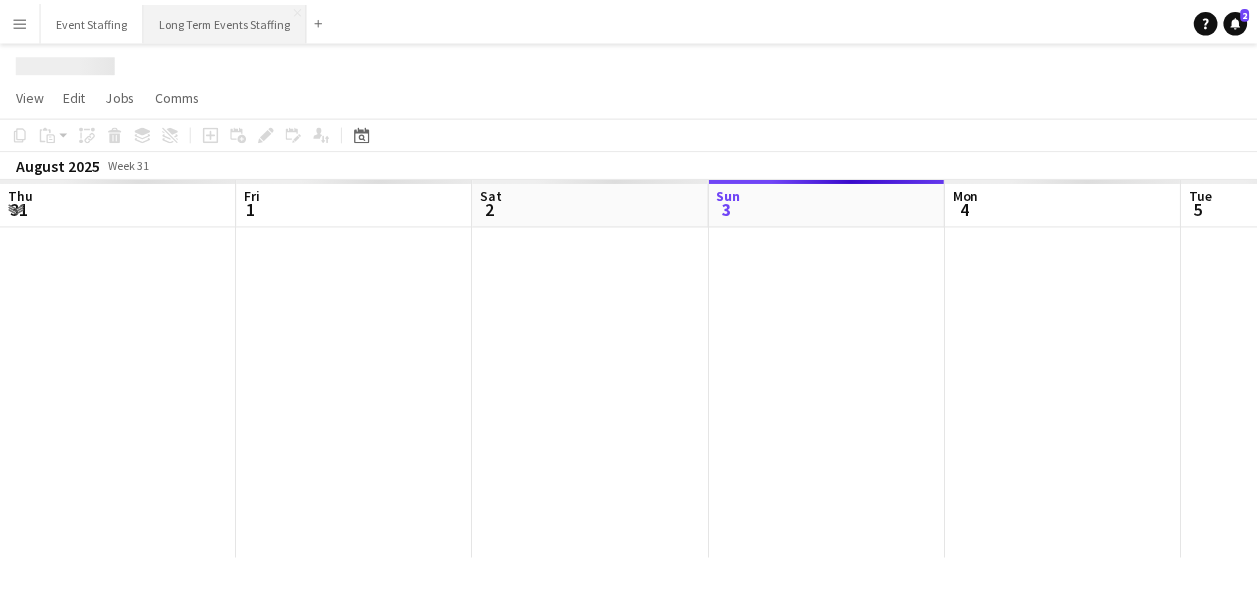 scroll, scrollTop: 0, scrollLeft: 478, axis: horizontal 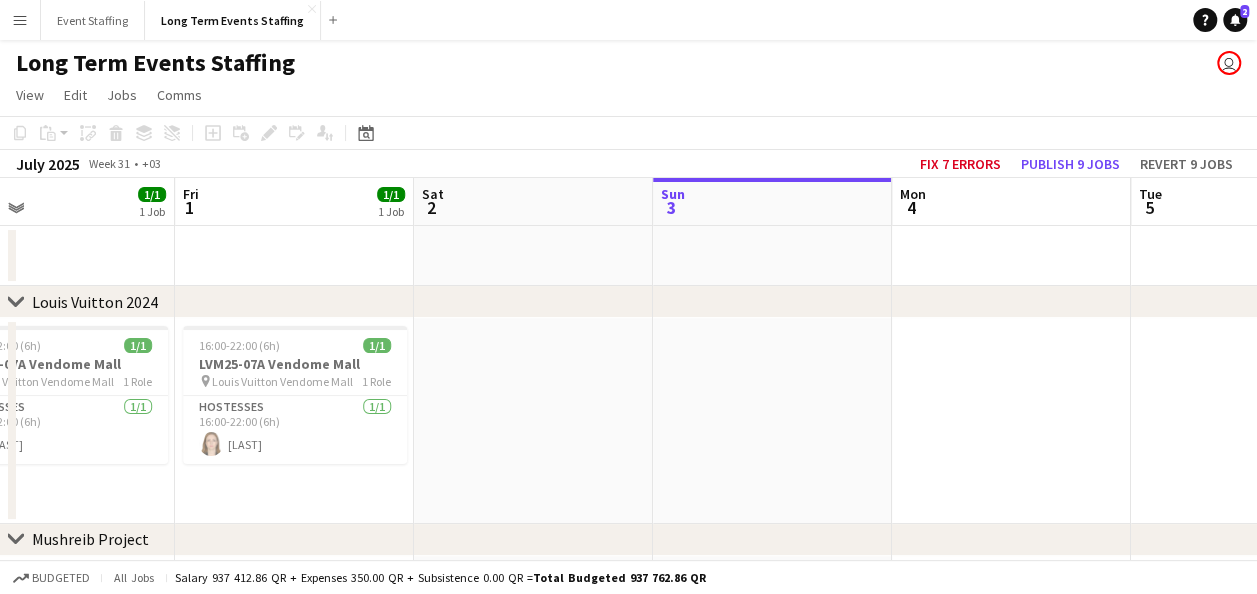 drag, startPoint x: 397, startPoint y: 438, endPoint x: 1052, endPoint y: 417, distance: 655.33655 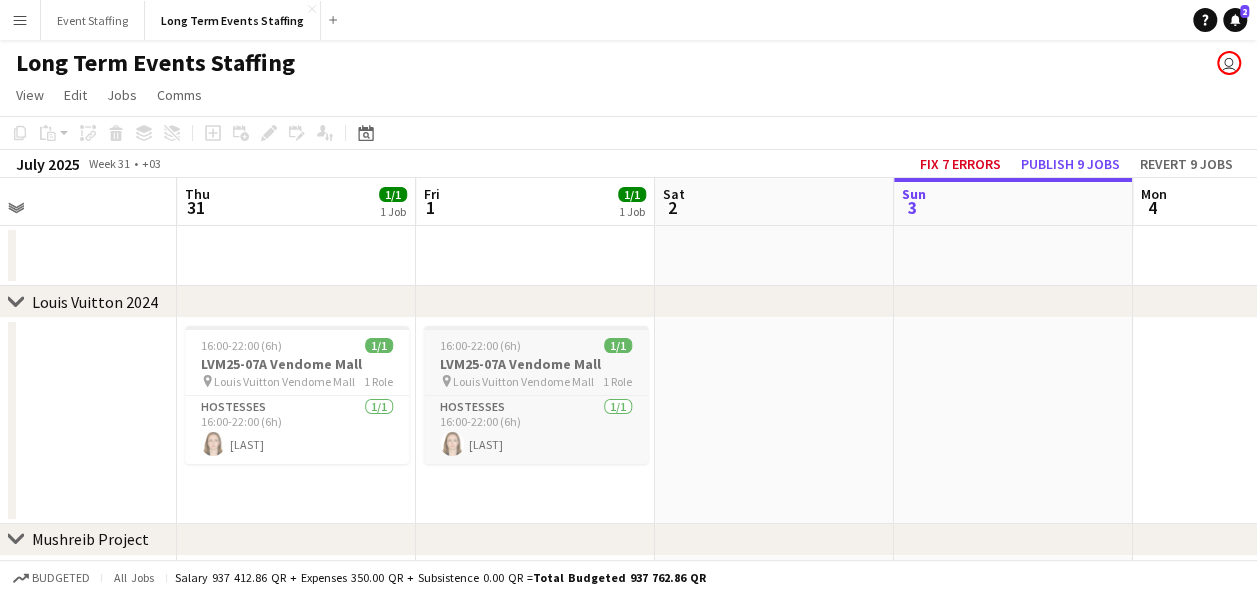 click on "pin
[LOCATION]    1 Role" at bounding box center (536, 381) 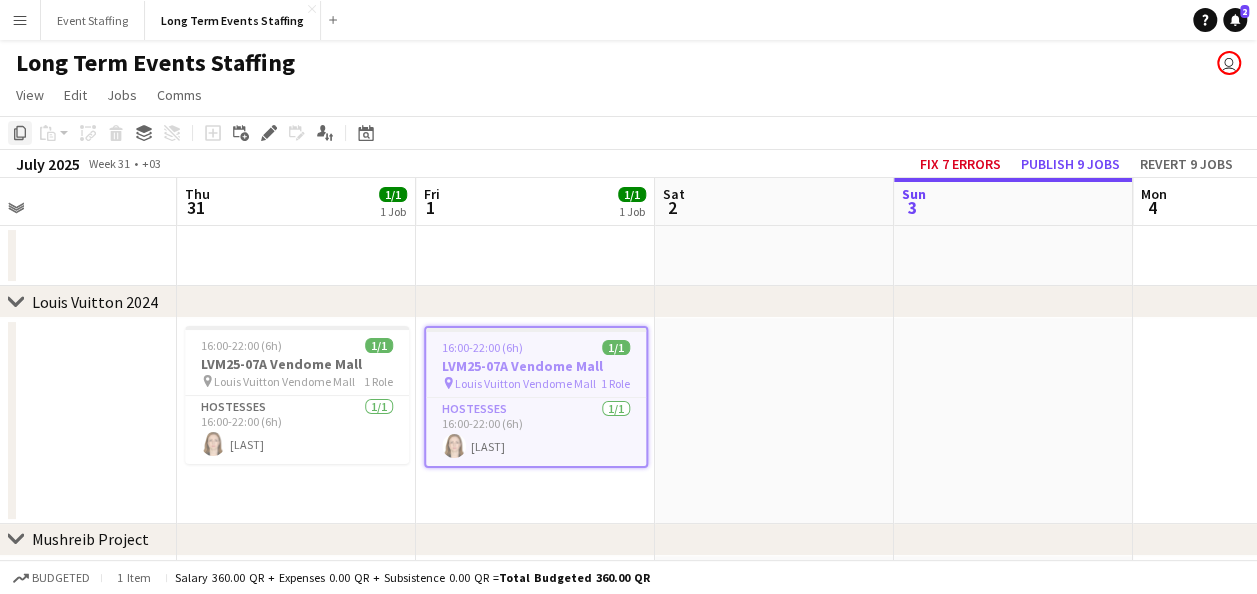 click on "Copy" 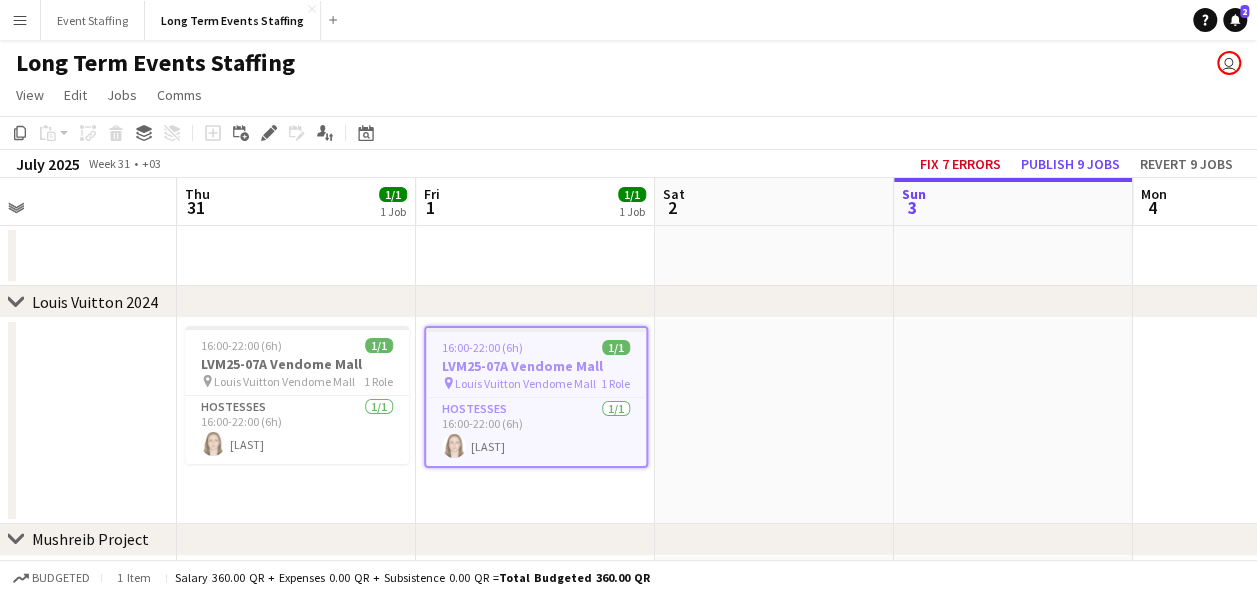 click at bounding box center [1013, 421] 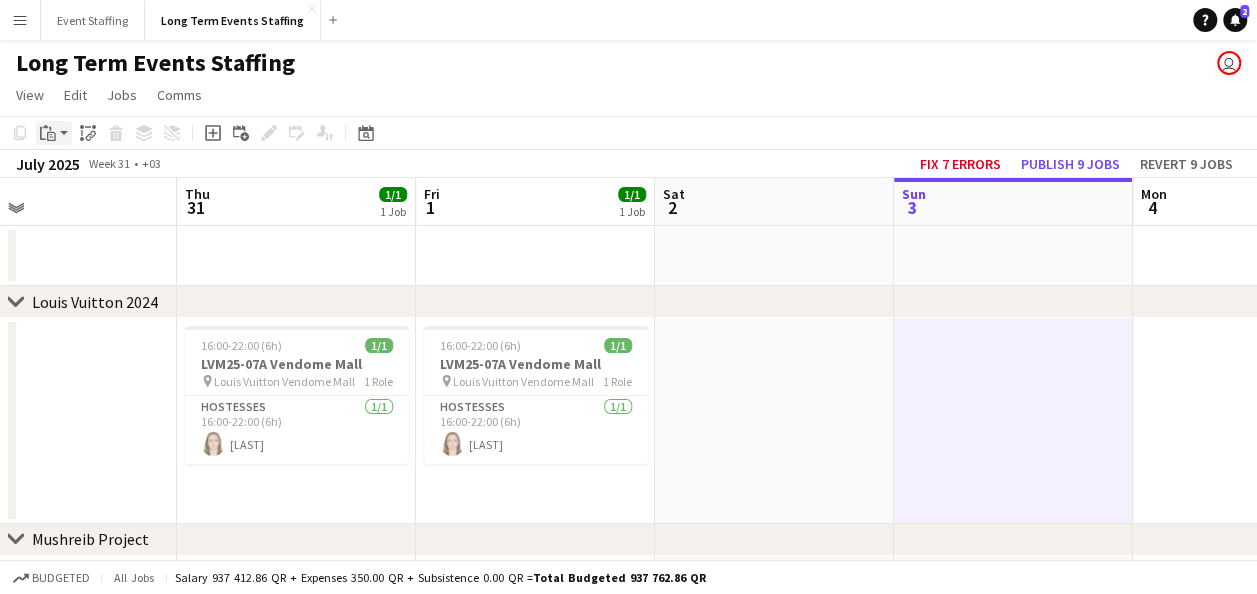 click 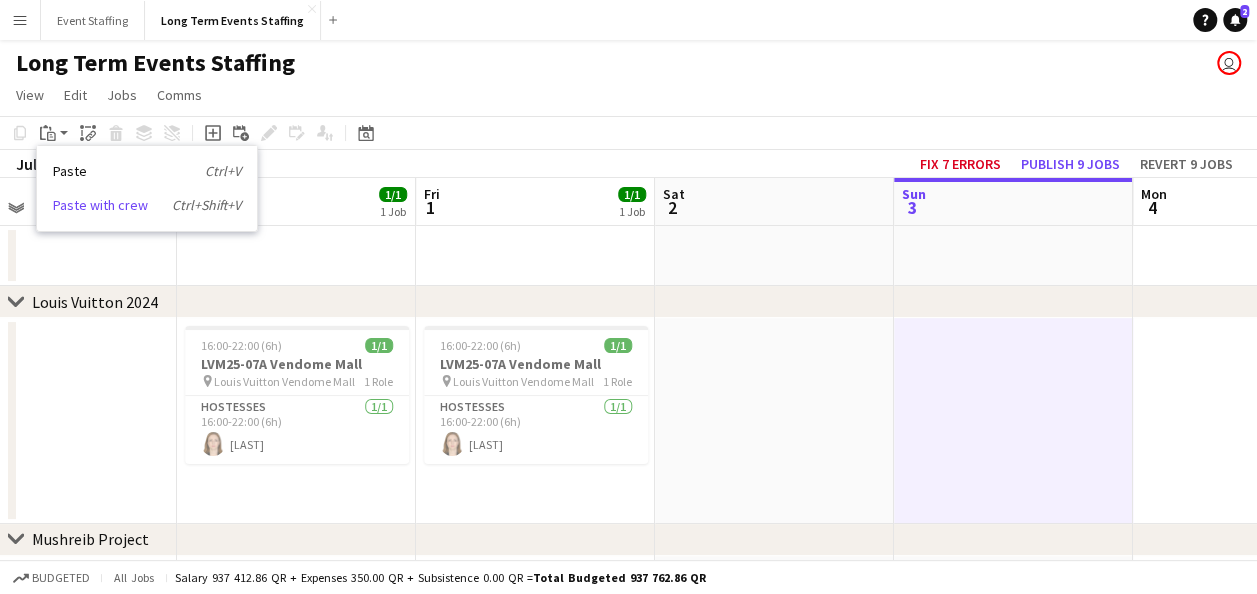 click on "Paste with crew  Ctrl+Shift+V" at bounding box center [147, 205] 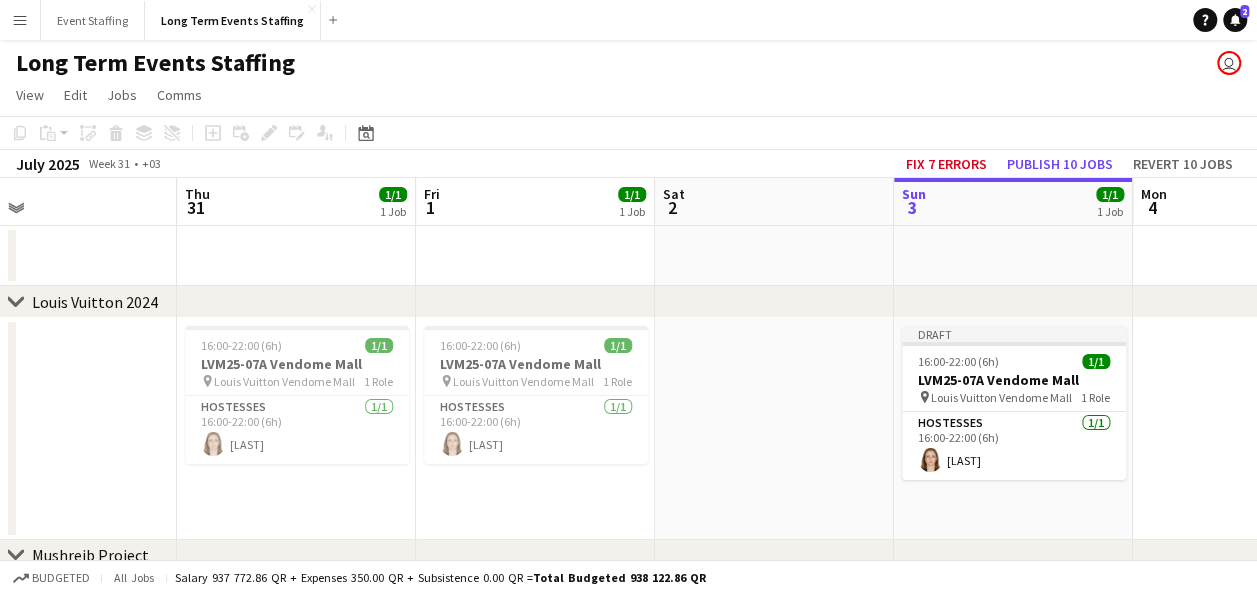 click at bounding box center (1252, 429) 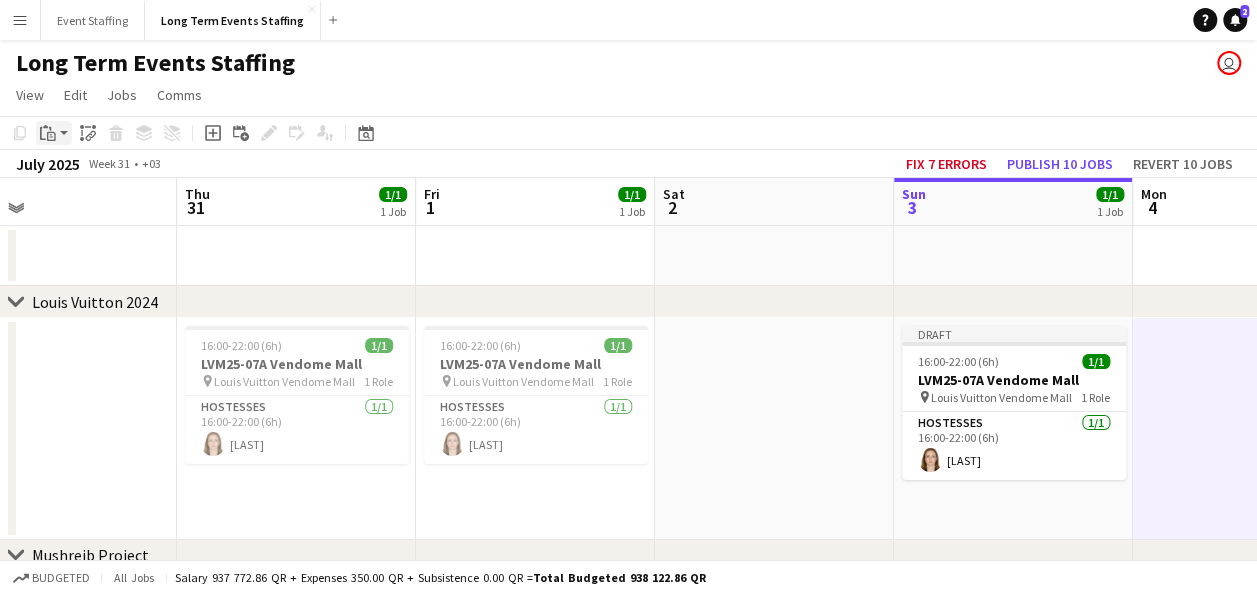 click on "Paste" at bounding box center [48, 133] 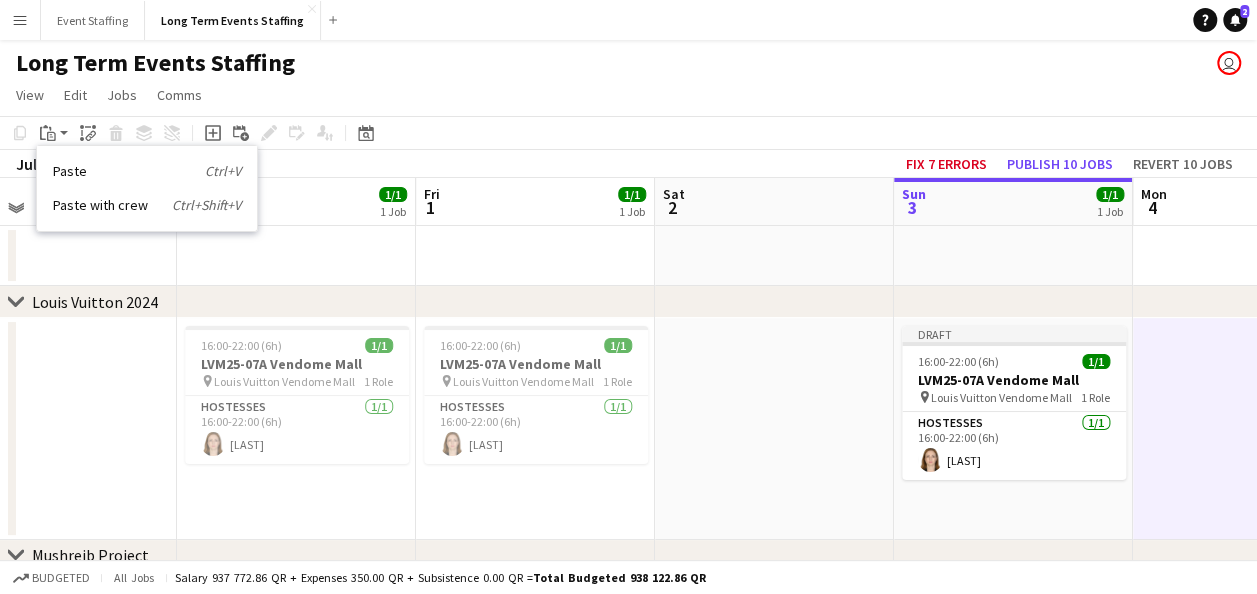 drag, startPoint x: 78, startPoint y: 203, endPoint x: 546, endPoint y: 314, distance: 480.98337 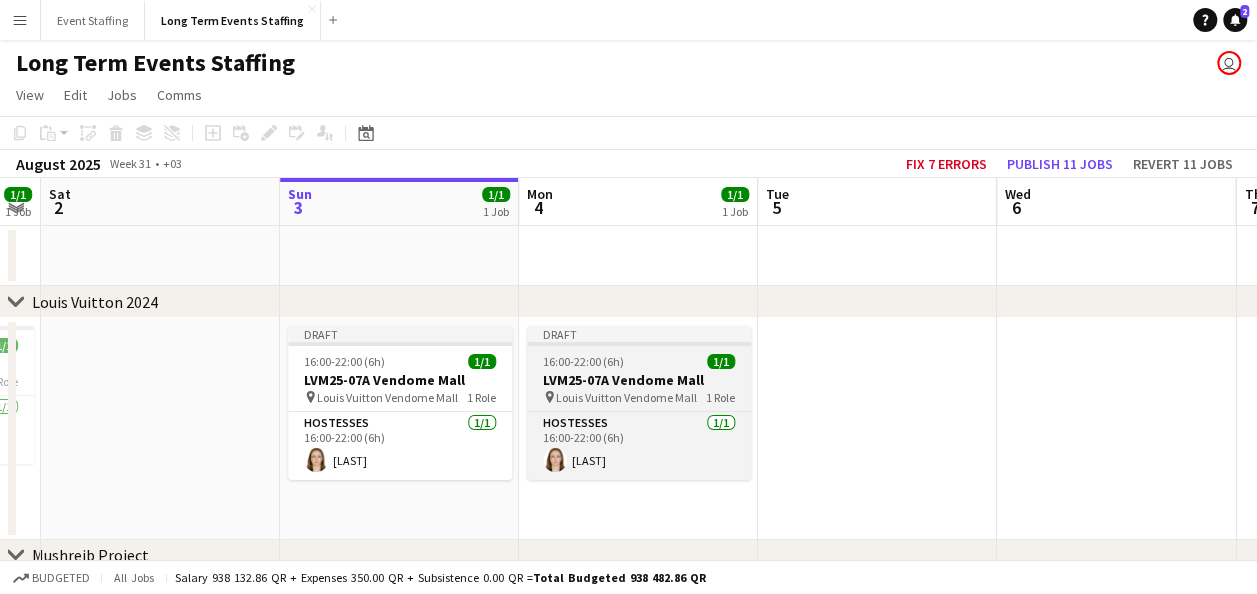 drag, startPoint x: 797, startPoint y: 375, endPoint x: 608, endPoint y: 362, distance: 189.44656 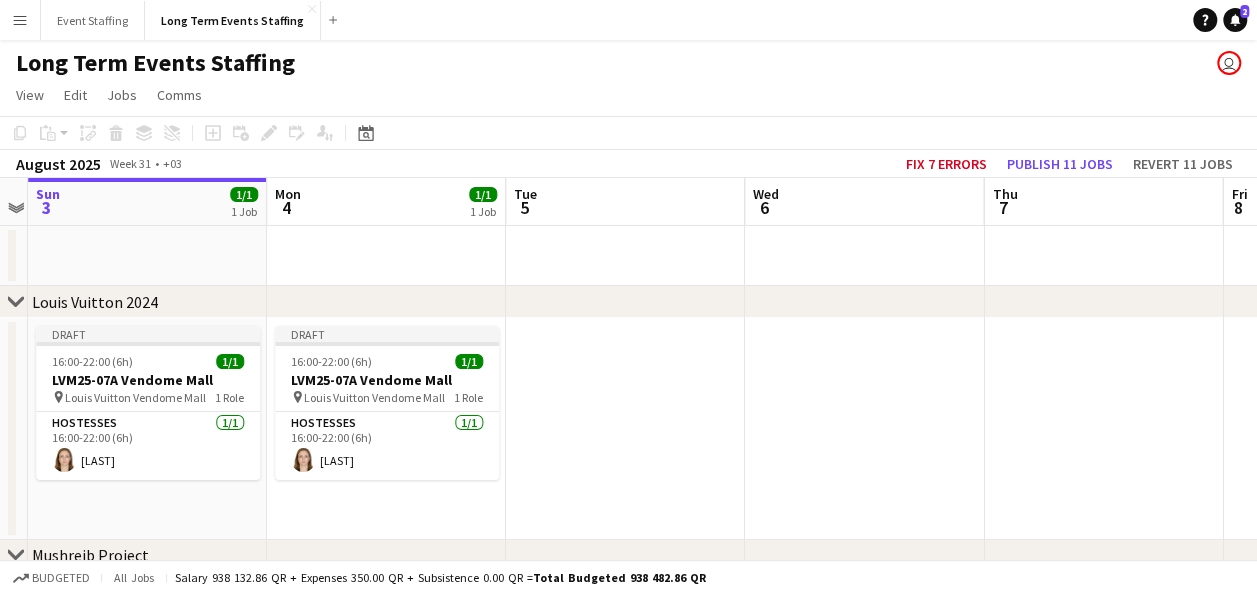 drag, startPoint x: 917, startPoint y: 402, endPoint x: 688, endPoint y: 407, distance: 229.05458 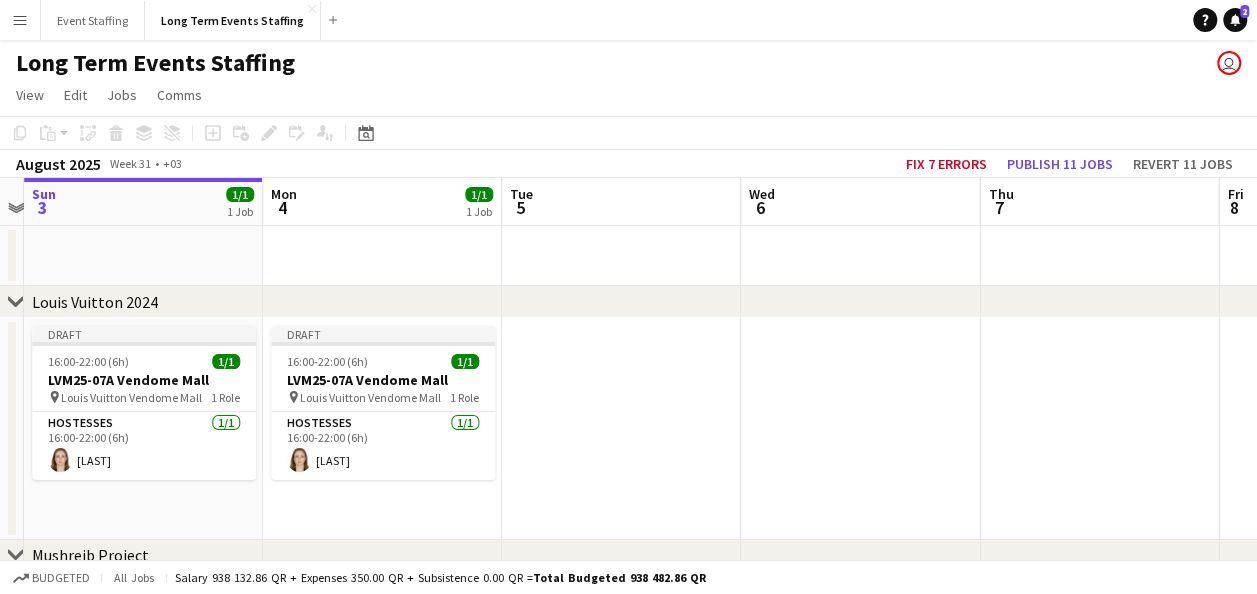 click at bounding box center [621, 429] 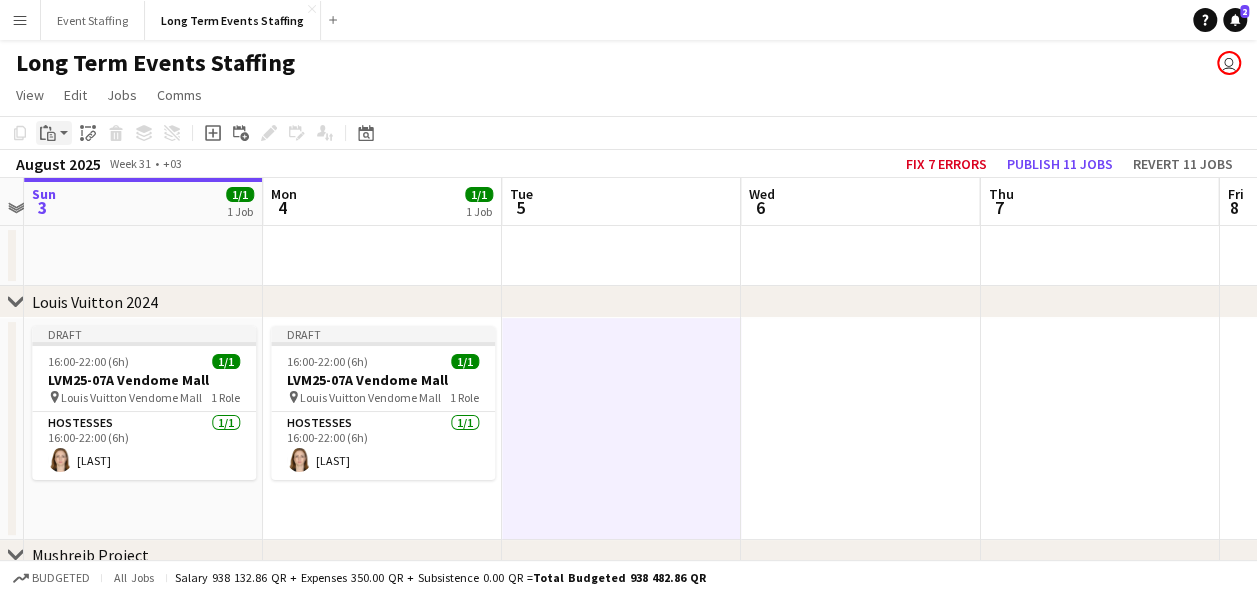 click on "Paste" 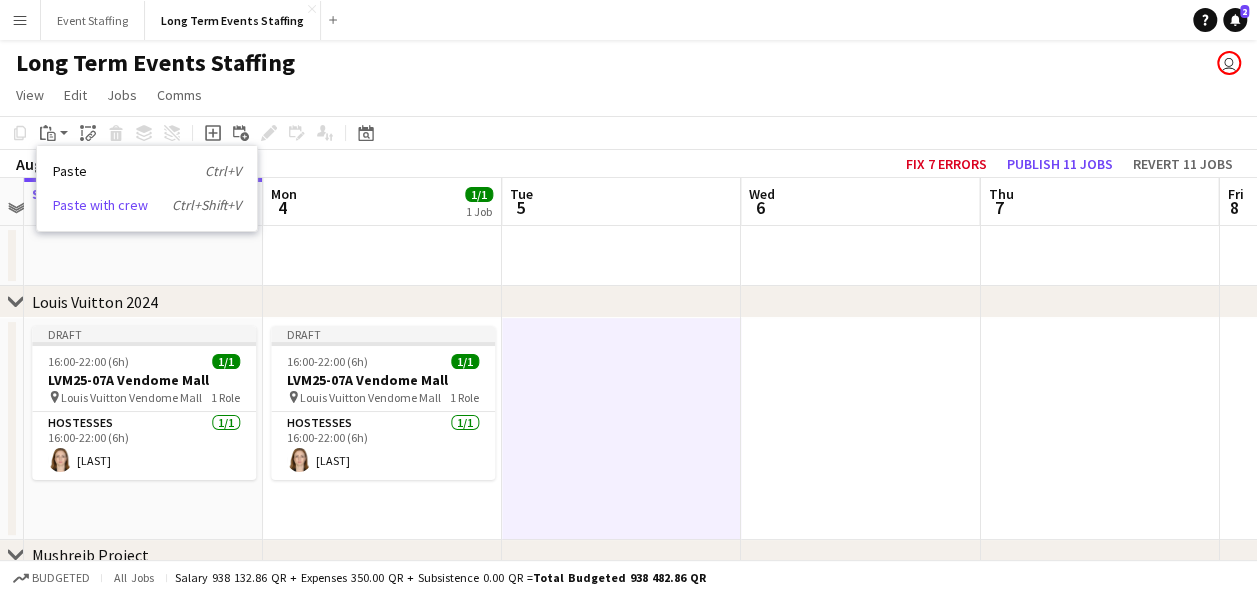 drag, startPoint x: 82, startPoint y: 204, endPoint x: 122, endPoint y: 207, distance: 40.112343 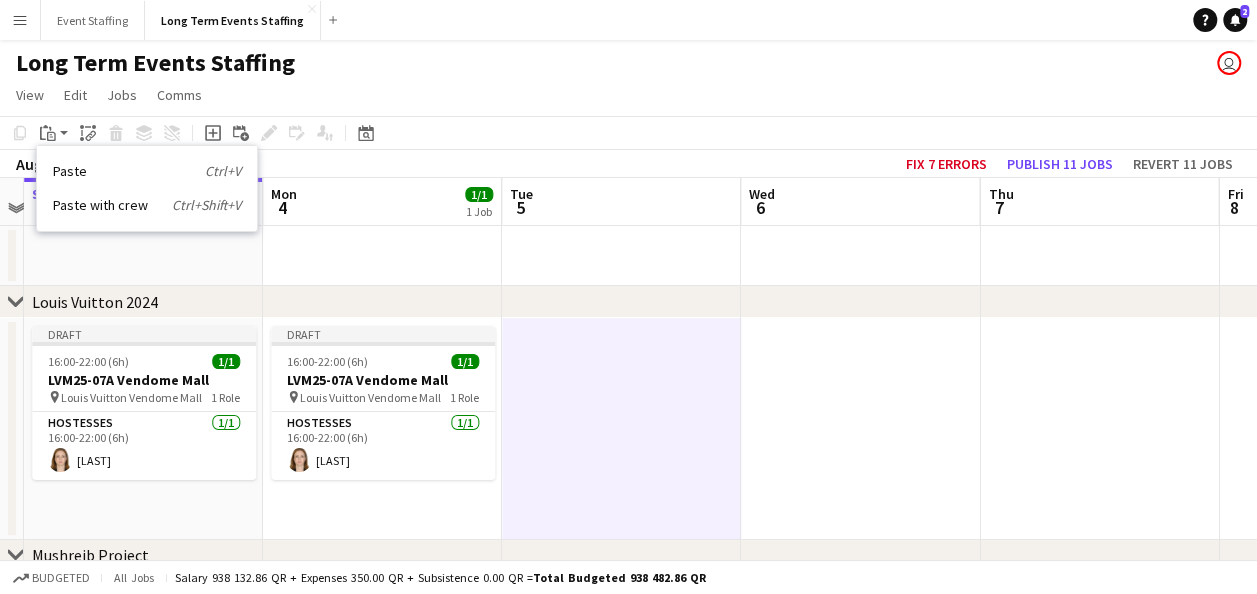 click on "Paste with crew  Ctrl+Shift+V" at bounding box center [147, 205] 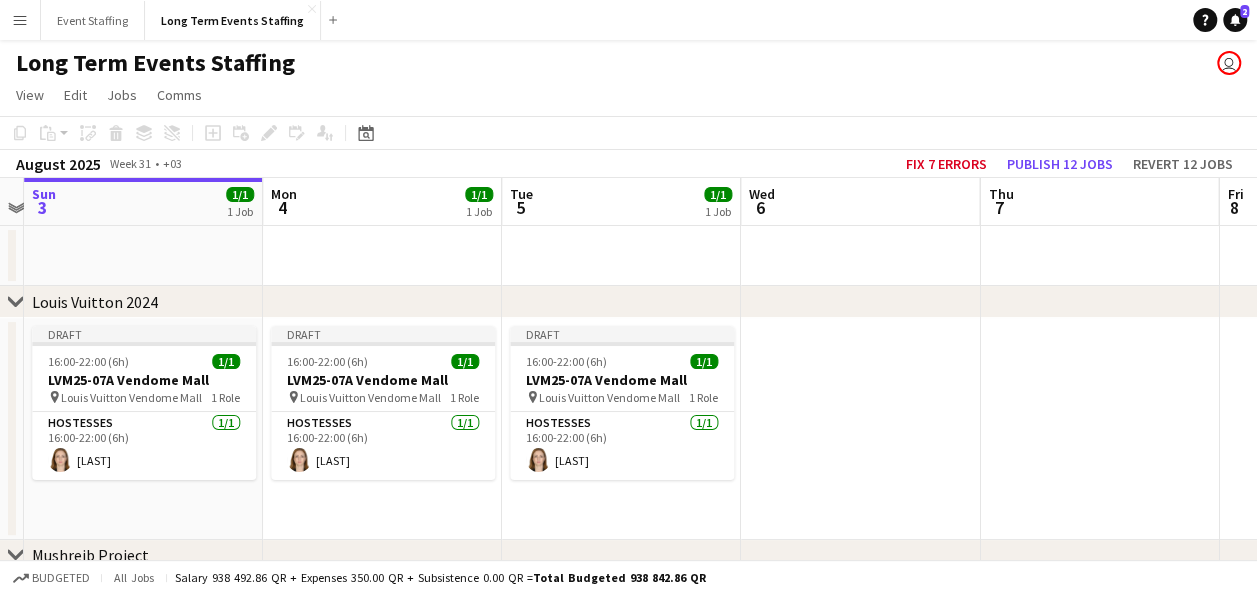 click at bounding box center [860, 429] 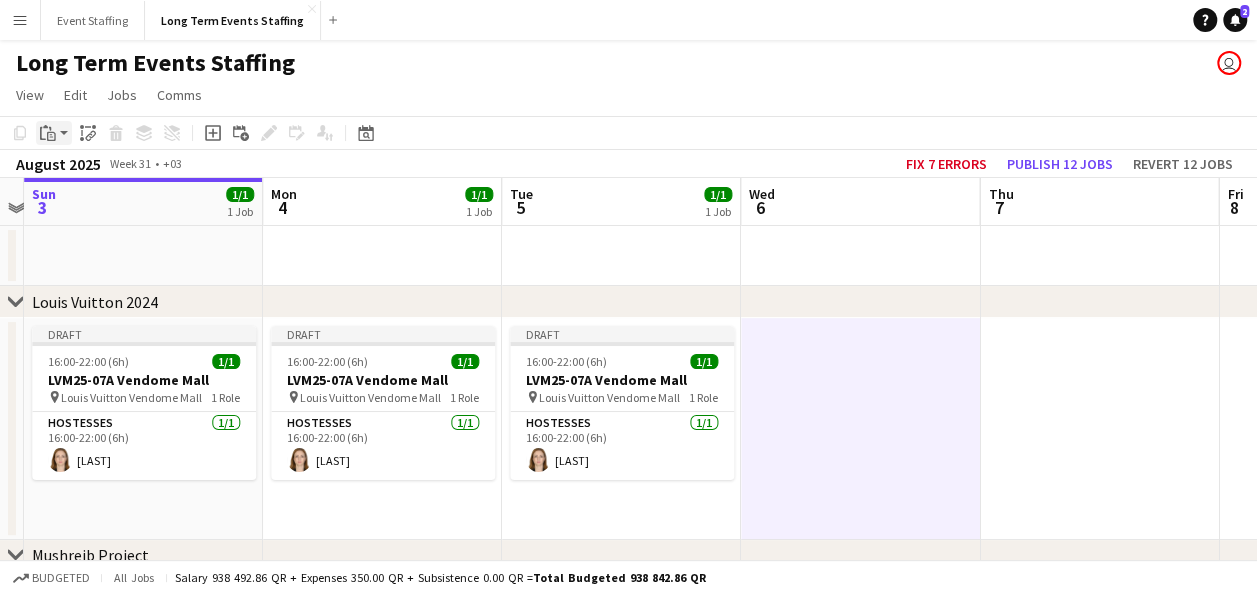 click on "Paste" at bounding box center [48, 133] 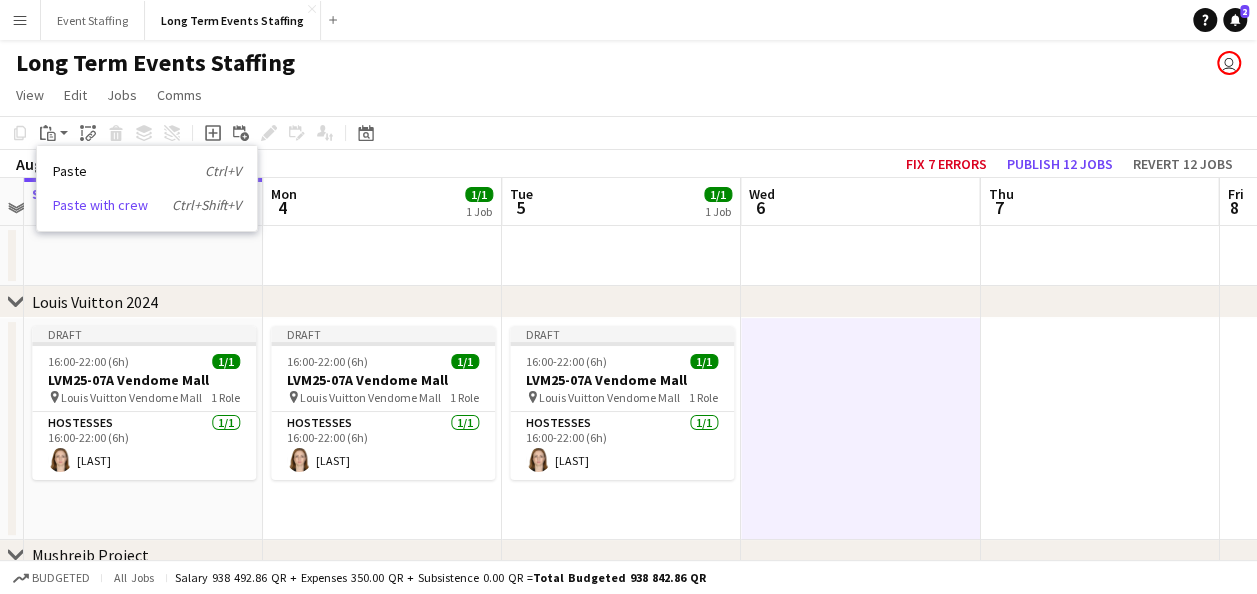 click on "Paste with crew  Ctrl+Shift+V" at bounding box center (147, 205) 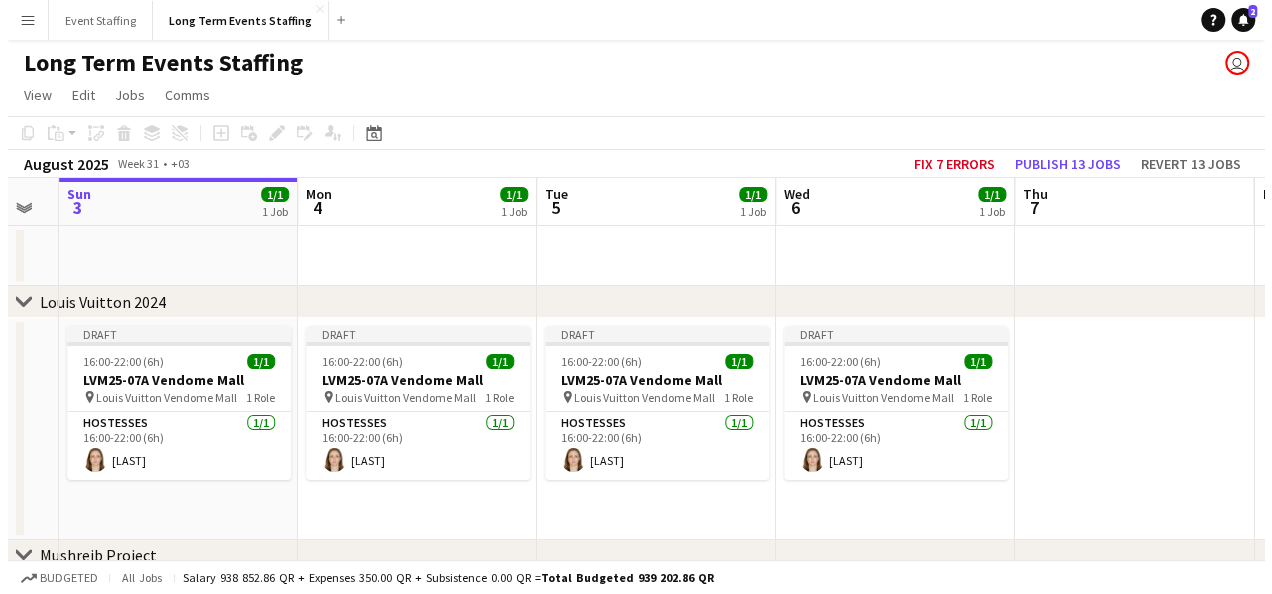 scroll, scrollTop: 0, scrollLeft: 668, axis: horizontal 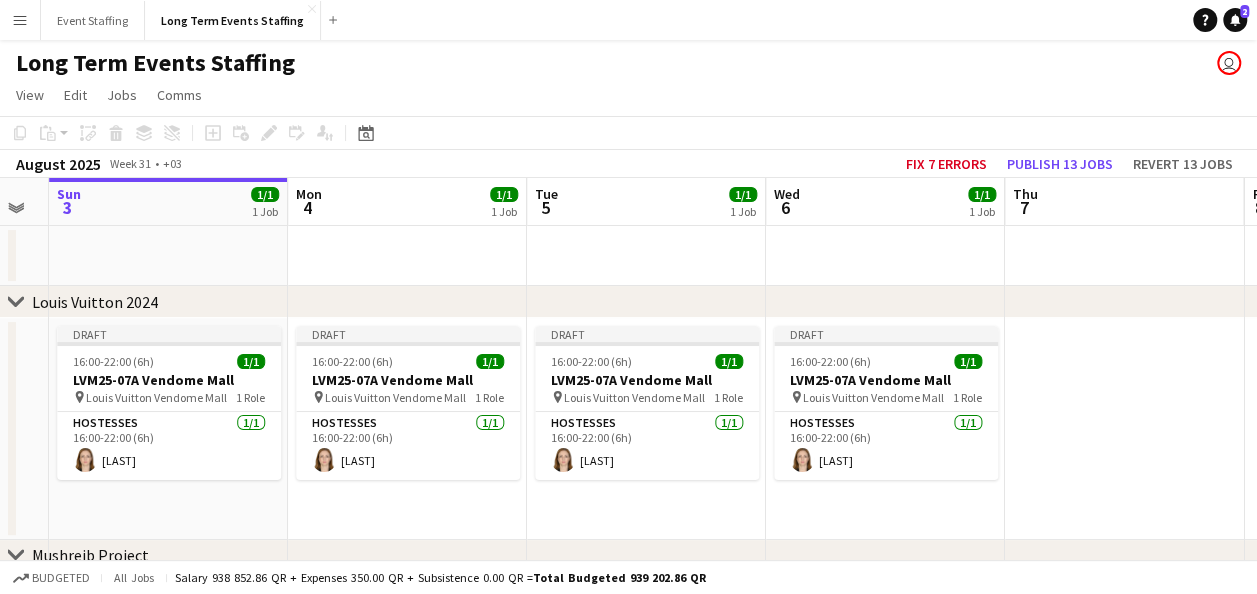 drag, startPoint x: 456, startPoint y: 276, endPoint x: 390, endPoint y: 272, distance: 66.1211 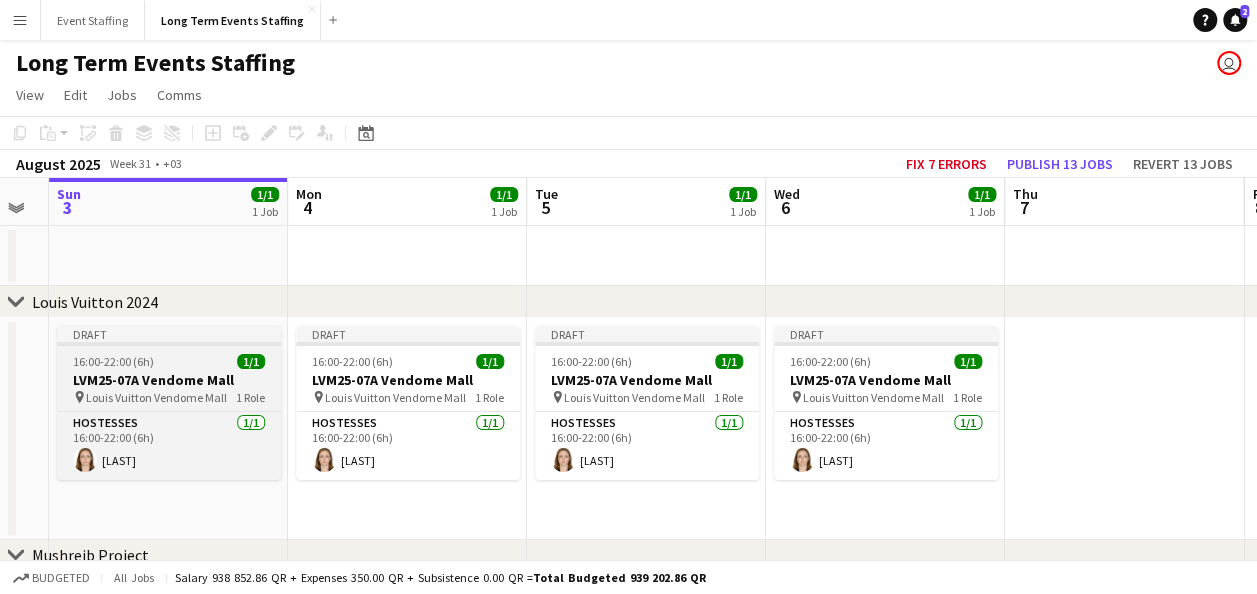 click on "[TIME]    1/1" at bounding box center [169, 361] 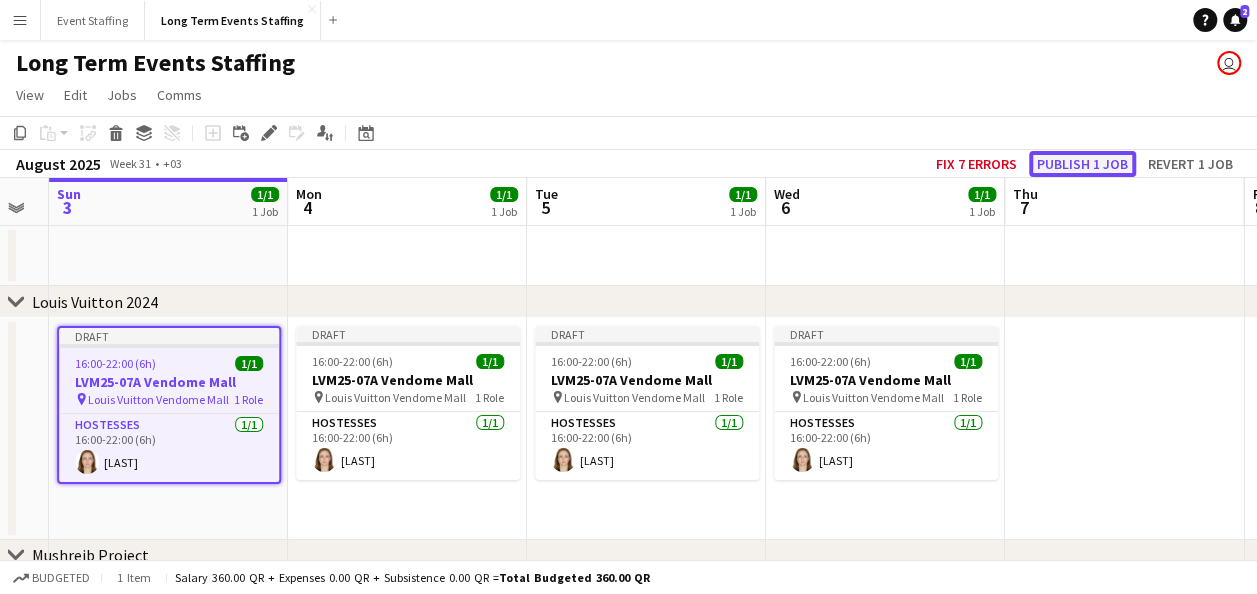 click on "Publish 1 job" 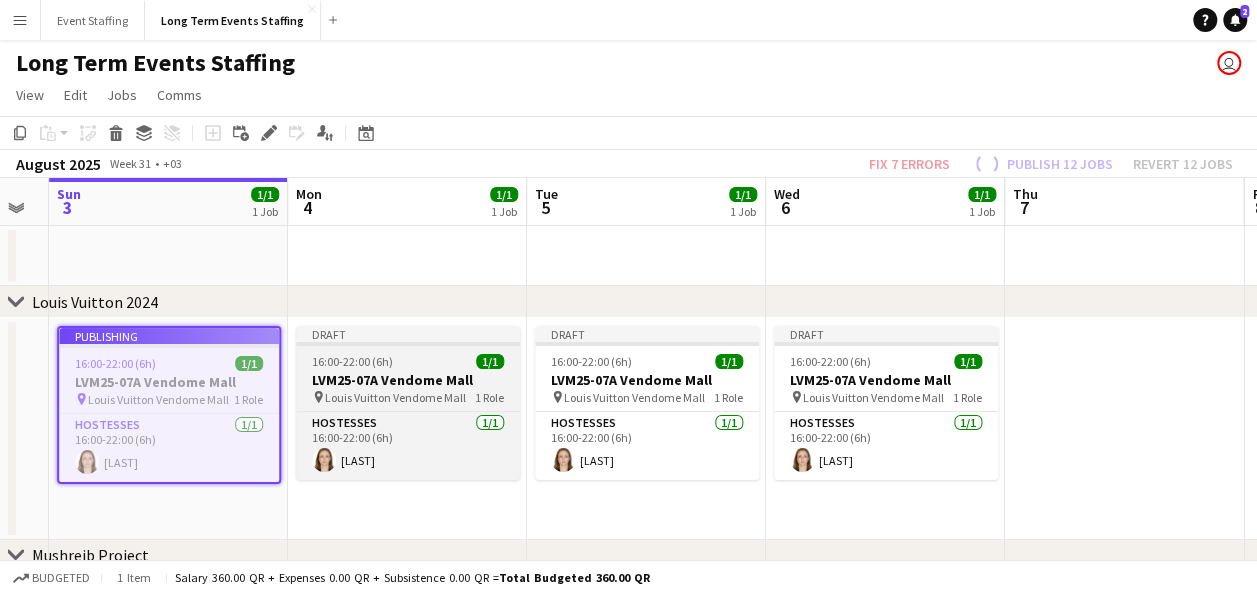 click on "[TIME]    1/1" at bounding box center (408, 361) 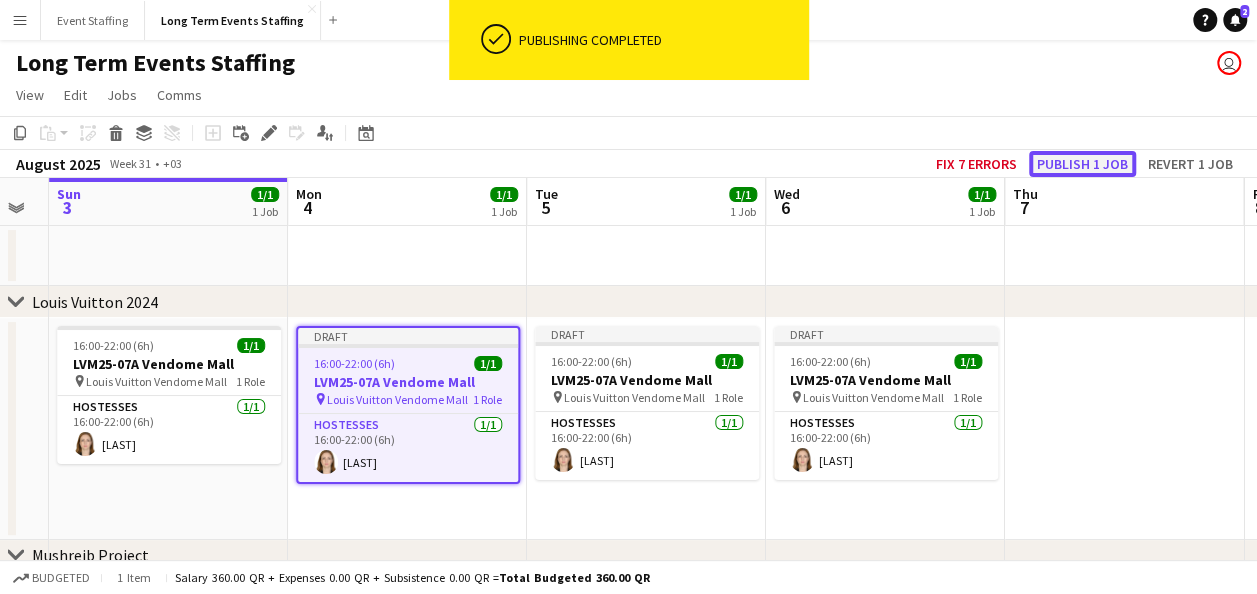 click on "Publish 1 job" 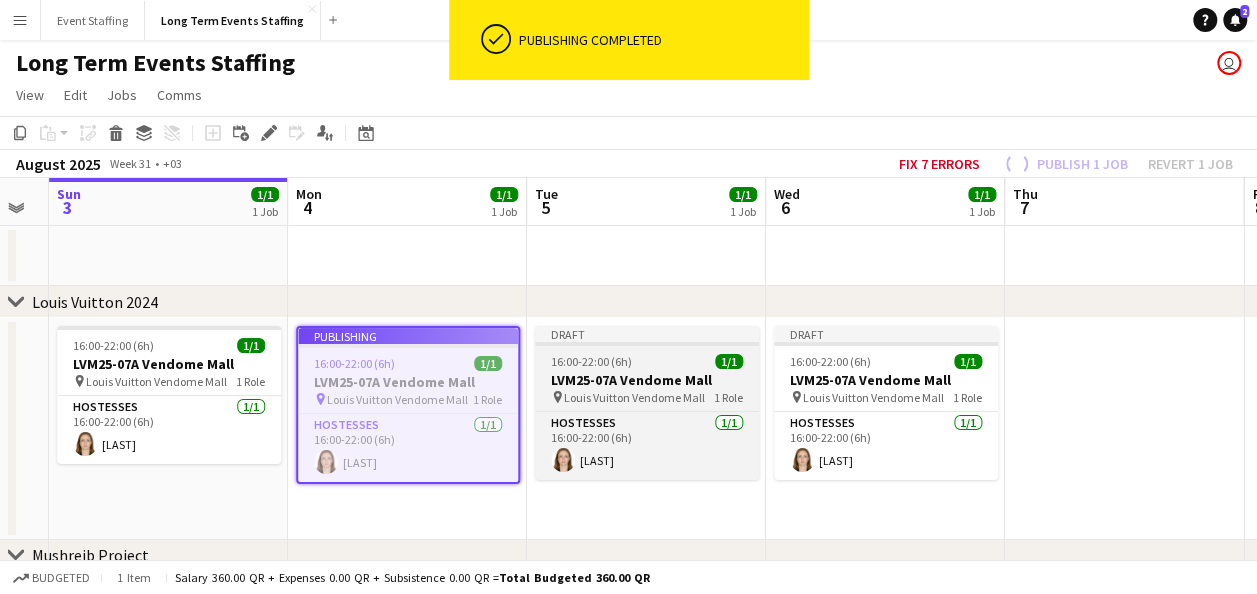 click on "[TIME]    1/1" at bounding box center (647, 361) 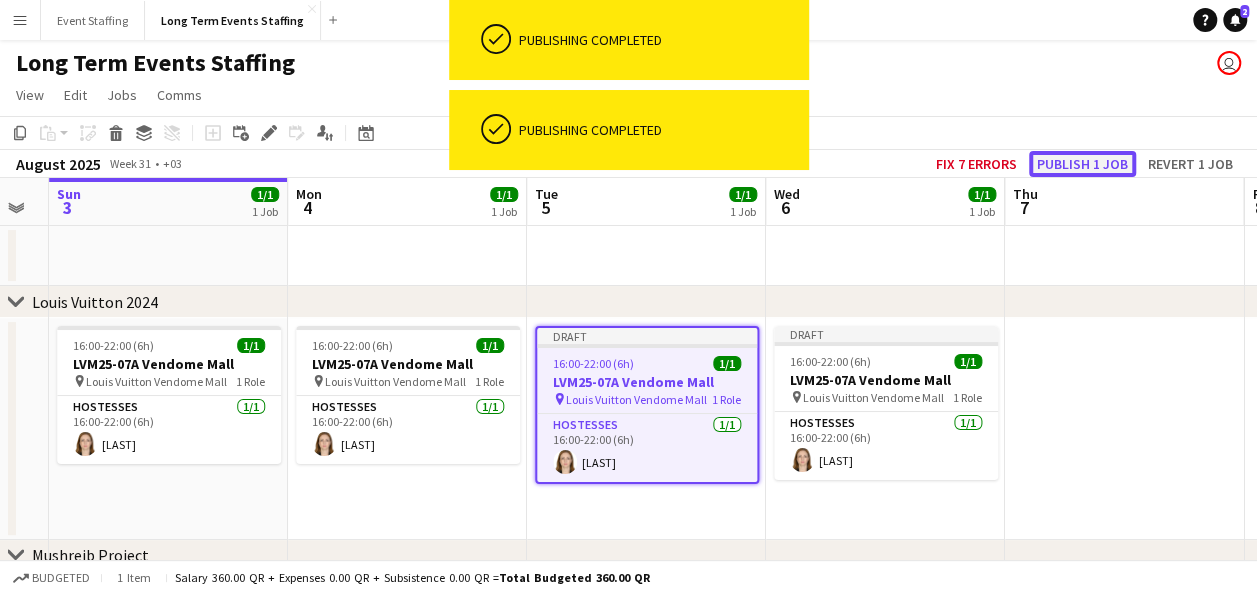 click on "Publish 1 job" 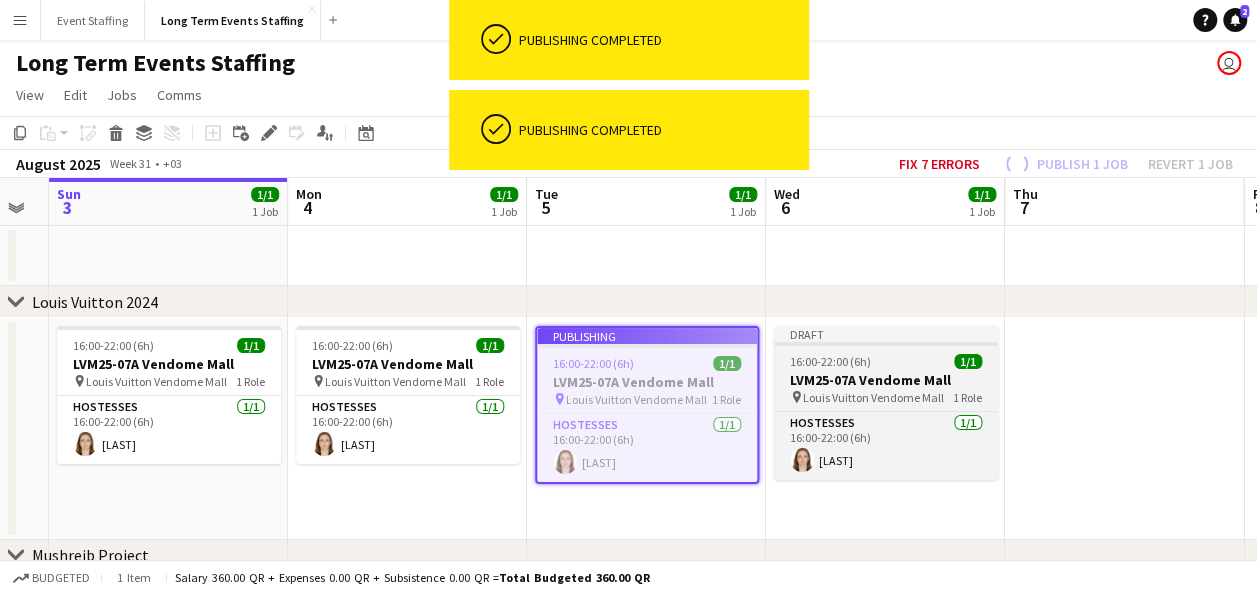 click on "Draft   [TIME]    1/1   [ID] [LOCATION]
pin
[LOCATION]    1 Role   Hostesses   1/1   [TIME]
[LAST]" at bounding box center (886, 403) 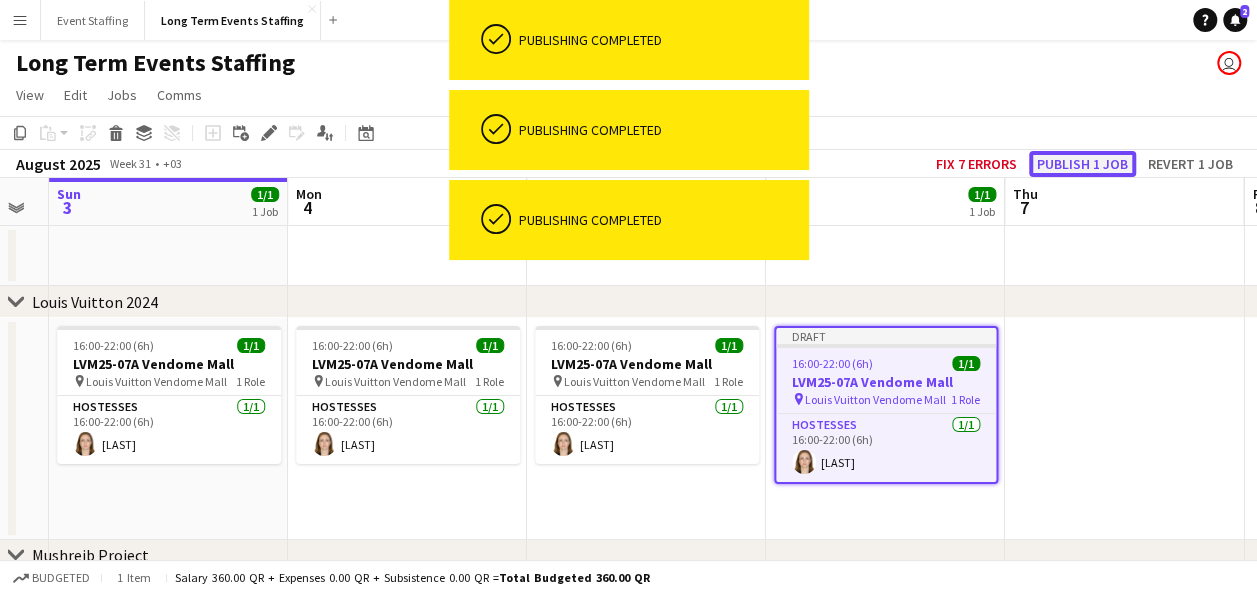 click on "Publish 1 job" 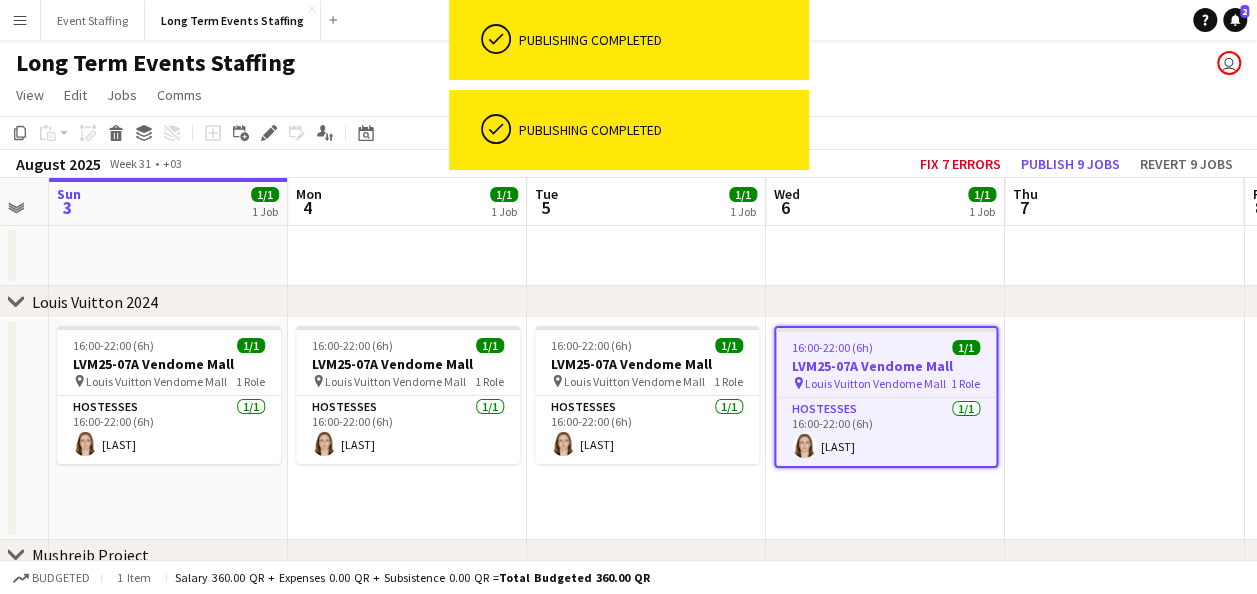 click on "Menu" at bounding box center (20, 20) 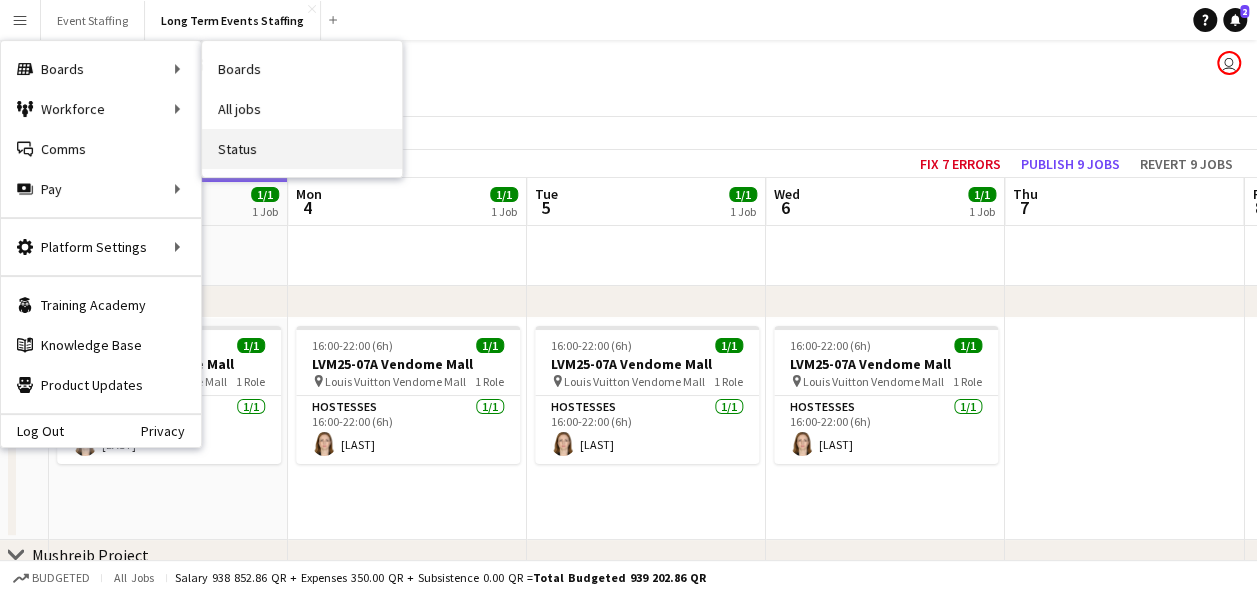 click on "Status" at bounding box center (302, 149) 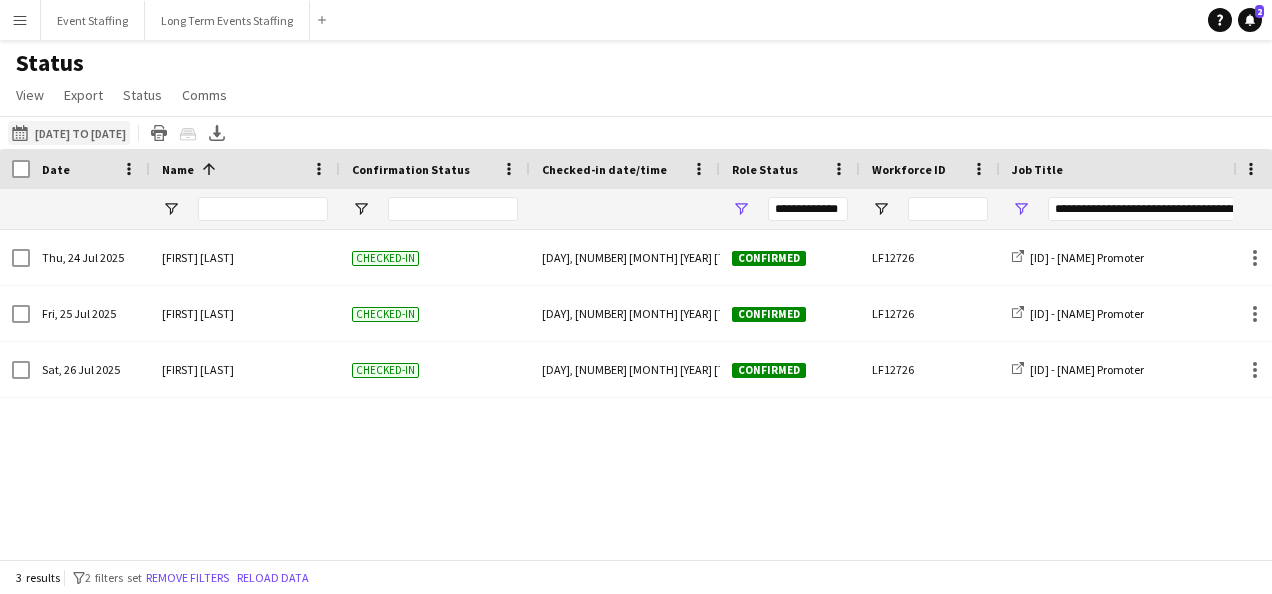 click on "This Week
[DATE] to [DATE]" 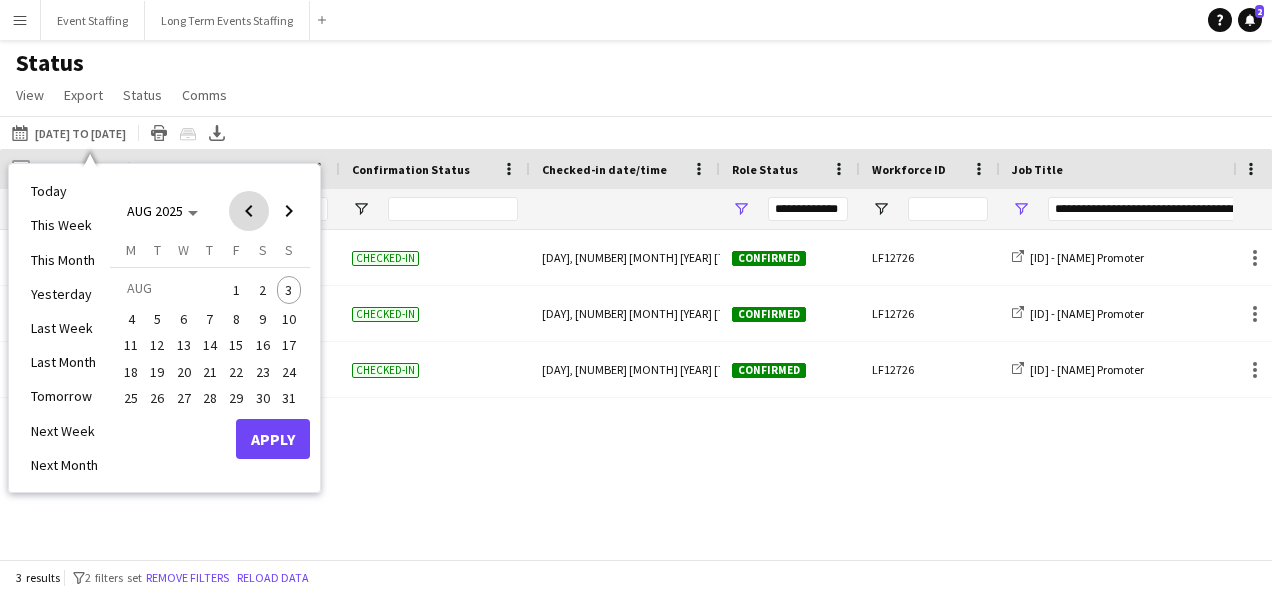 click at bounding box center (249, 211) 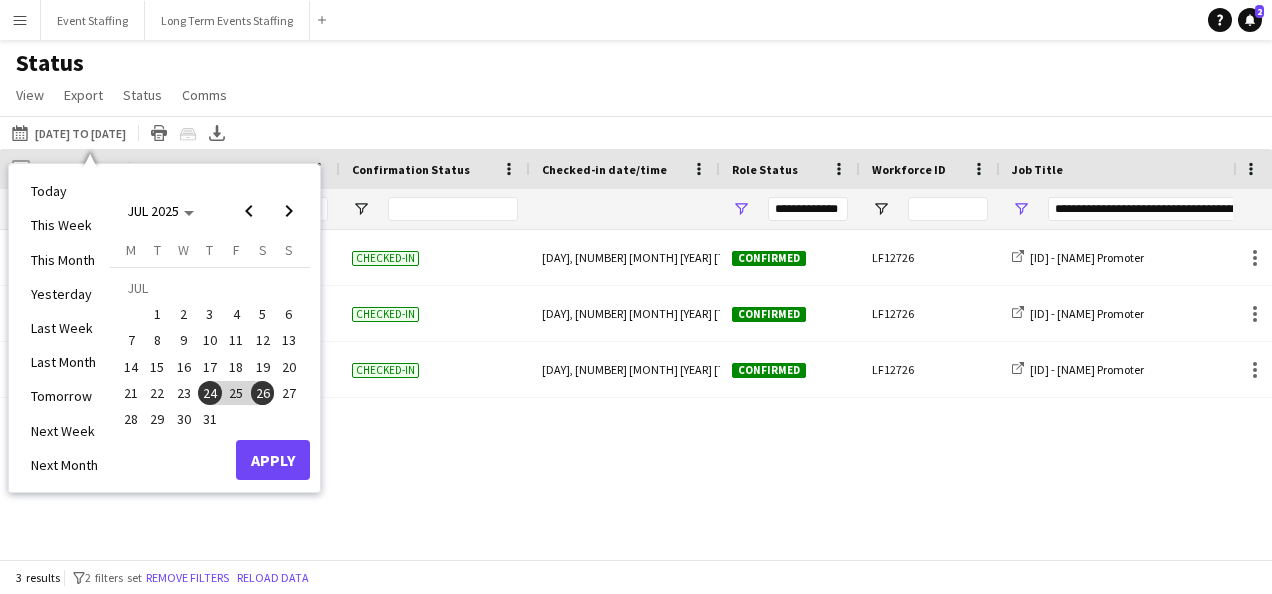 click on "1" at bounding box center [158, 314] 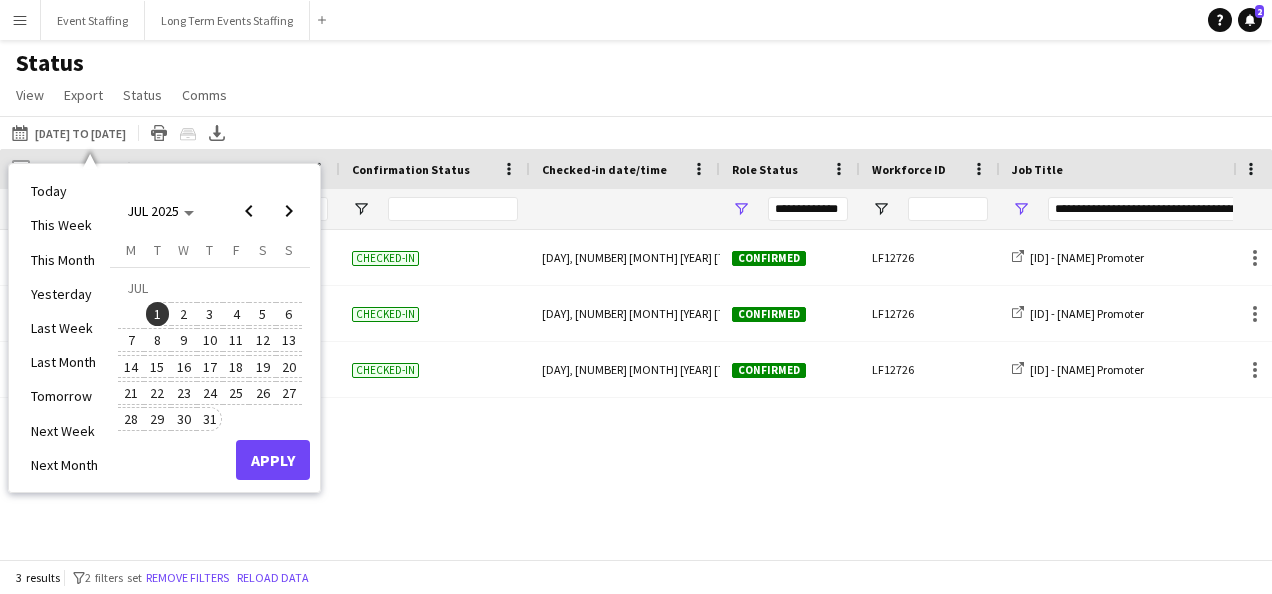 click on "31" at bounding box center (210, 419) 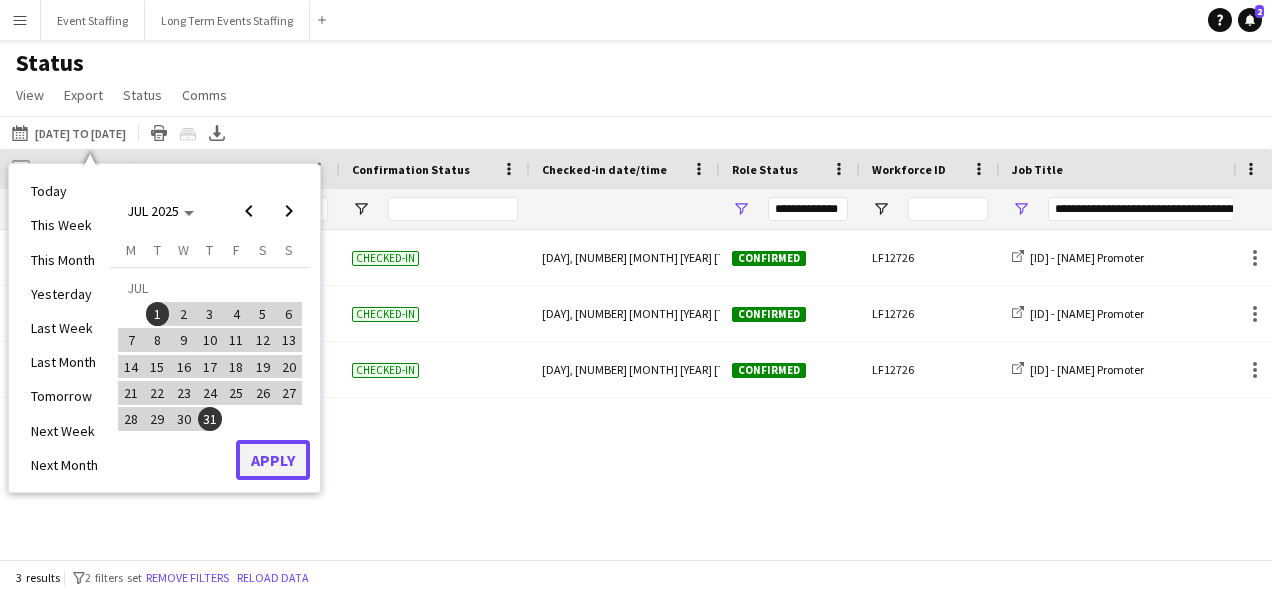 click on "Apply" at bounding box center [273, 460] 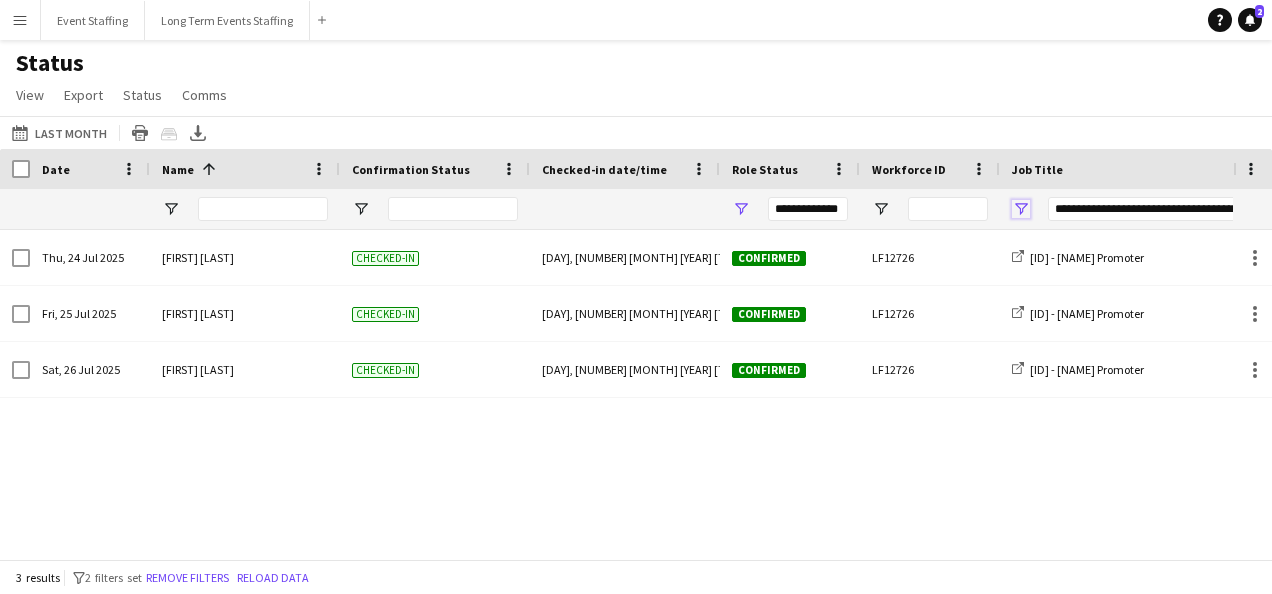 click at bounding box center [1021, 209] 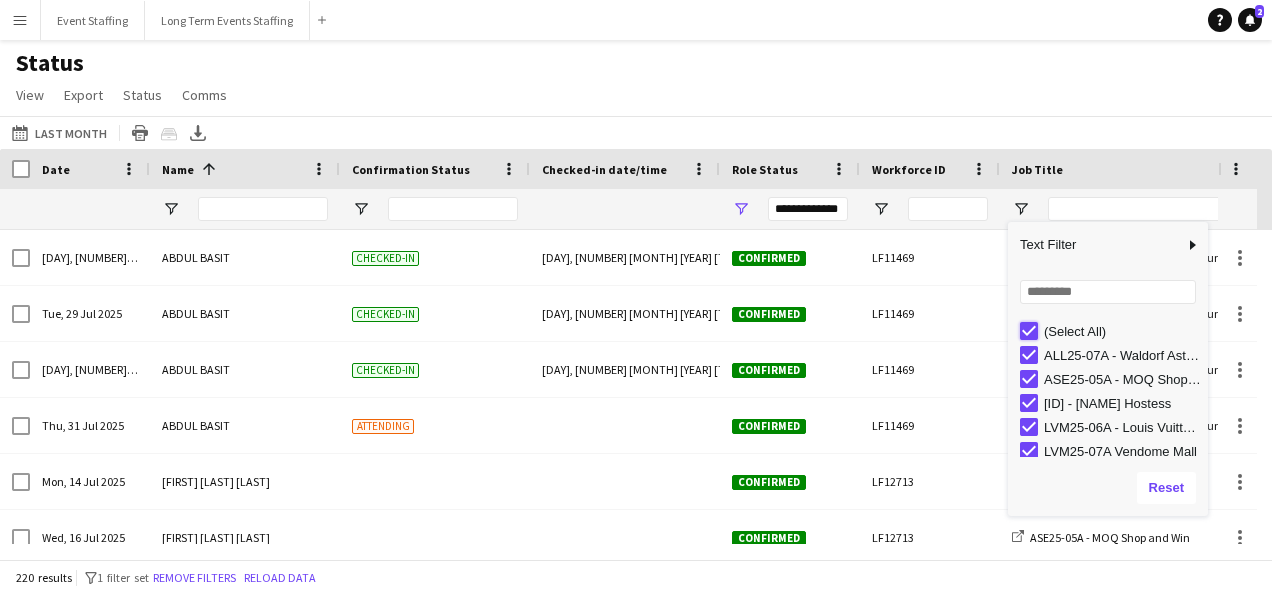 type on "***" 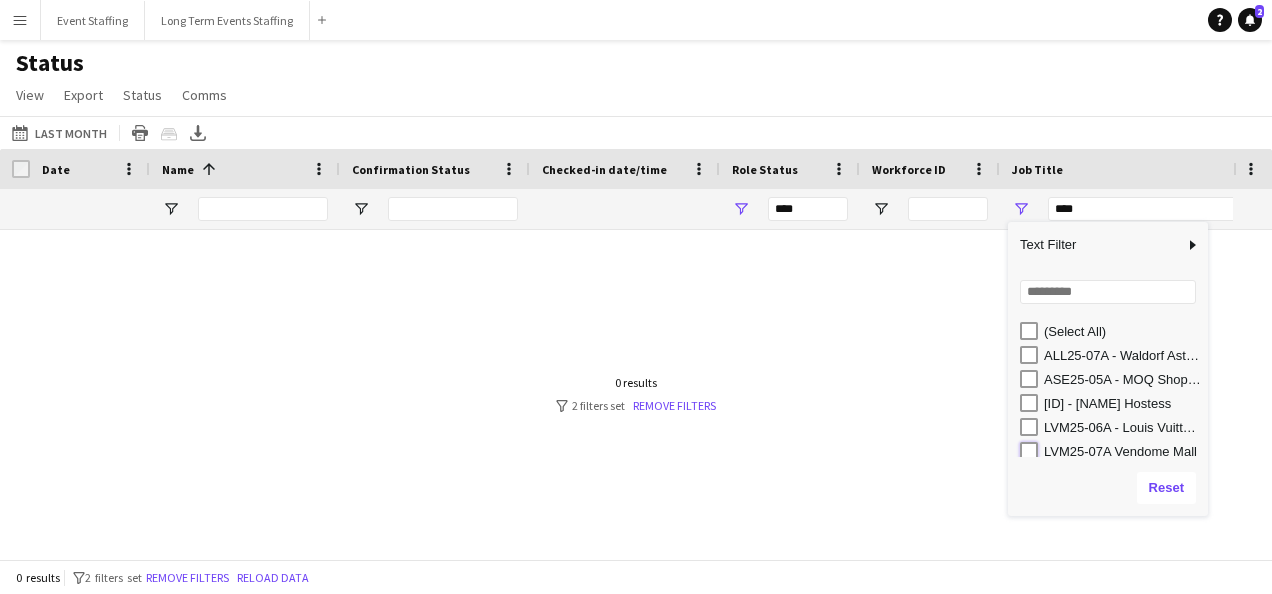 type on "**********" 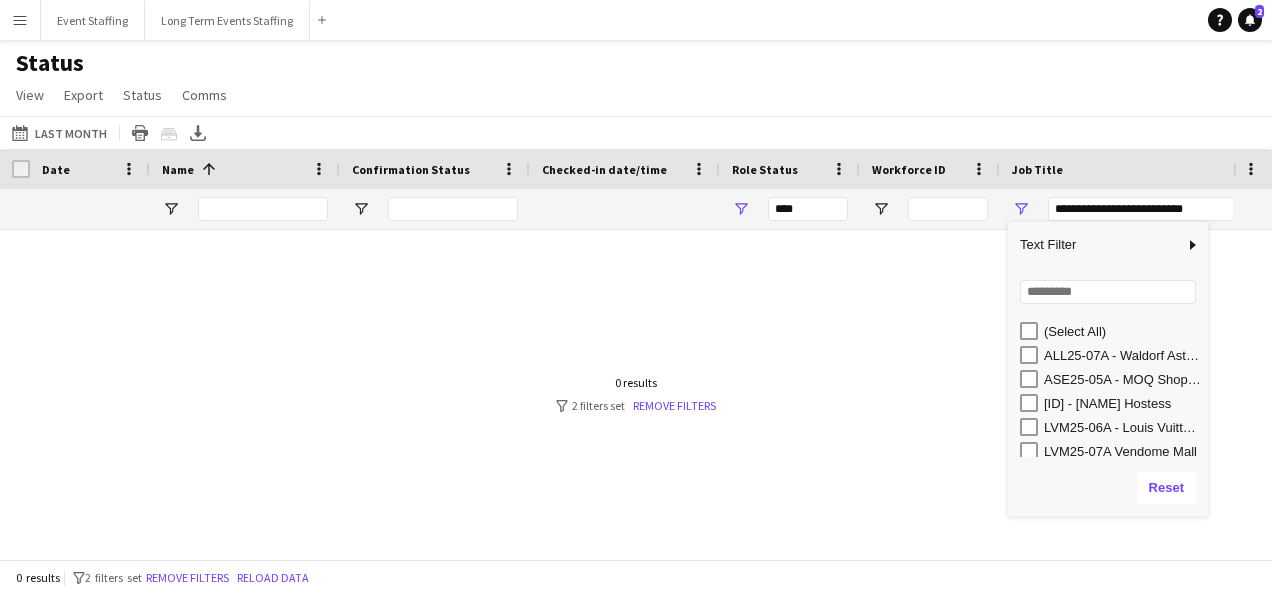 type on "**********" 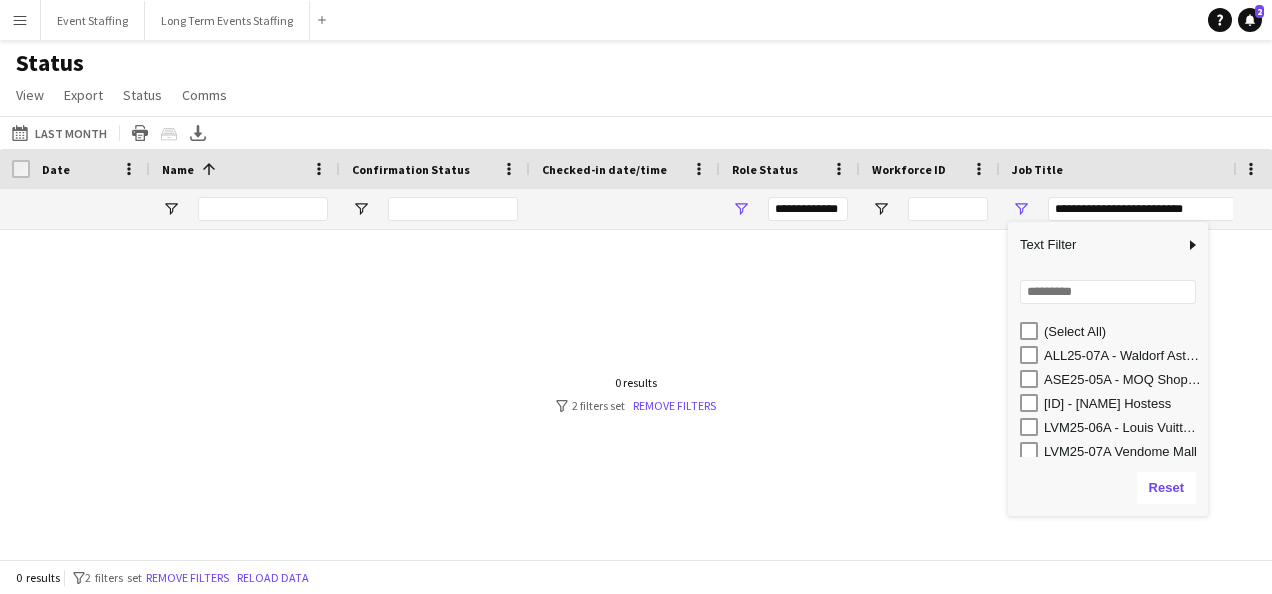 scroll, scrollTop: 6, scrollLeft: 0, axis: vertical 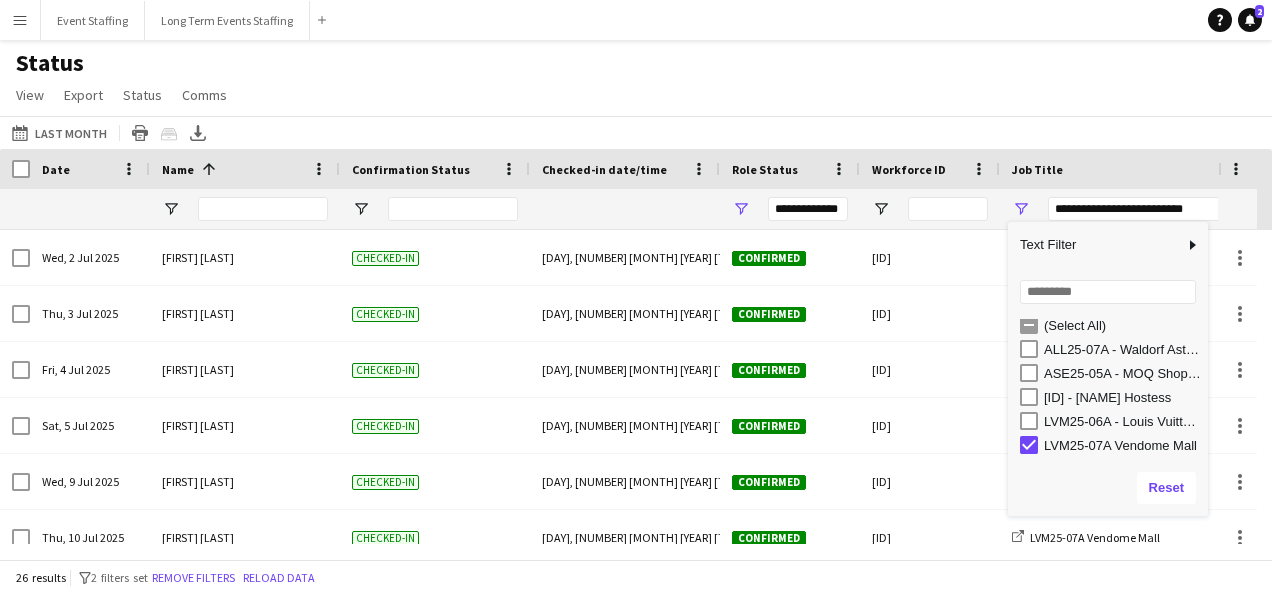 click on "Status   View   Views  Default view New view Update view Delete view Edit name Customise view Customise filters Reset Filters Reset View Reset All  Export  Export as XLSX Export as CSV Export as PDF Crew files as ZIP  Status  Confirm attendance Check-in Check-out Clear confirm attendance Clear check-in Clear check-out  Comms  Send notification Chat" 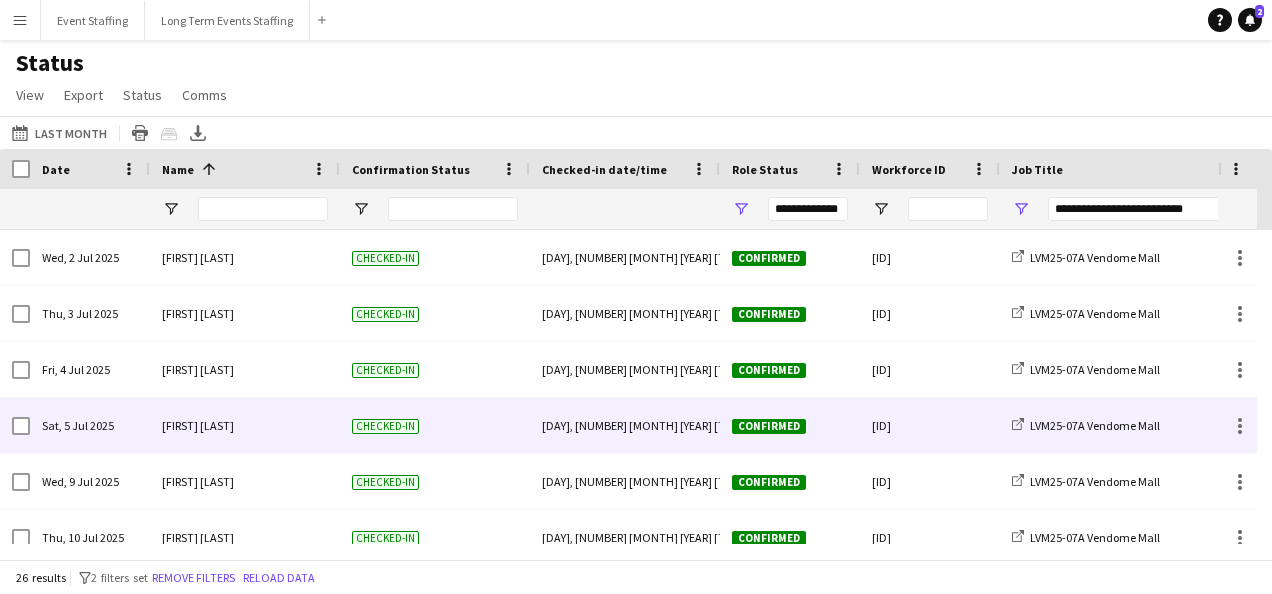 scroll, scrollTop: 96, scrollLeft: 0, axis: vertical 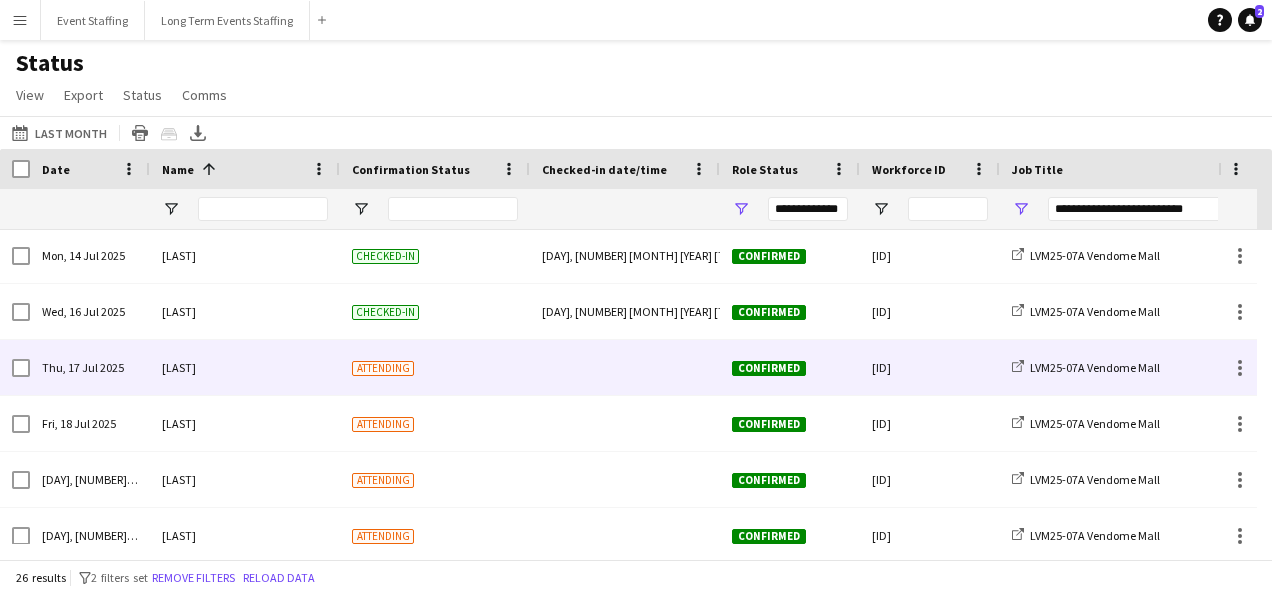 click at bounding box center [625, 367] 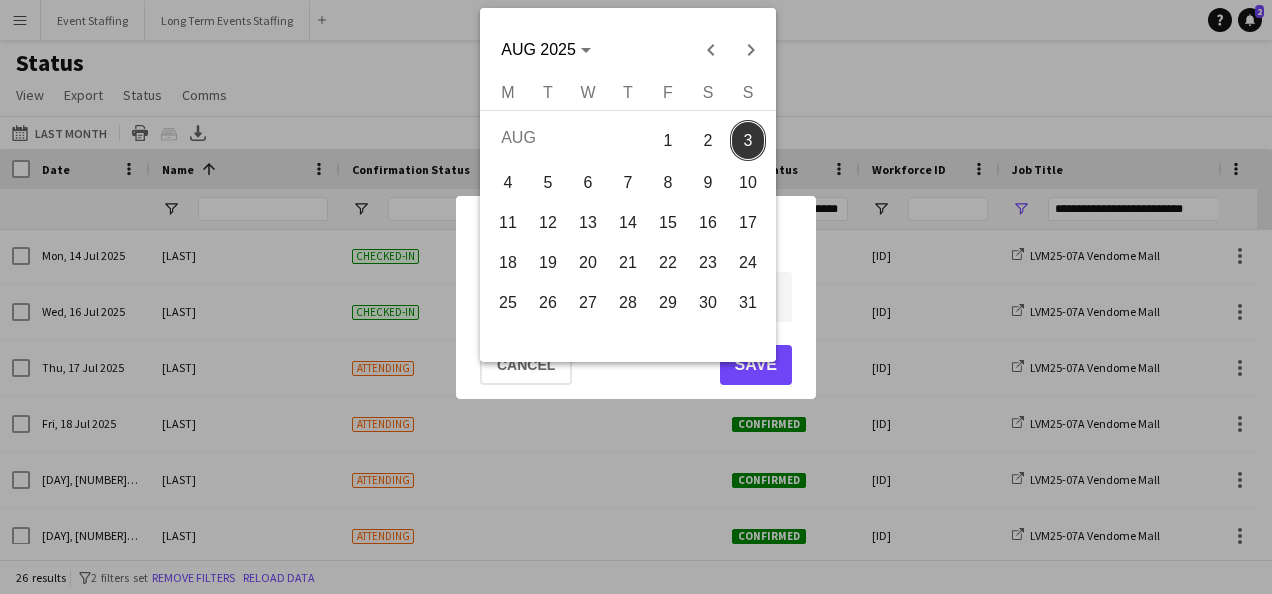 click on "**********" at bounding box center (636, 297) 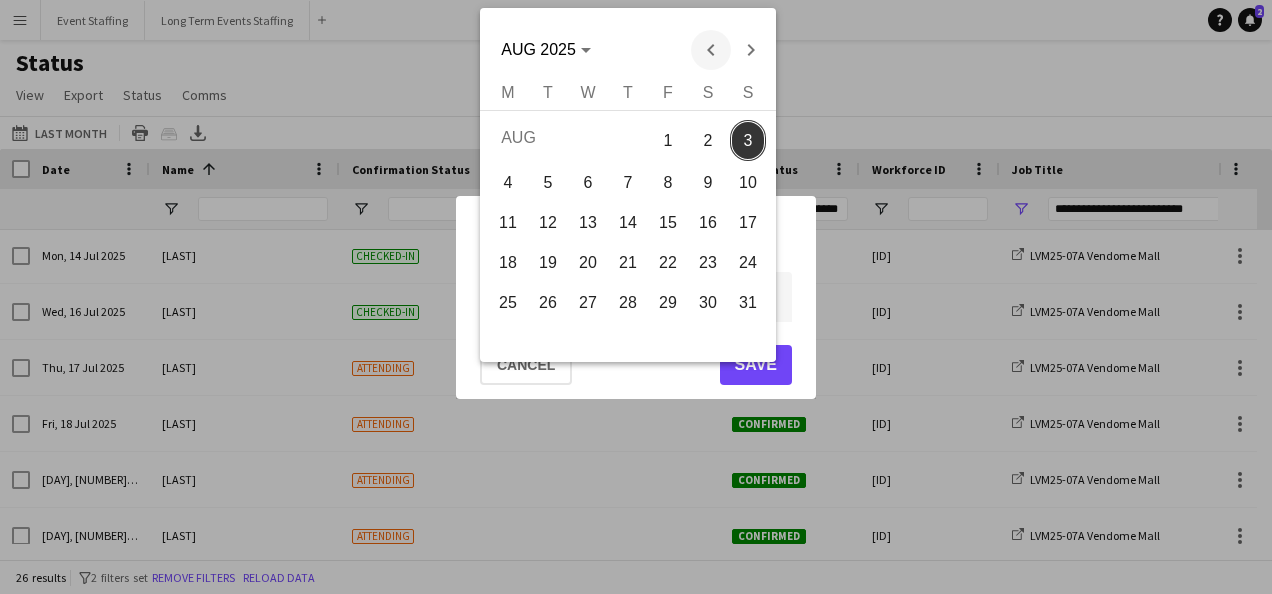 click at bounding box center (711, 50) 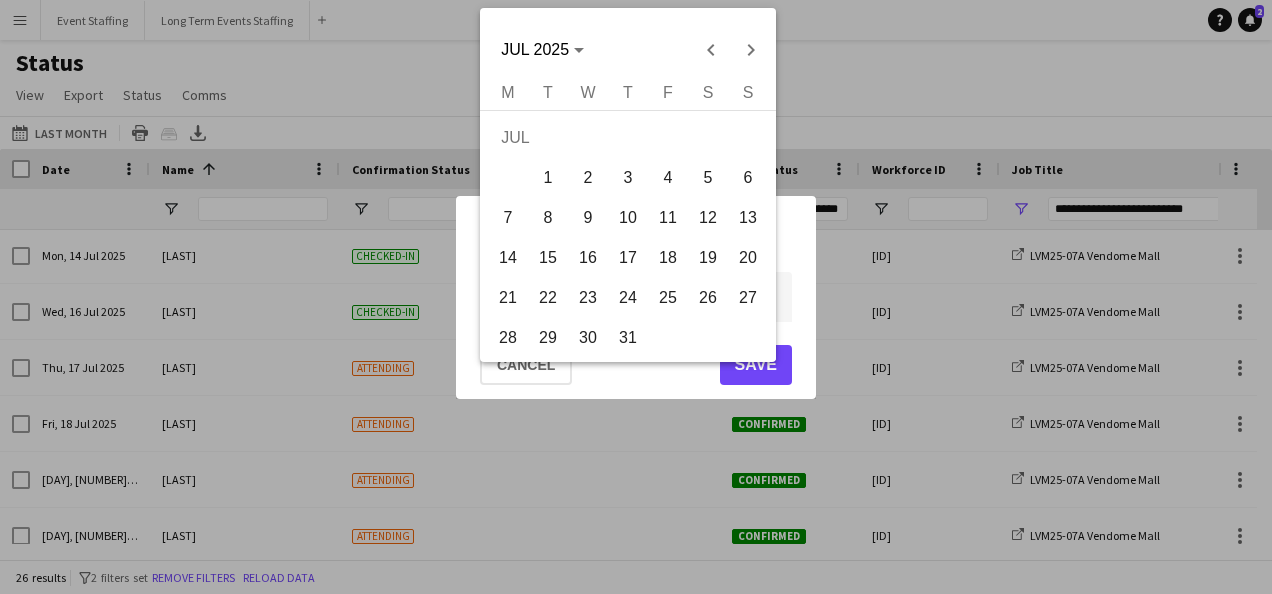 click on "17" at bounding box center (628, 258) 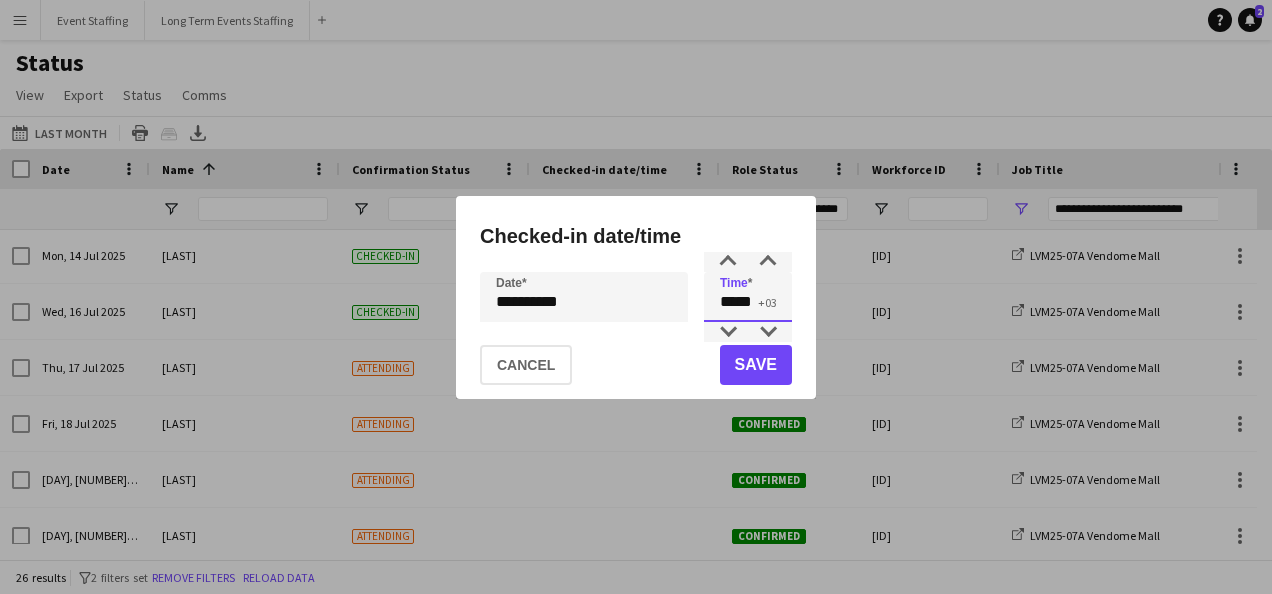 click on "*****" at bounding box center [748, 297] 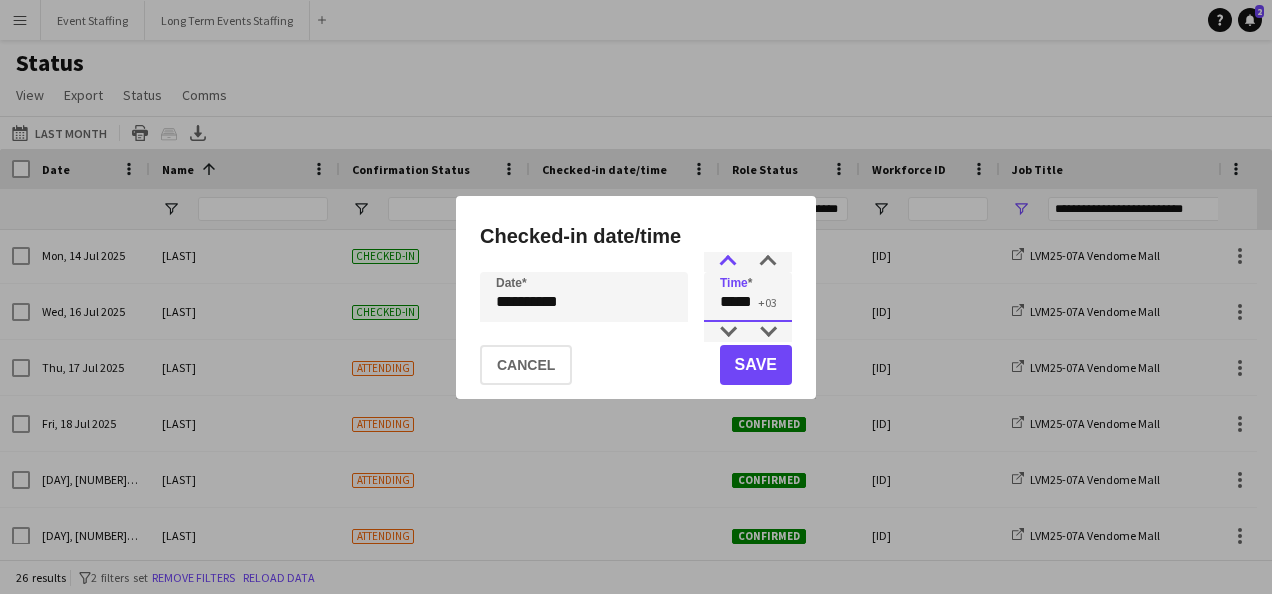 click at bounding box center [728, 262] 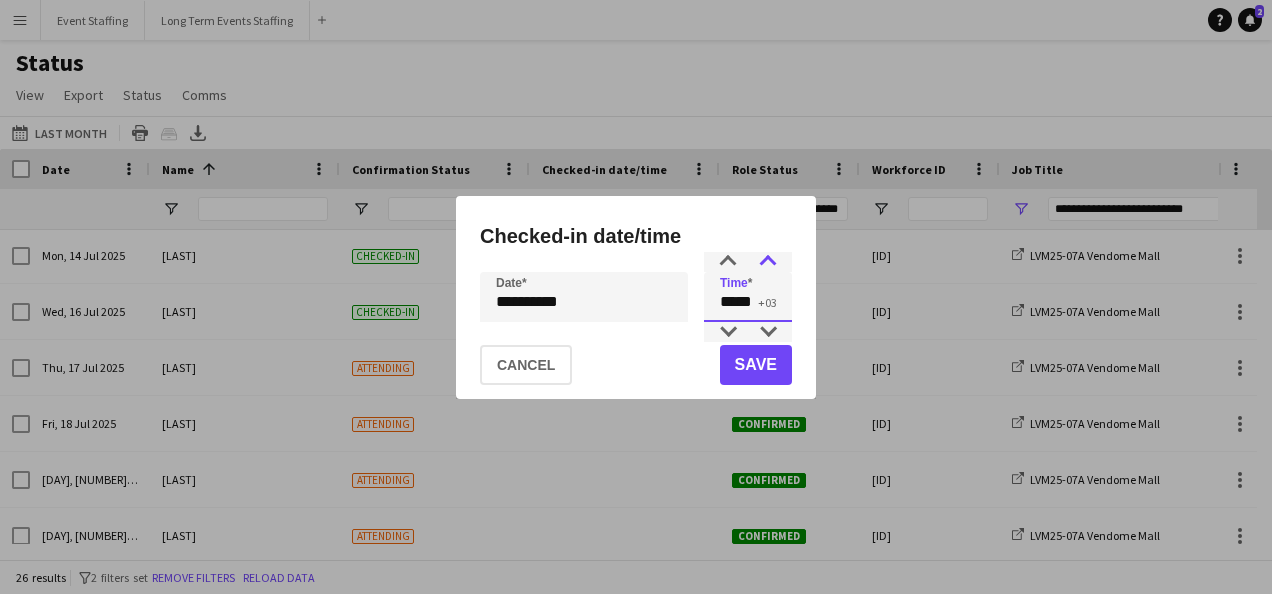 click at bounding box center [768, 262] 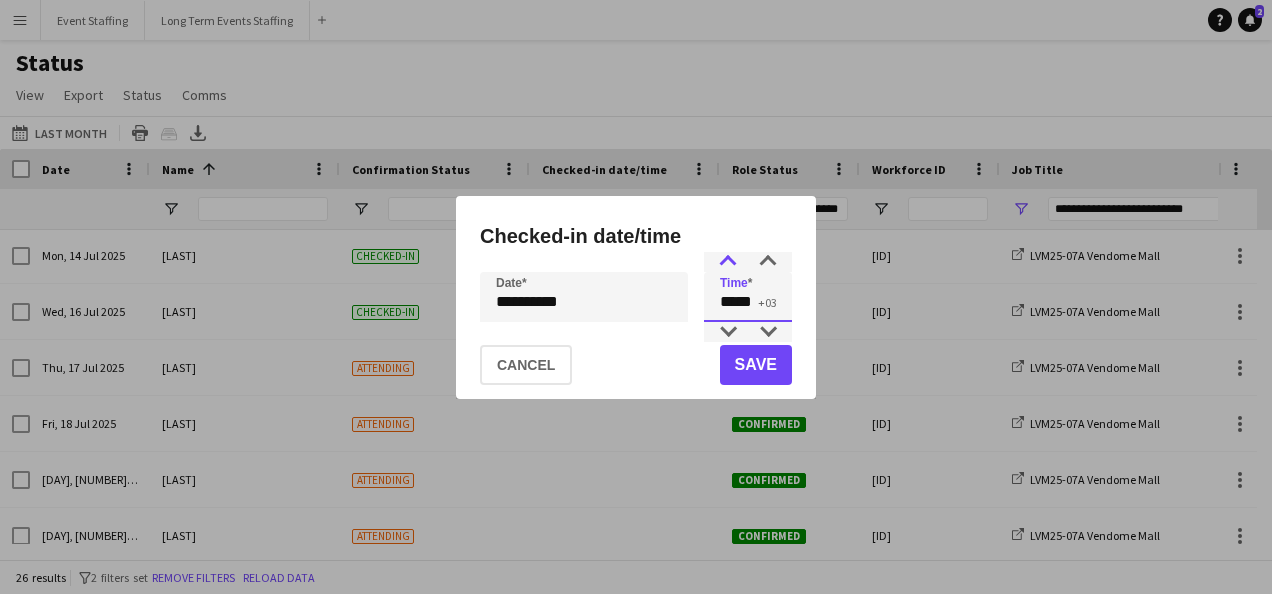 click at bounding box center (728, 262) 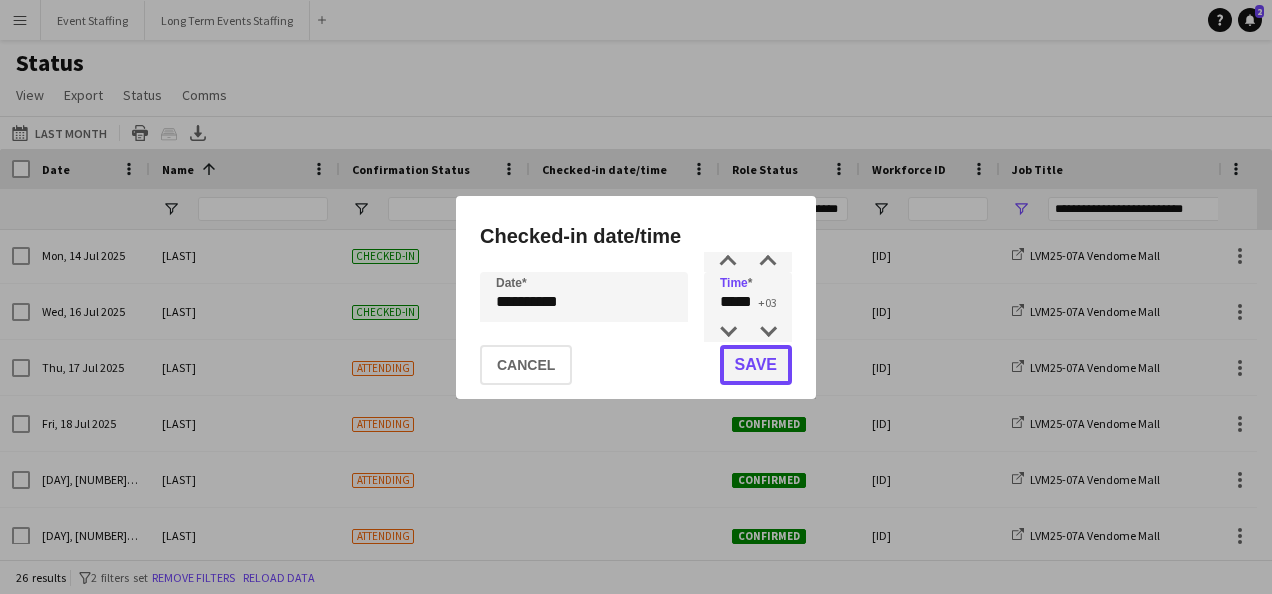 click on "Save" 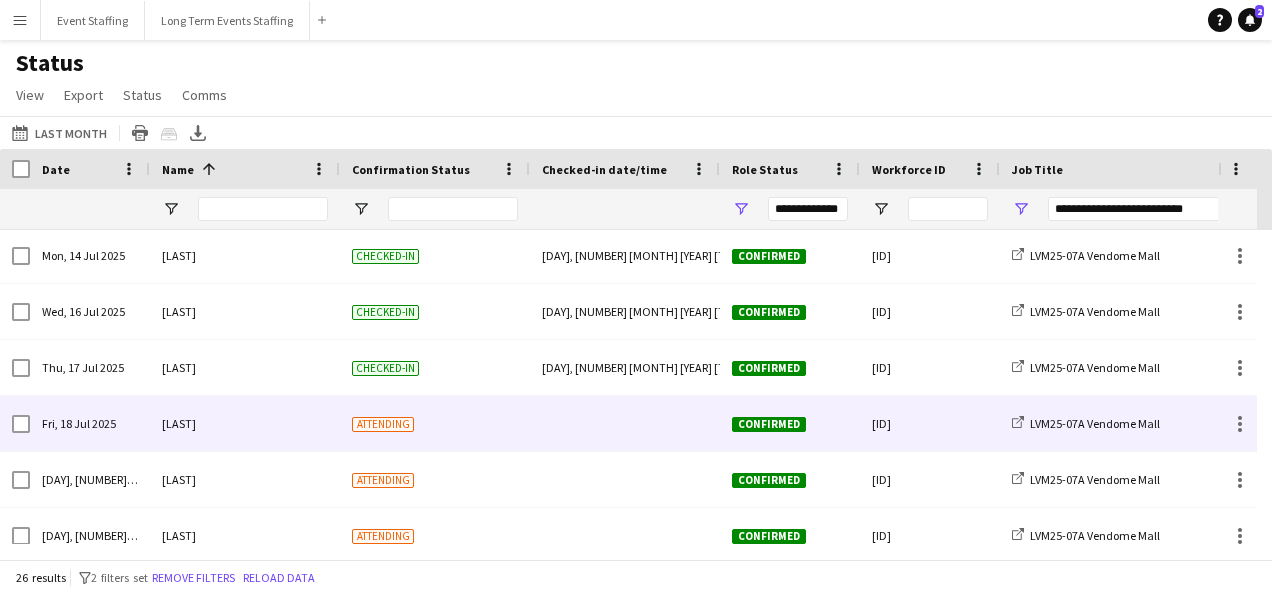 click at bounding box center [625, 423] 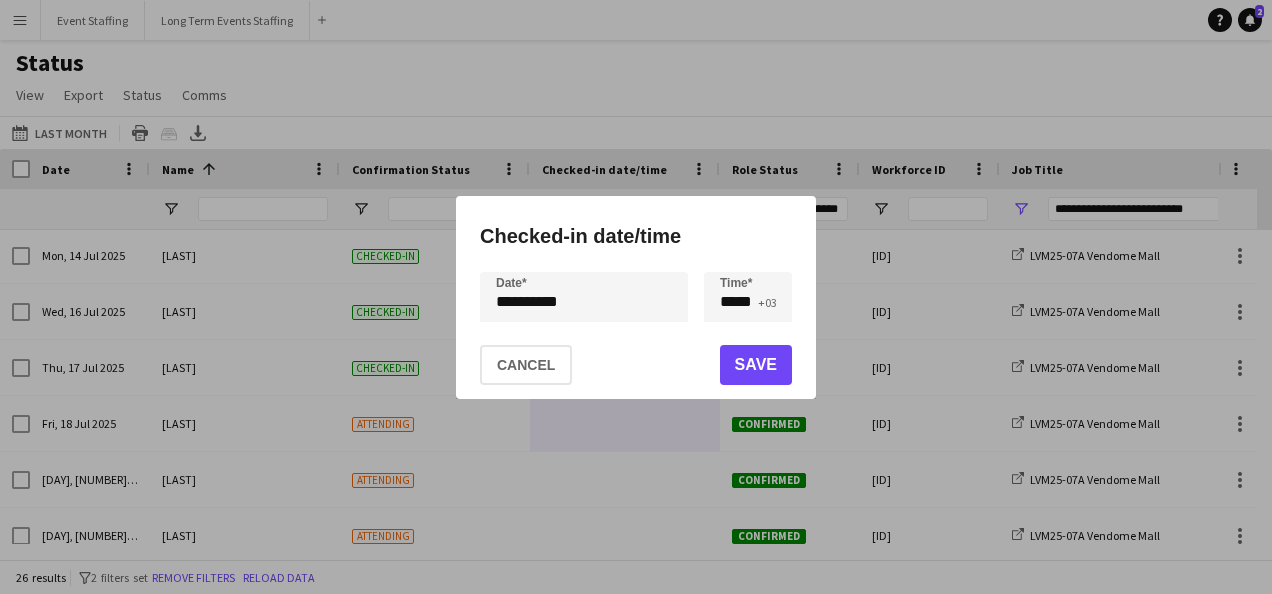click on "**********" at bounding box center [636, 297] 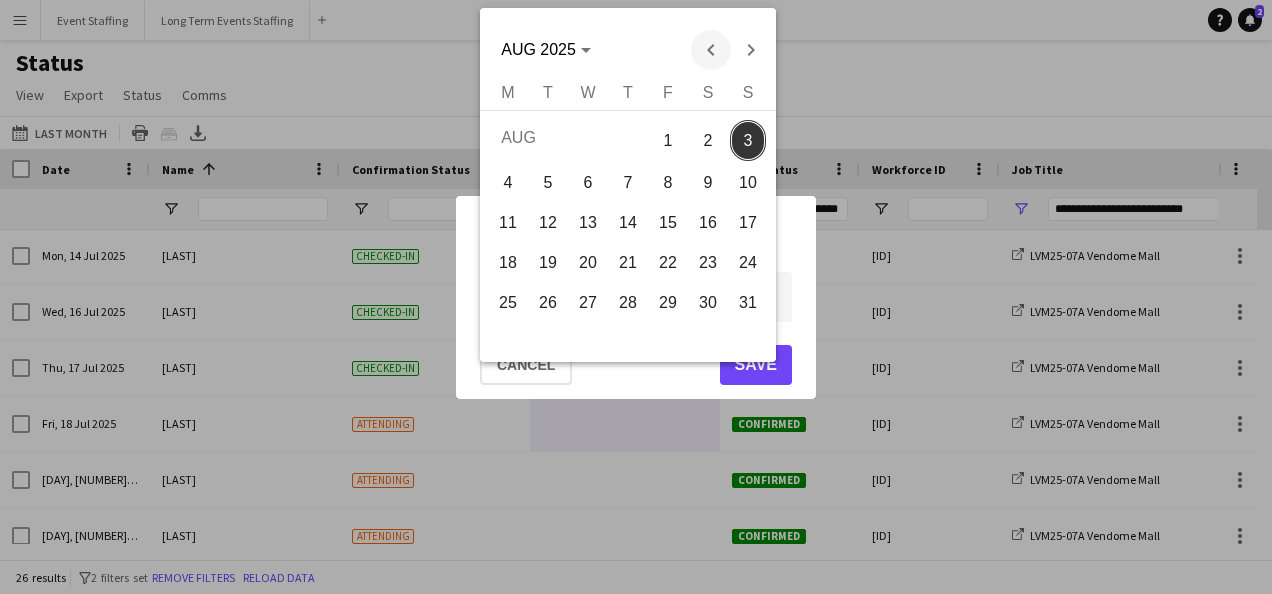 click at bounding box center [711, 50] 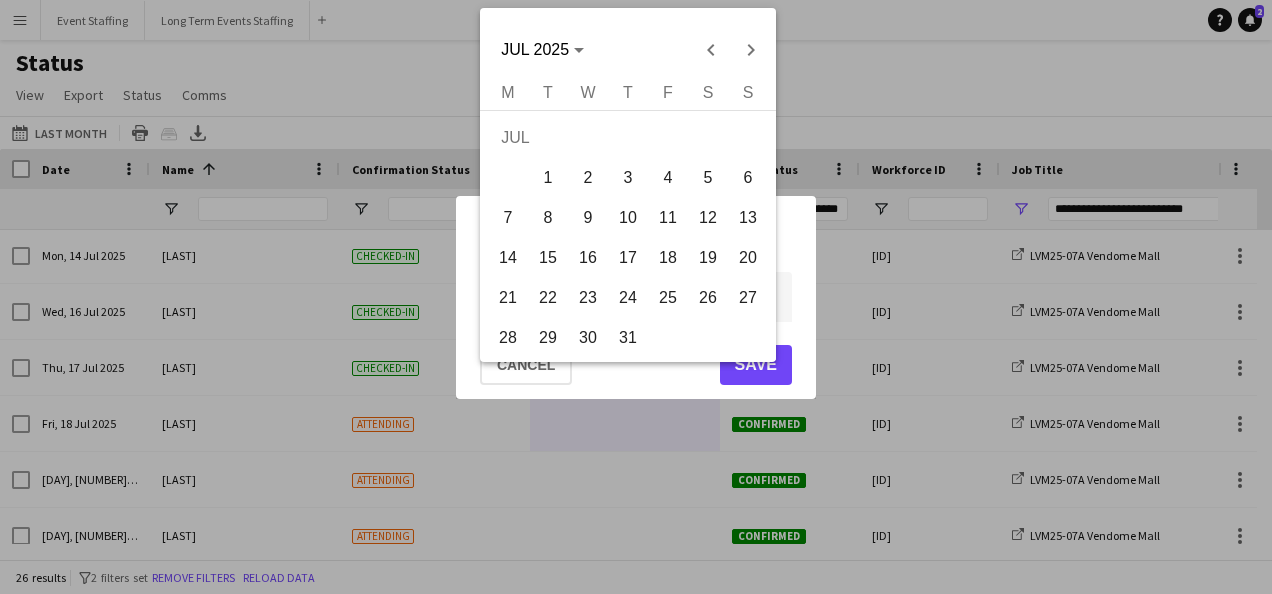 click on "18" at bounding box center [668, 258] 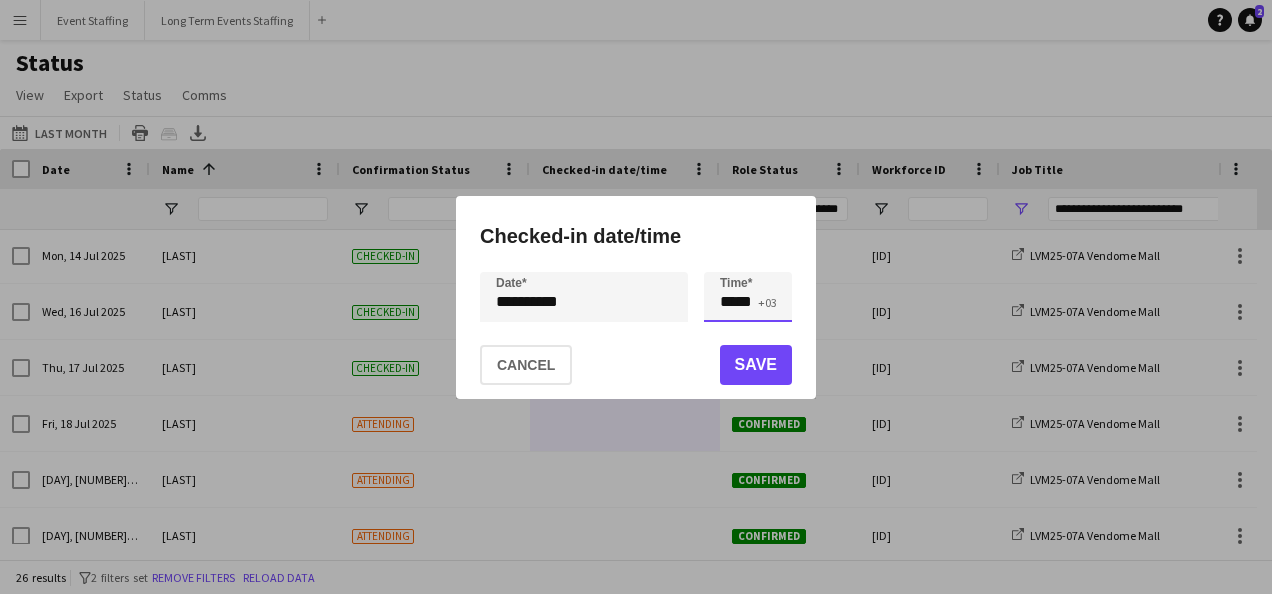 click on "*****" at bounding box center [748, 297] 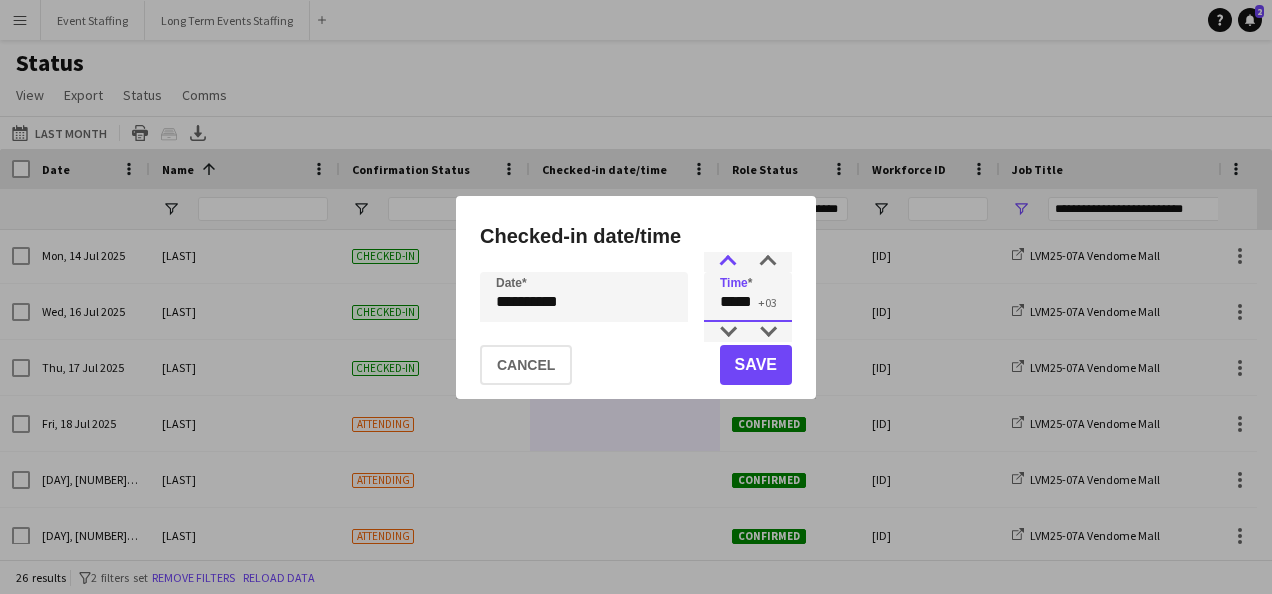 click at bounding box center [728, 262] 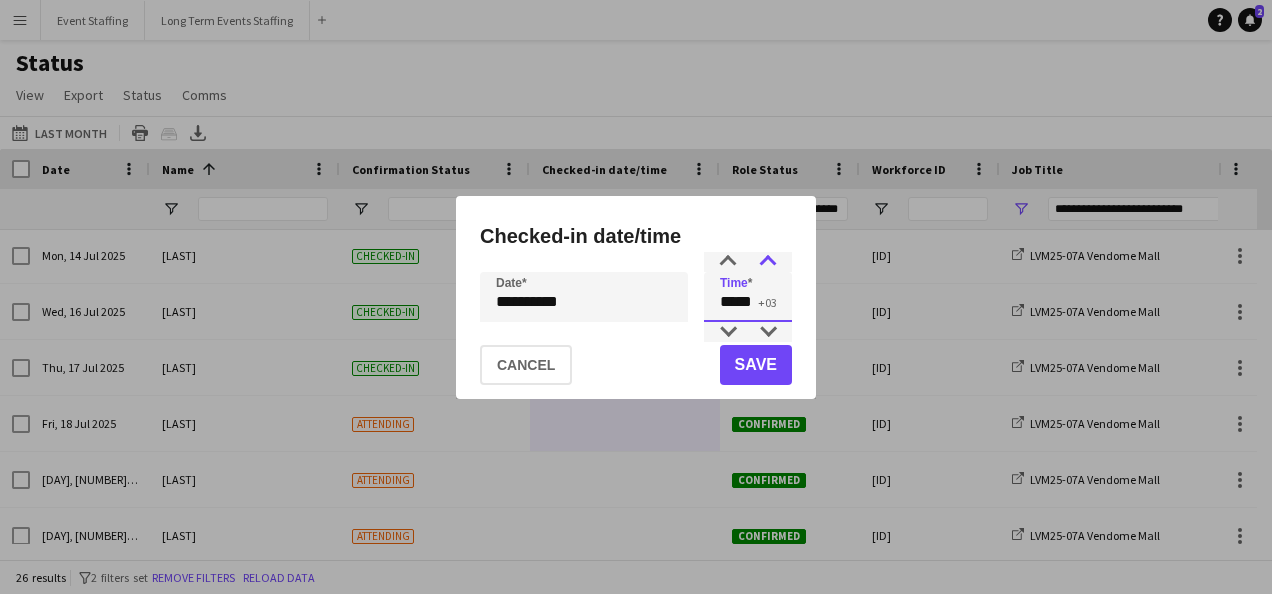 type on "*****" 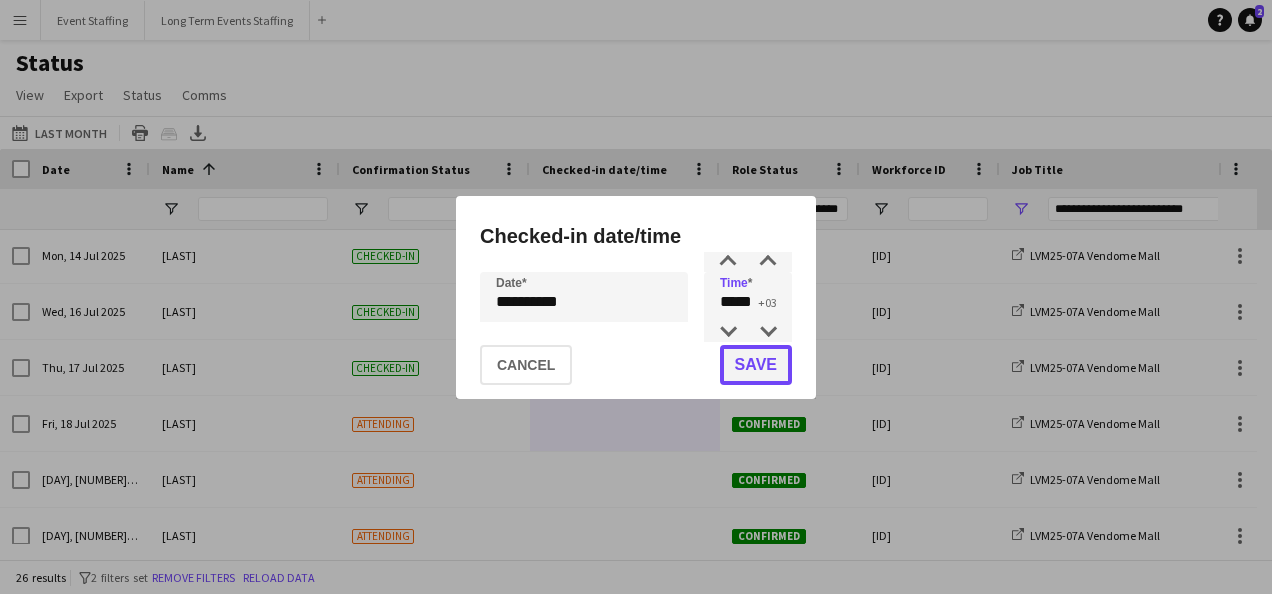 click on "Save" 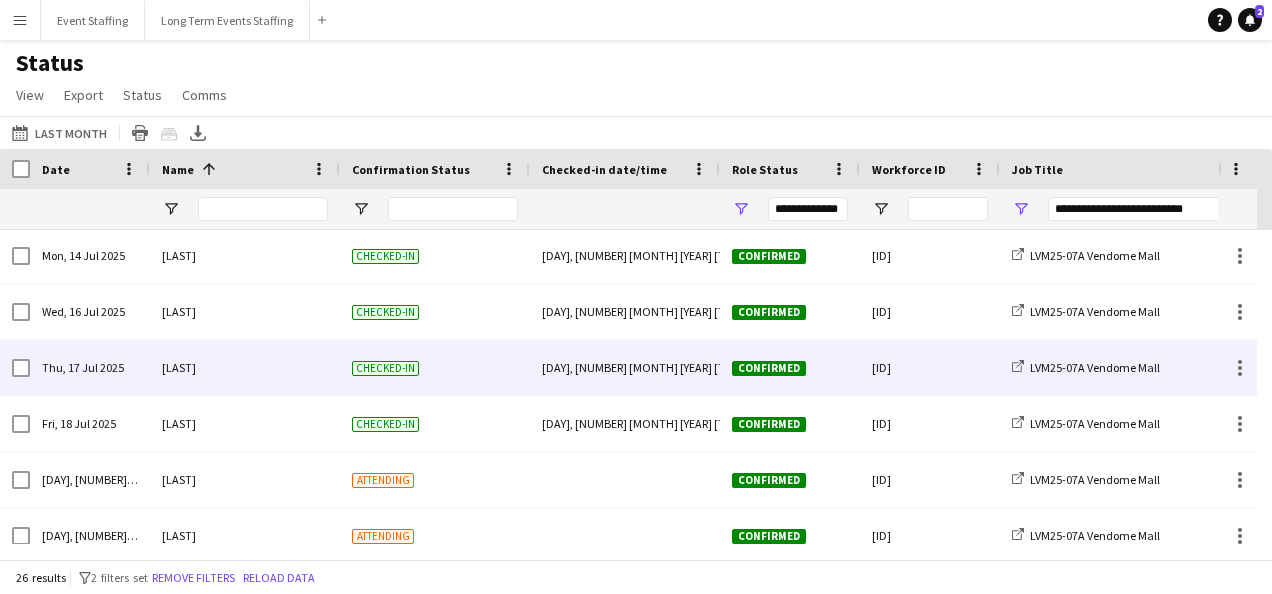scroll, scrollTop: 914, scrollLeft: 0, axis: vertical 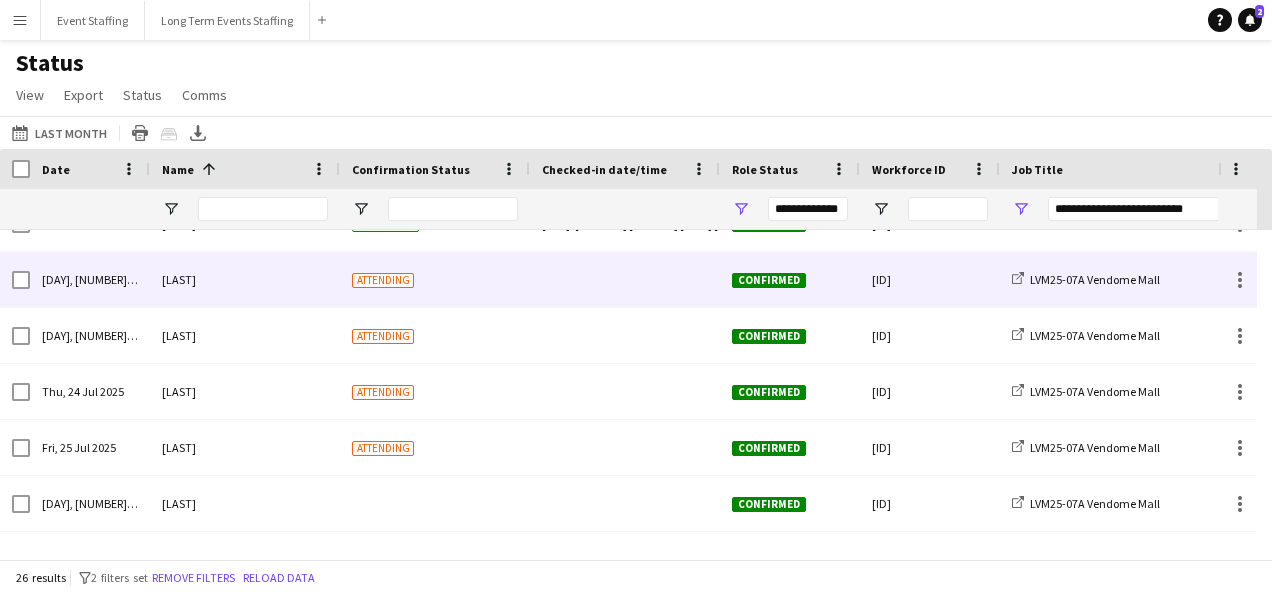click at bounding box center [625, 279] 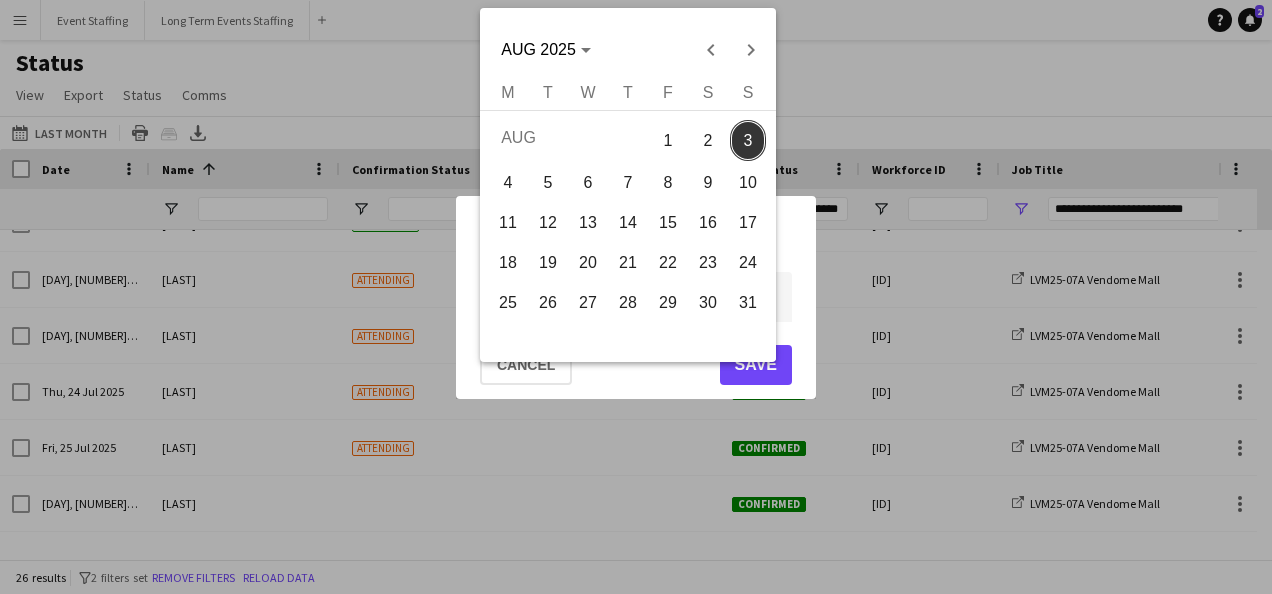 click on "**********" at bounding box center (636, 297) 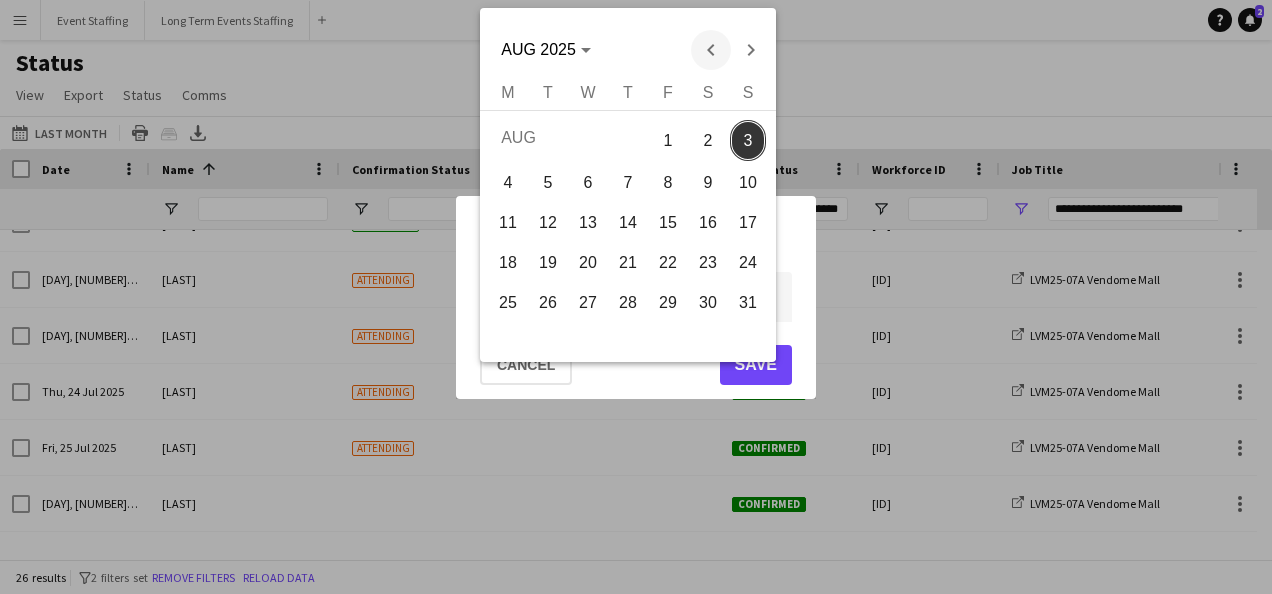 click at bounding box center [711, 50] 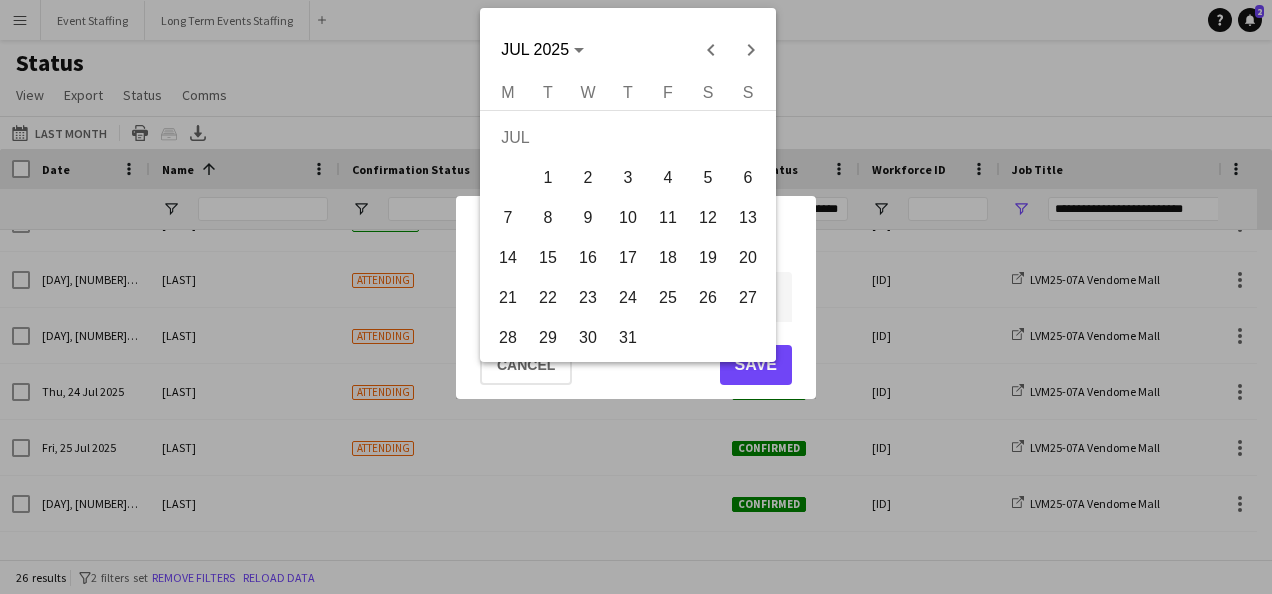 click on "21" at bounding box center [508, 298] 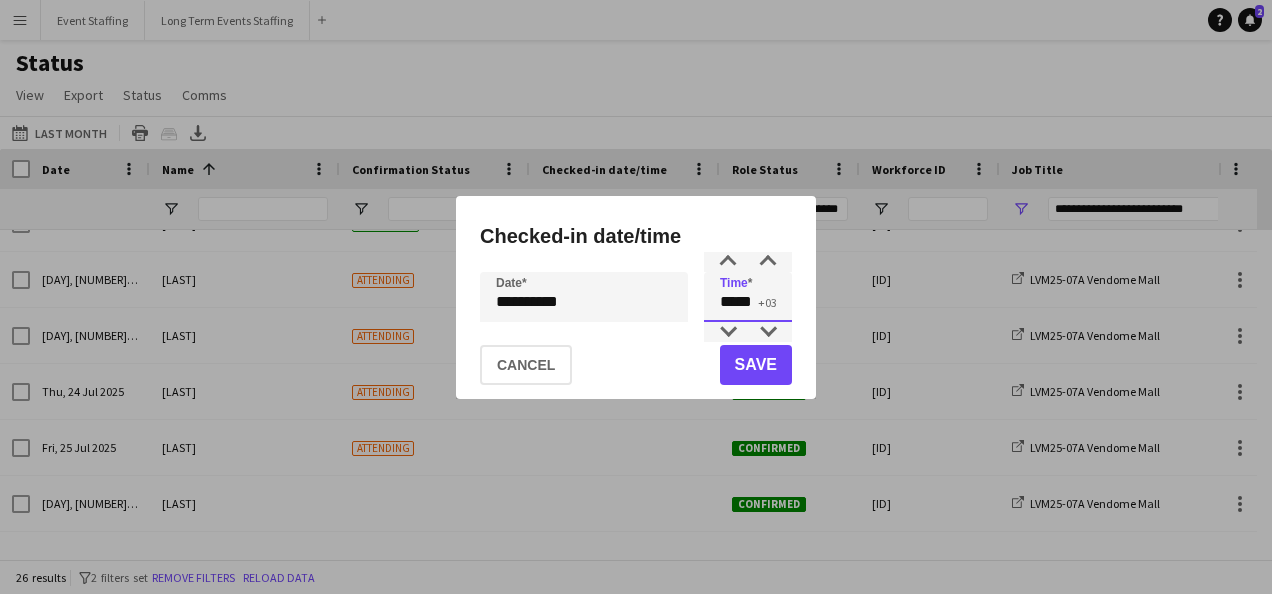 click on "*****" at bounding box center [748, 297] 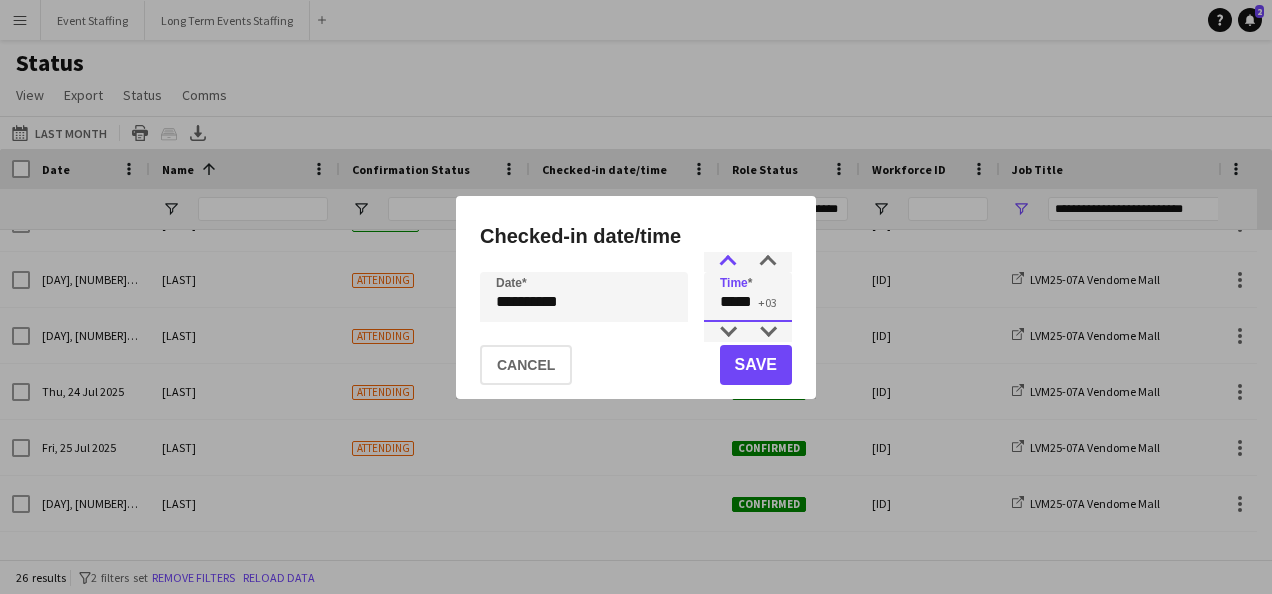 click at bounding box center (728, 262) 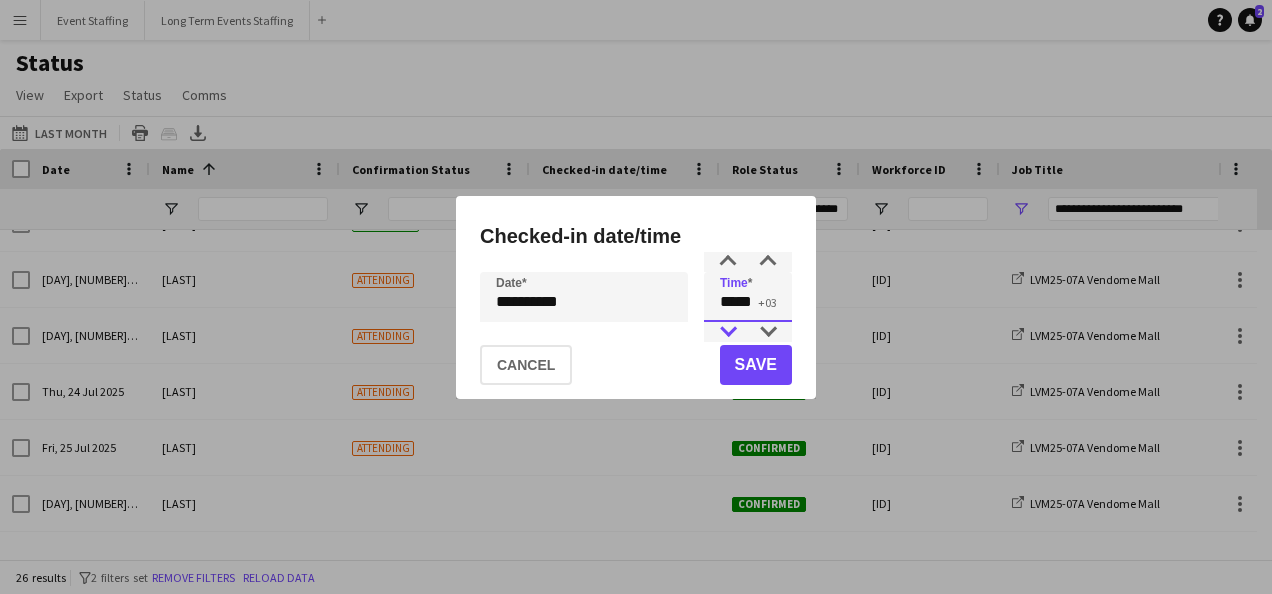 click at bounding box center [728, 332] 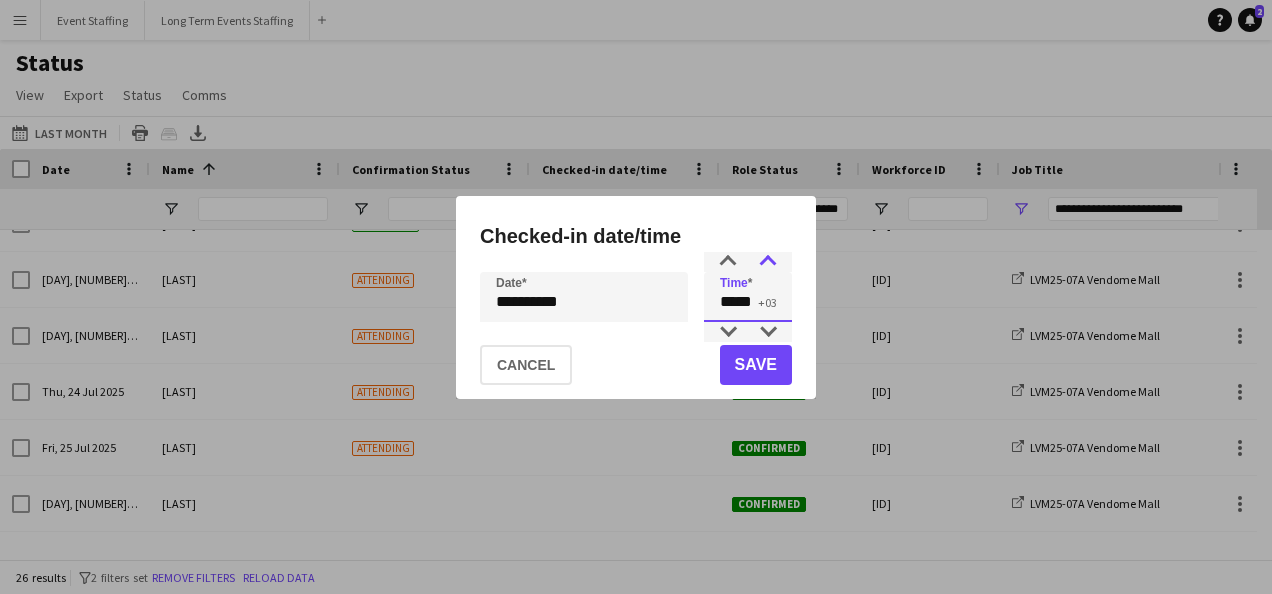 type on "*****" 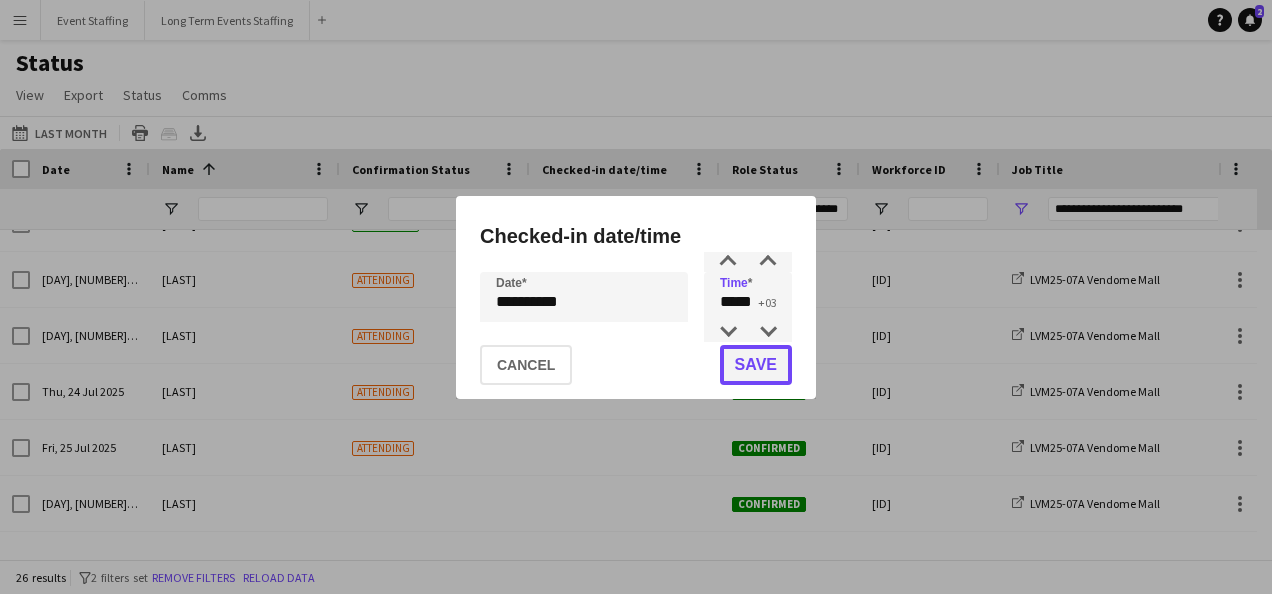 click on "Save" 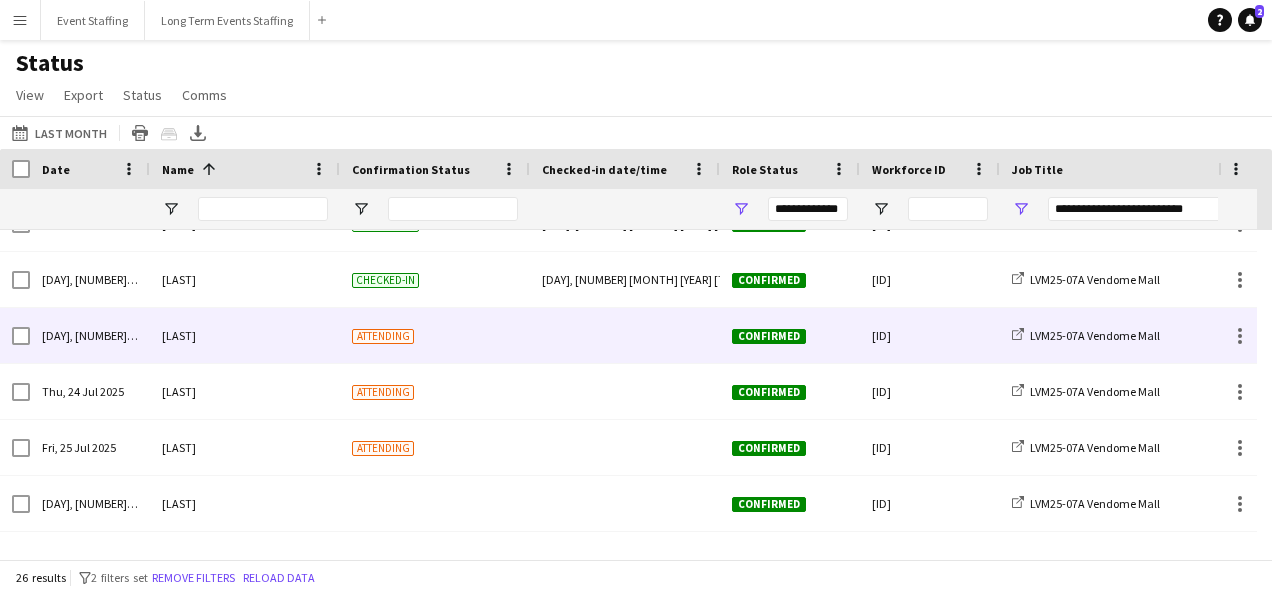 click at bounding box center [625, 335] 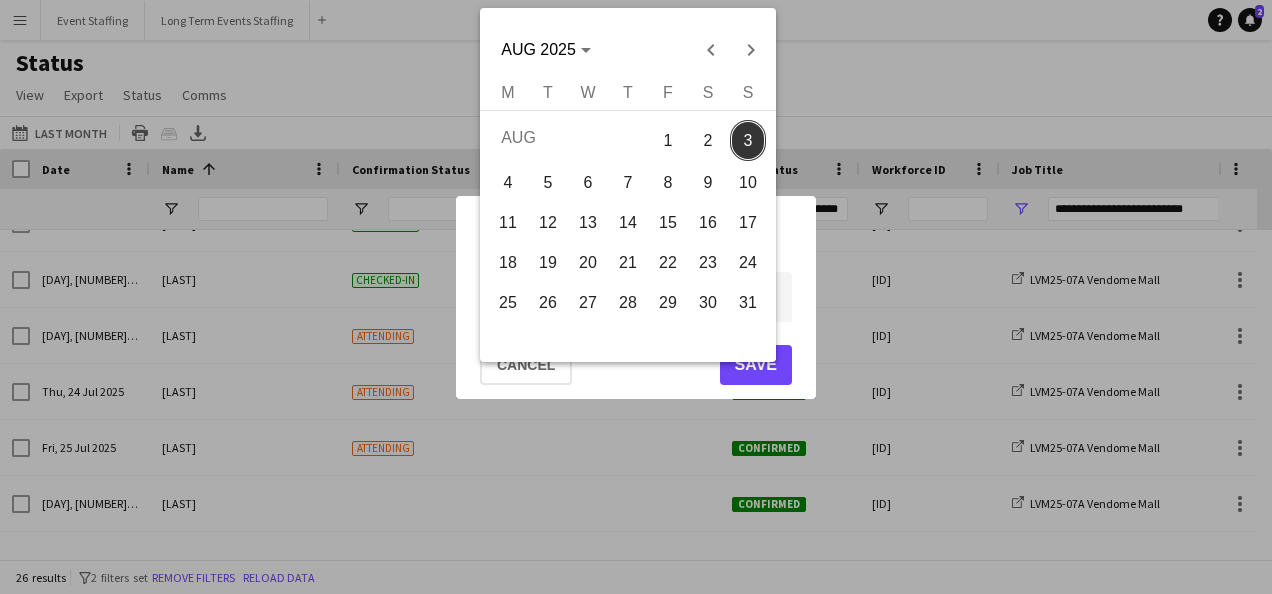 click on "**********" at bounding box center [636, 297] 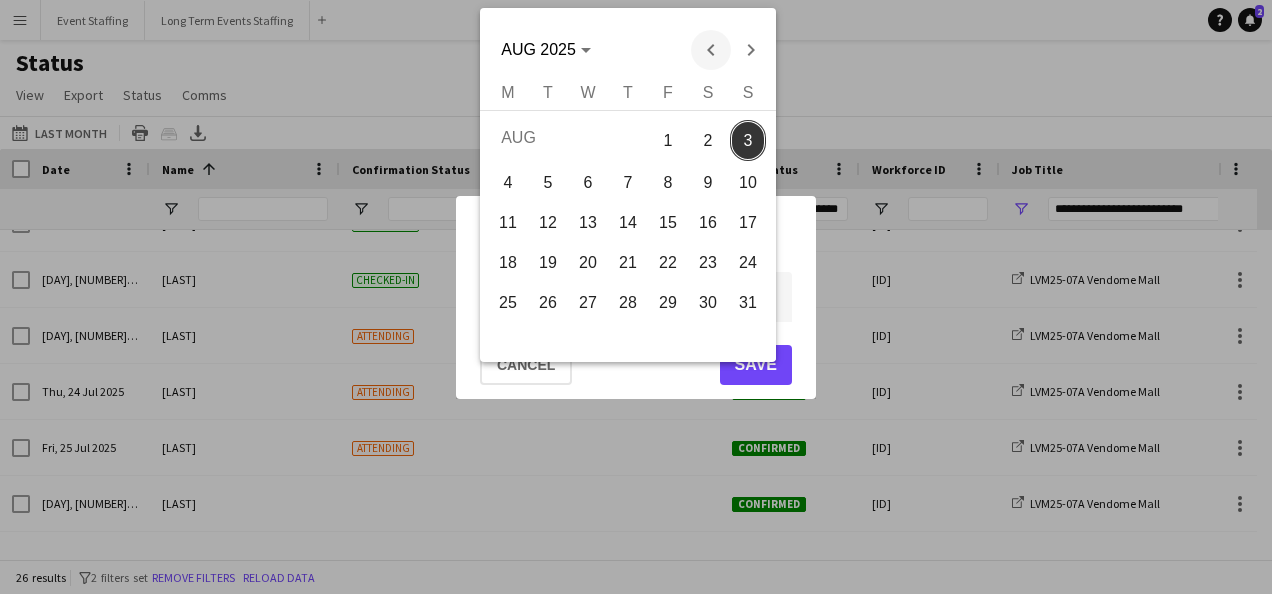 click at bounding box center (711, 50) 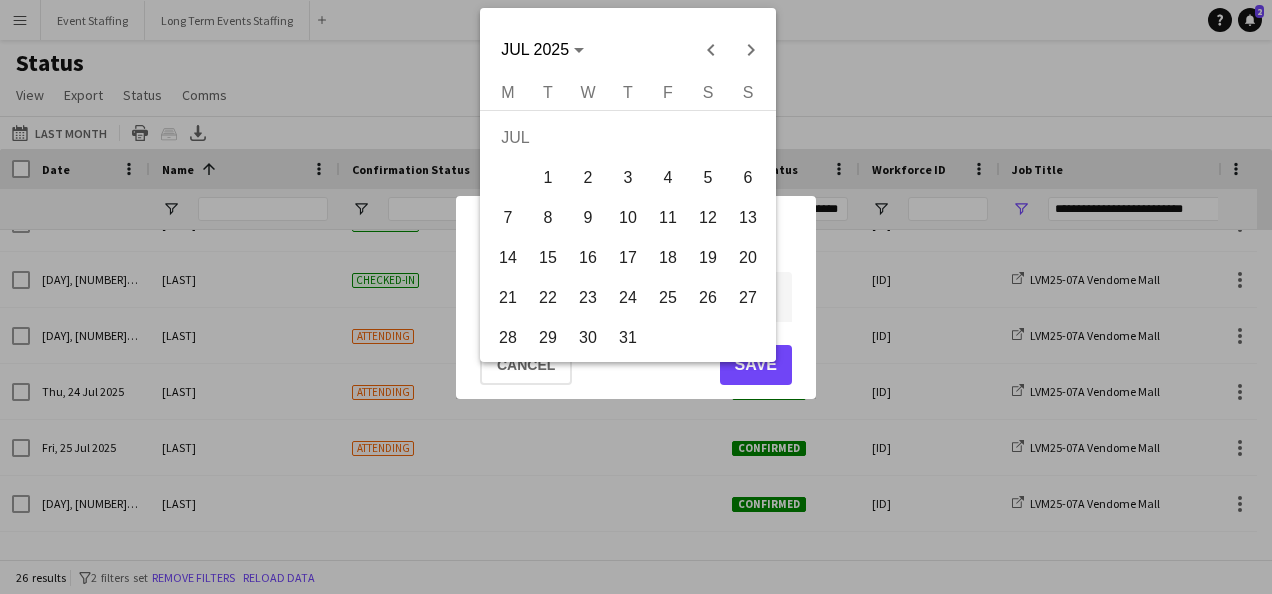 click on "23" at bounding box center (588, 298) 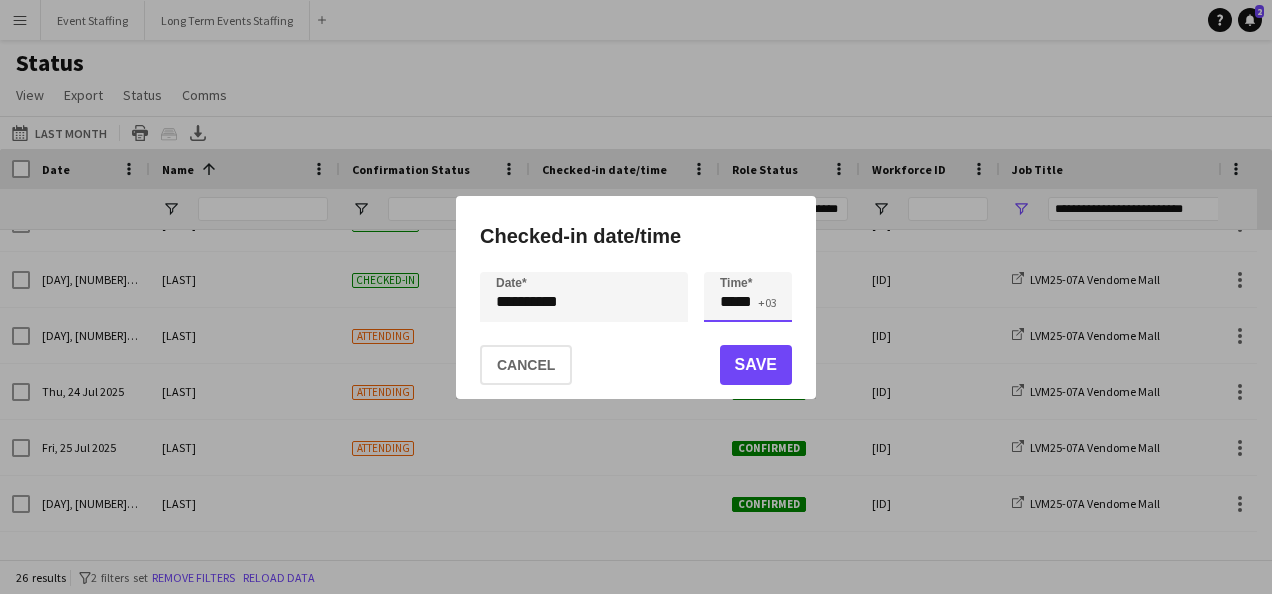 click on "*****" at bounding box center (748, 297) 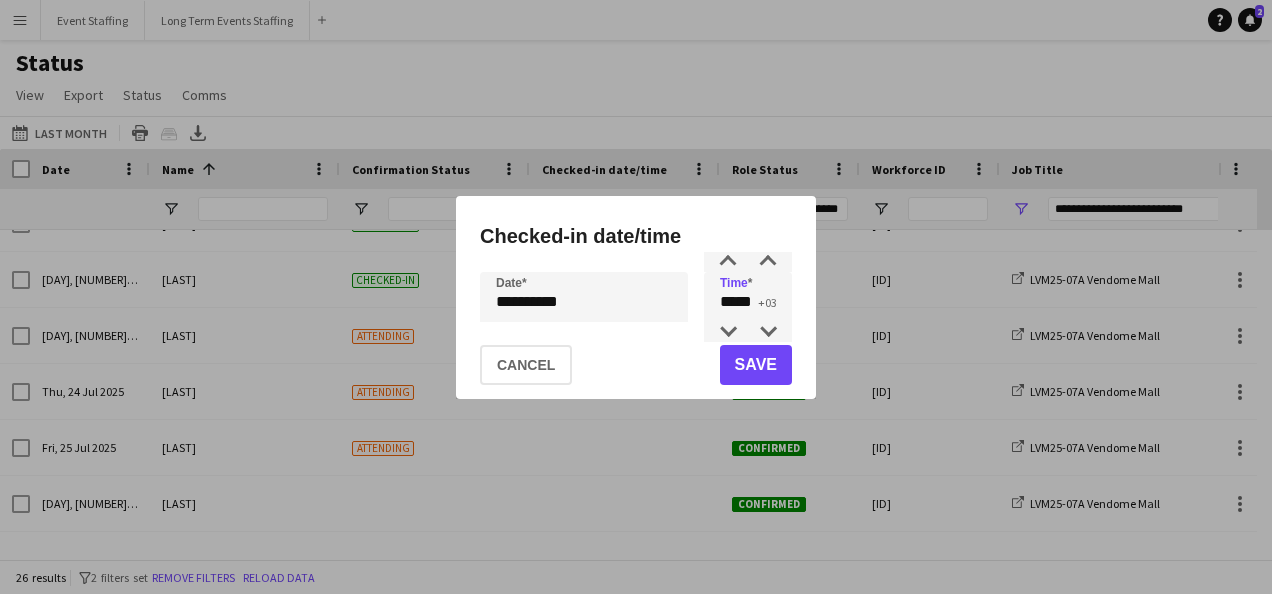 click on "Checked-in date/time" at bounding box center [636, 236] 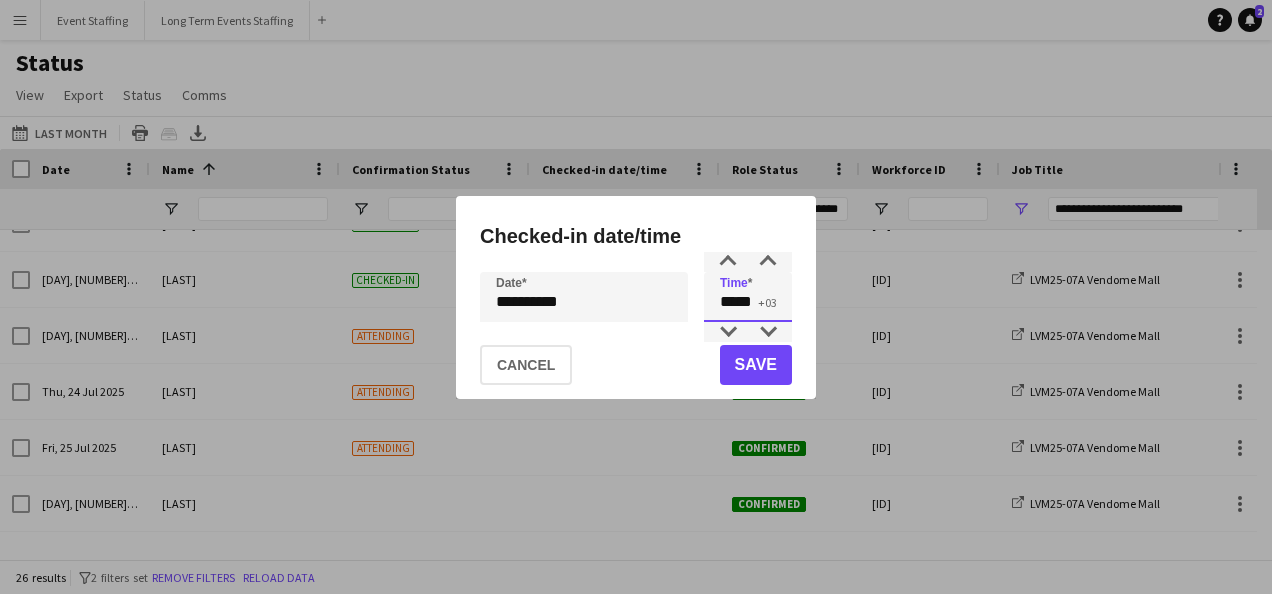 click on "*****" at bounding box center [748, 297] 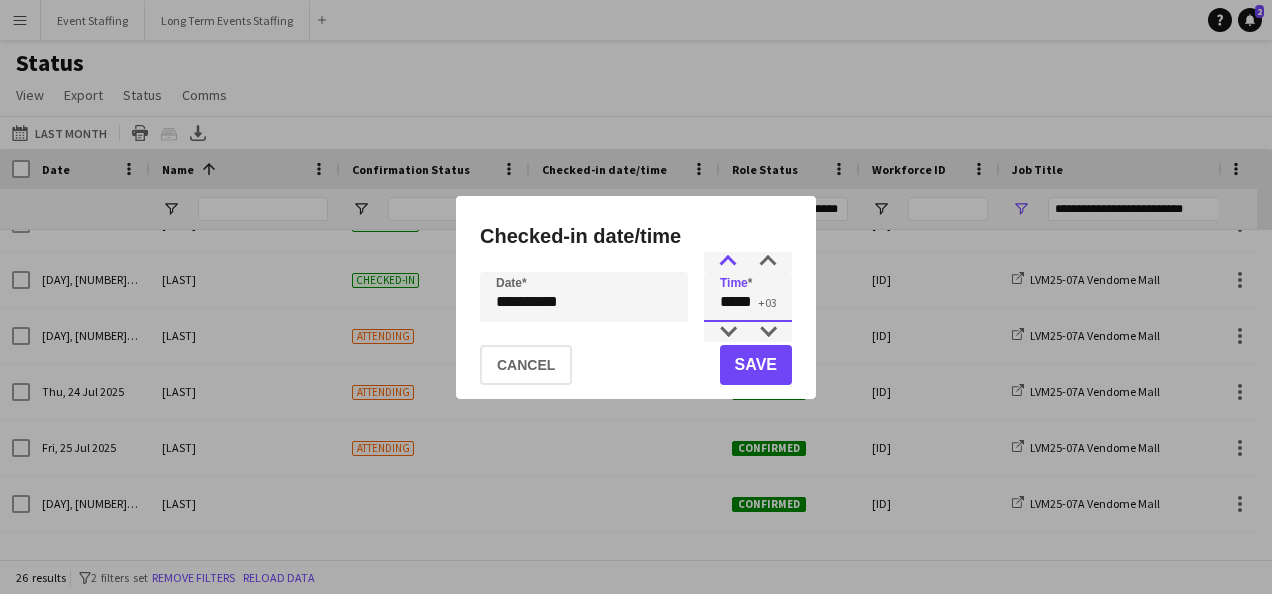 click at bounding box center (728, 262) 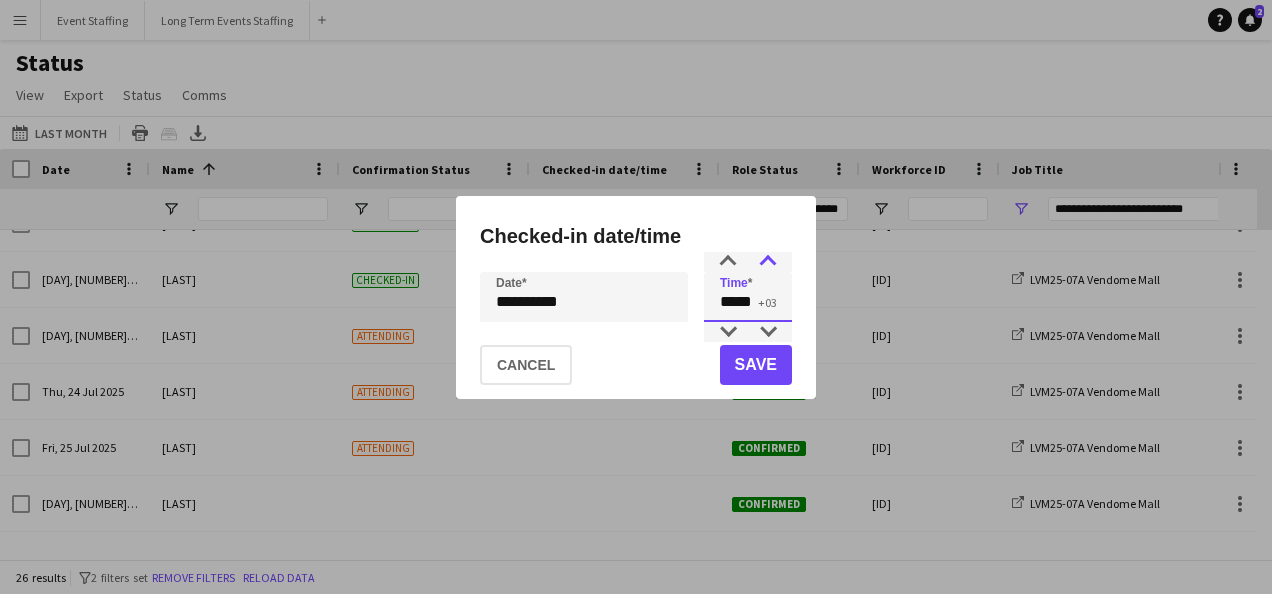 click at bounding box center (768, 262) 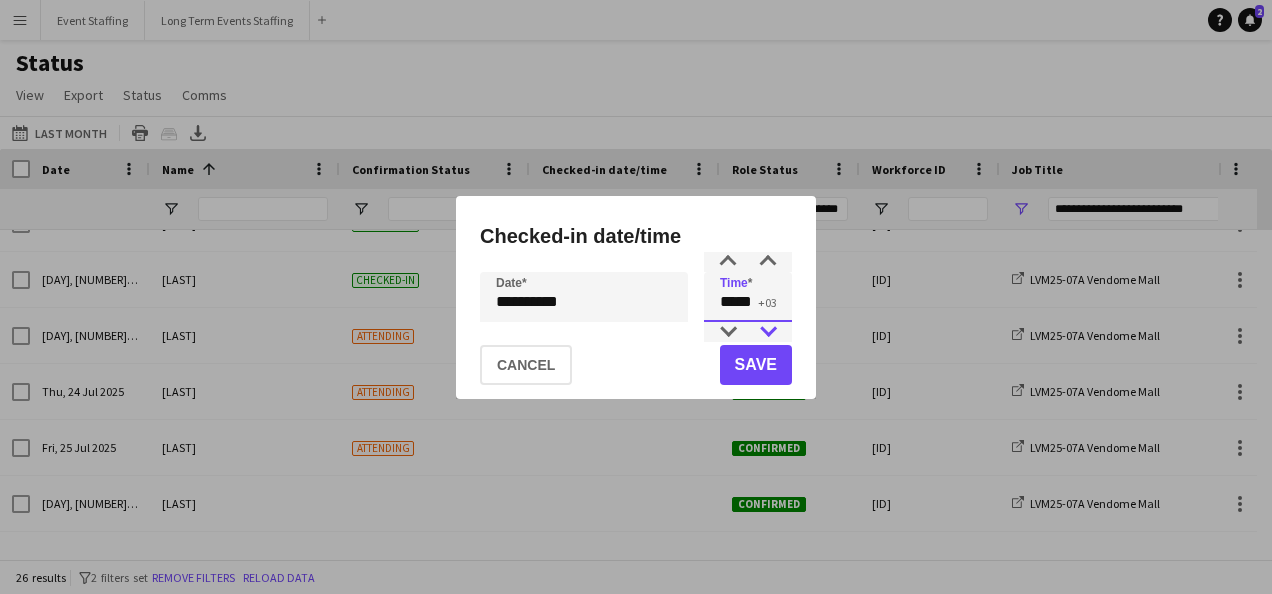 type on "*****" 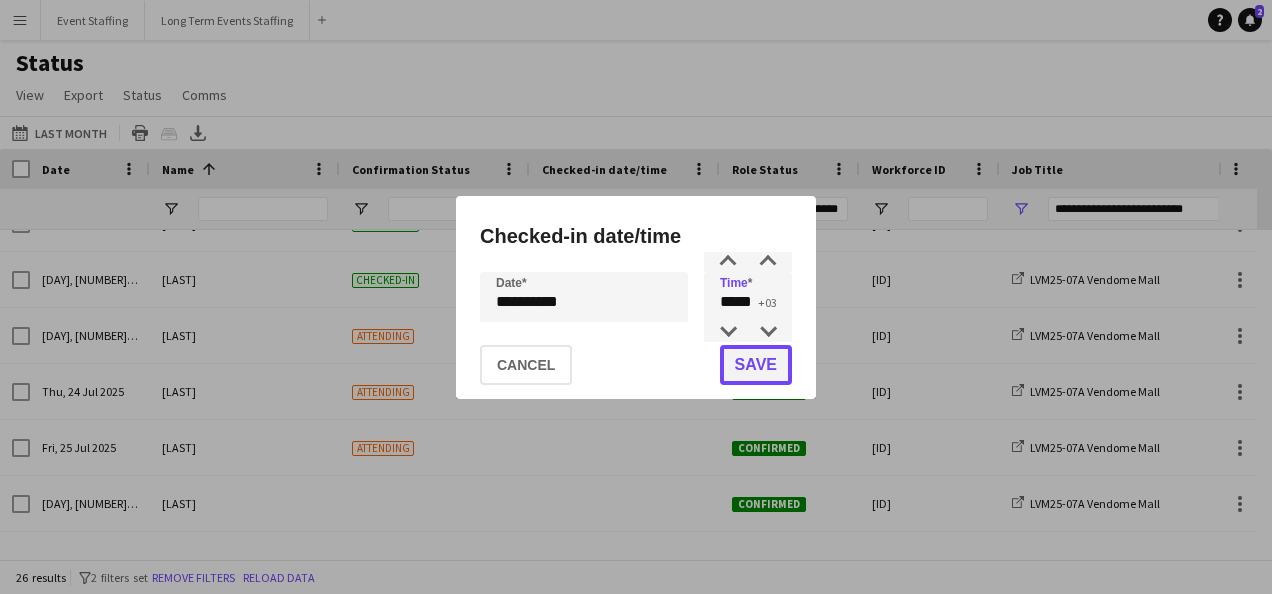 click on "Save" 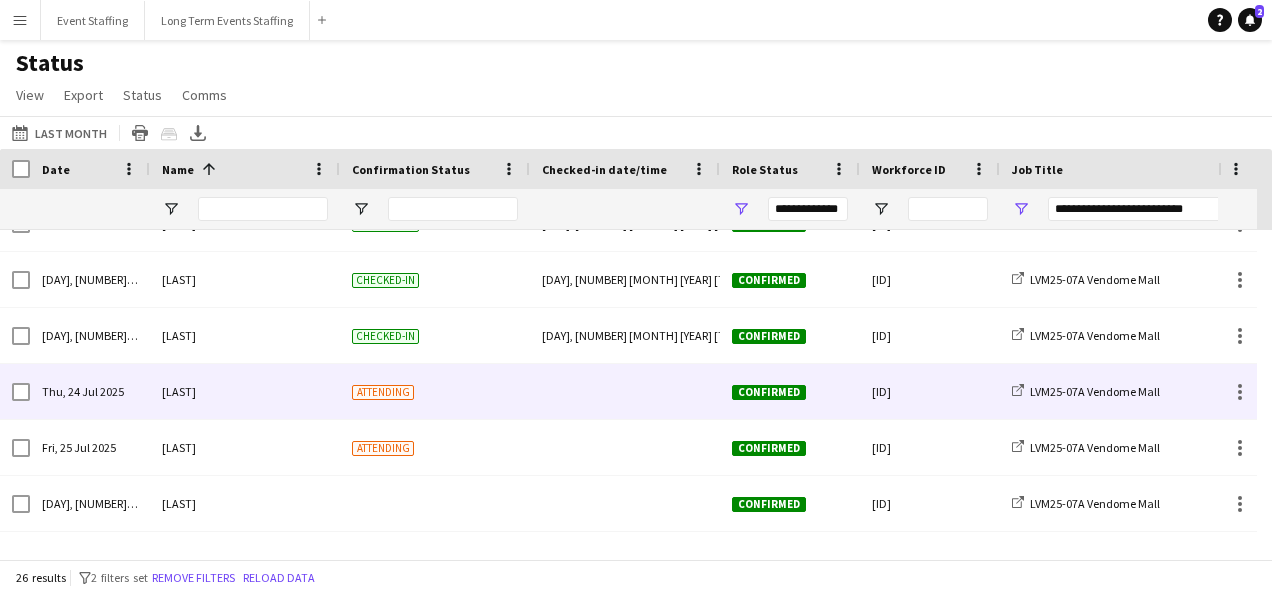 click at bounding box center [625, 391] 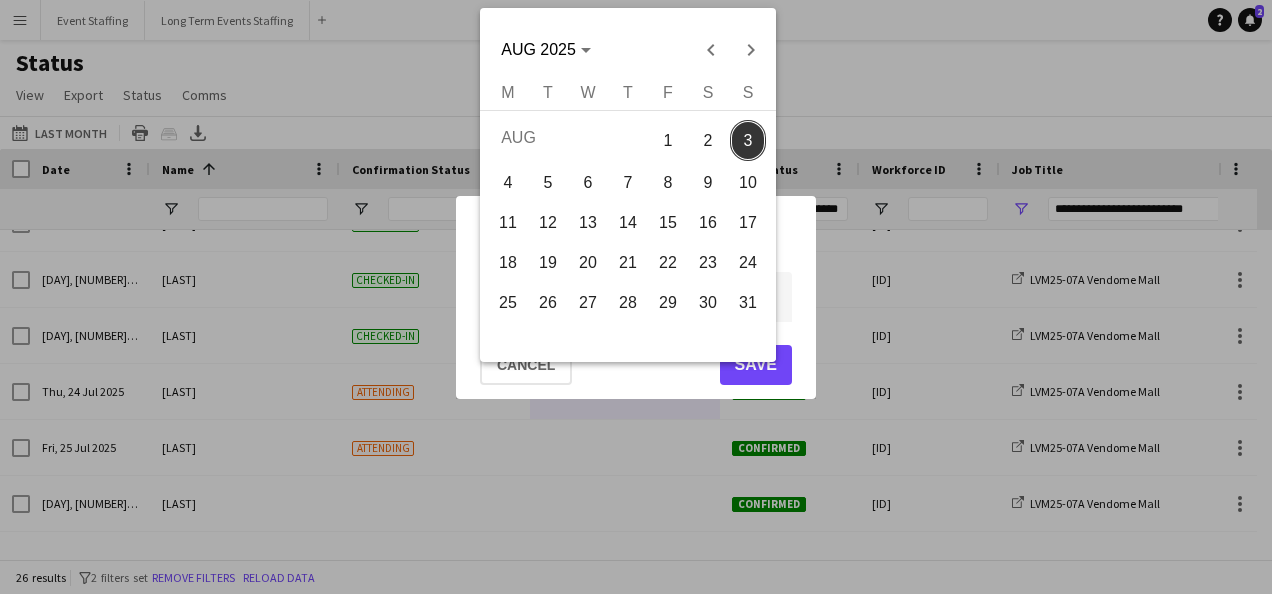 click on "**********" at bounding box center (636, 297) 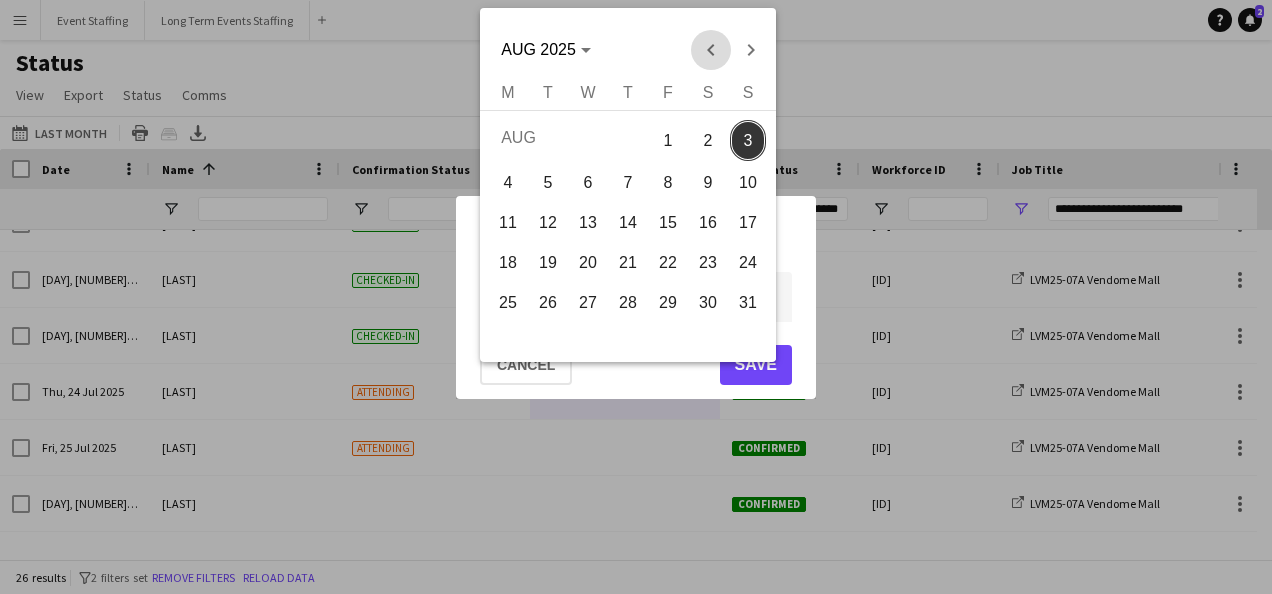 click at bounding box center [711, 50] 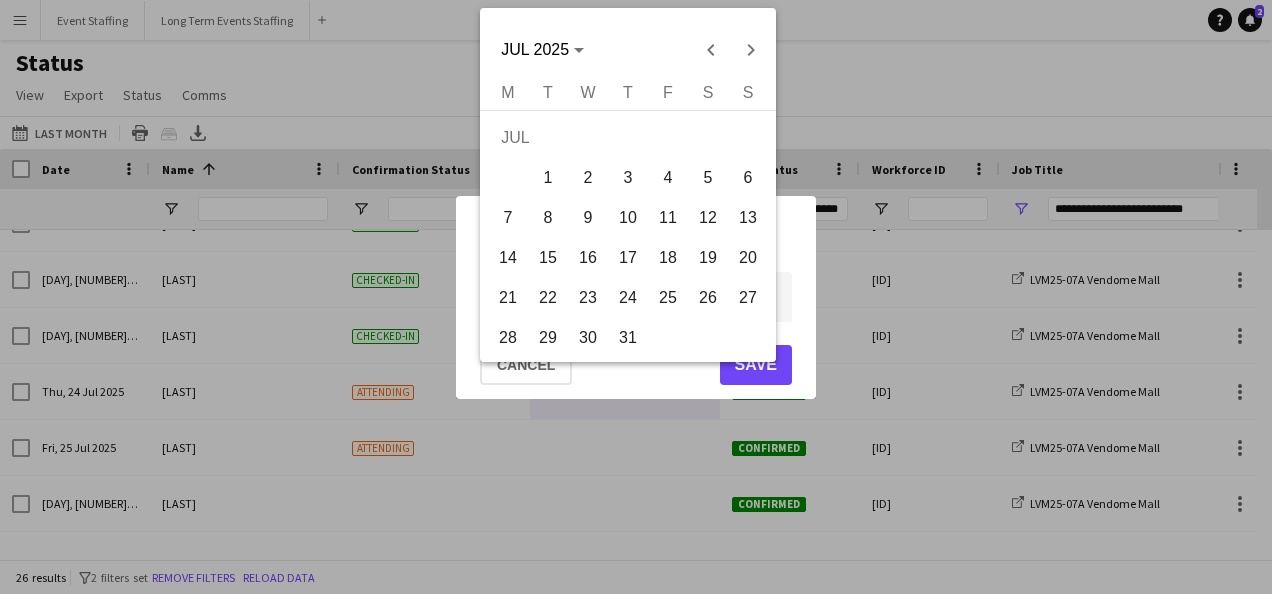 click on "24" at bounding box center [628, 298] 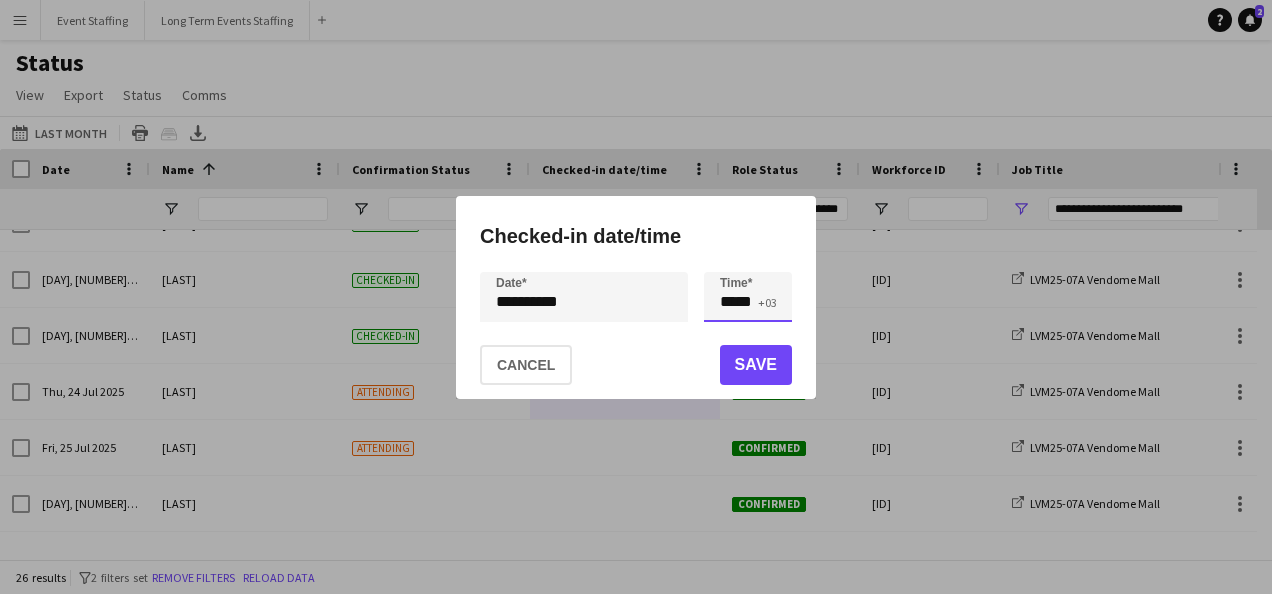 click on "*****" at bounding box center [748, 297] 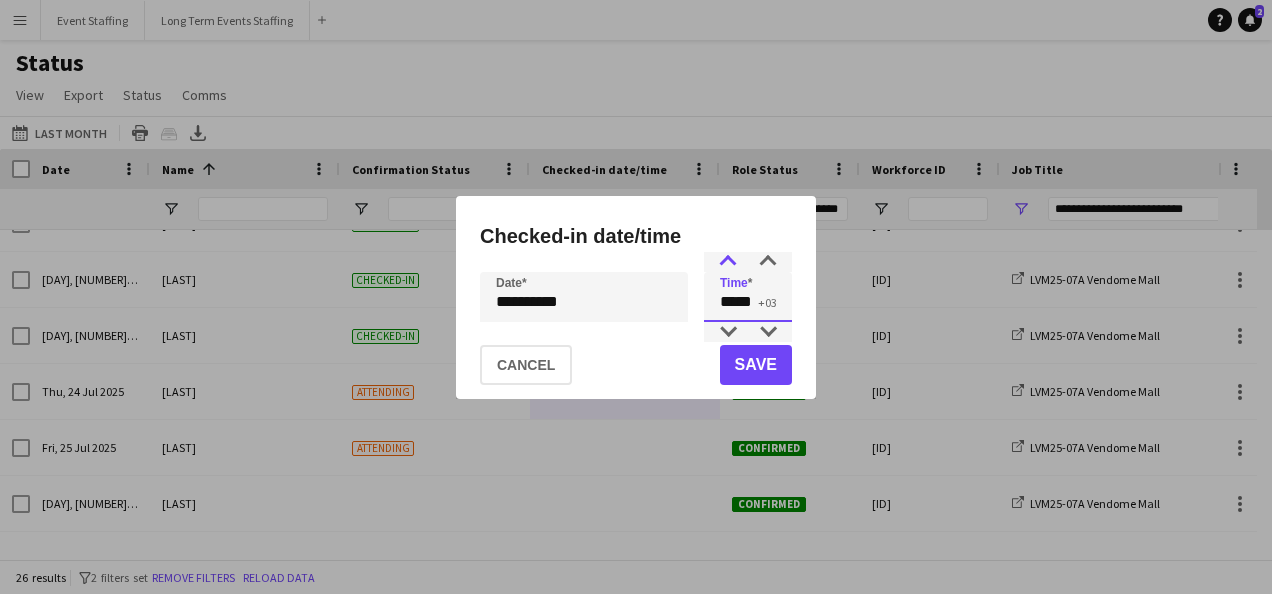 click at bounding box center (728, 262) 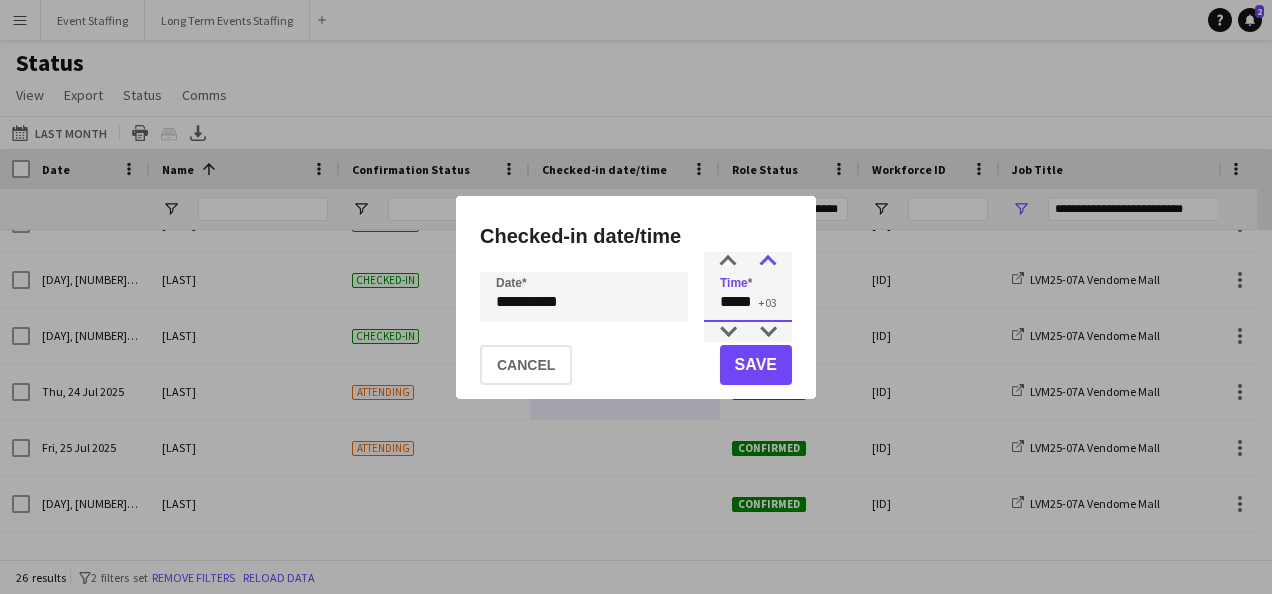 type on "*****" 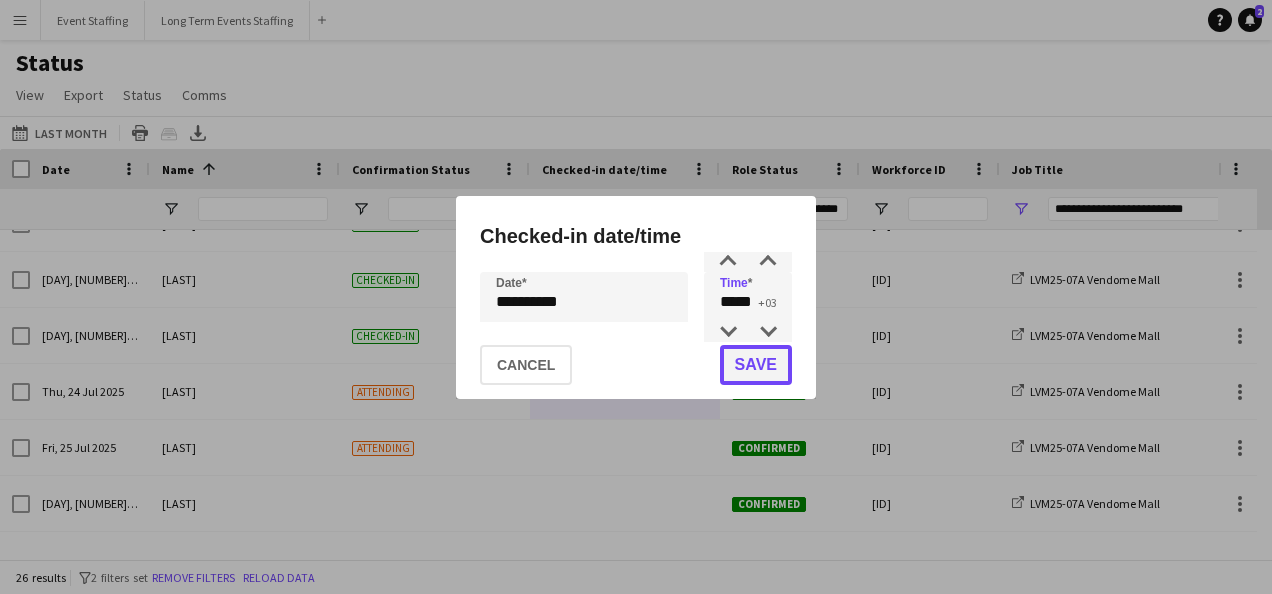 click on "Save" 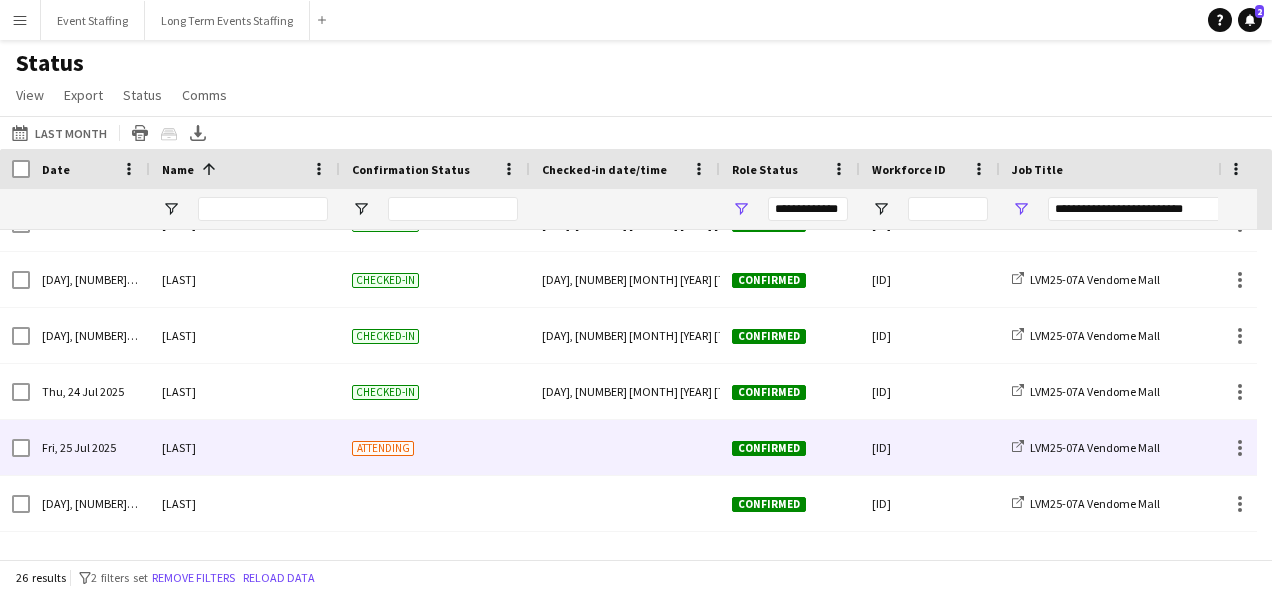 click at bounding box center [625, 447] 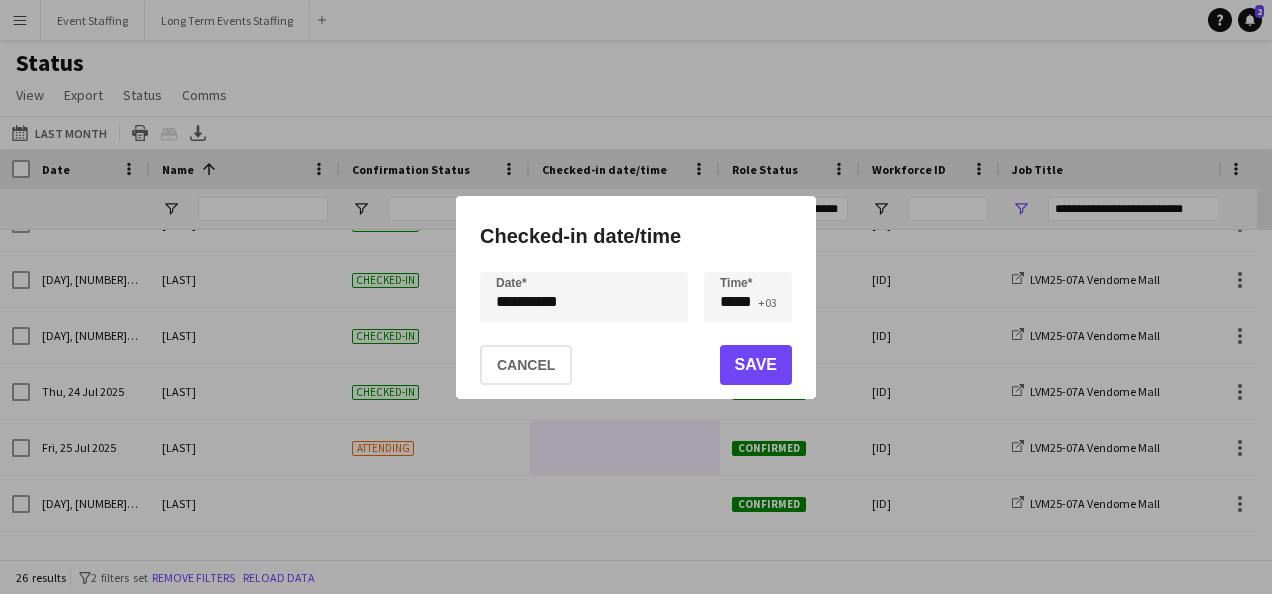 click on "**********" at bounding box center (636, 297) 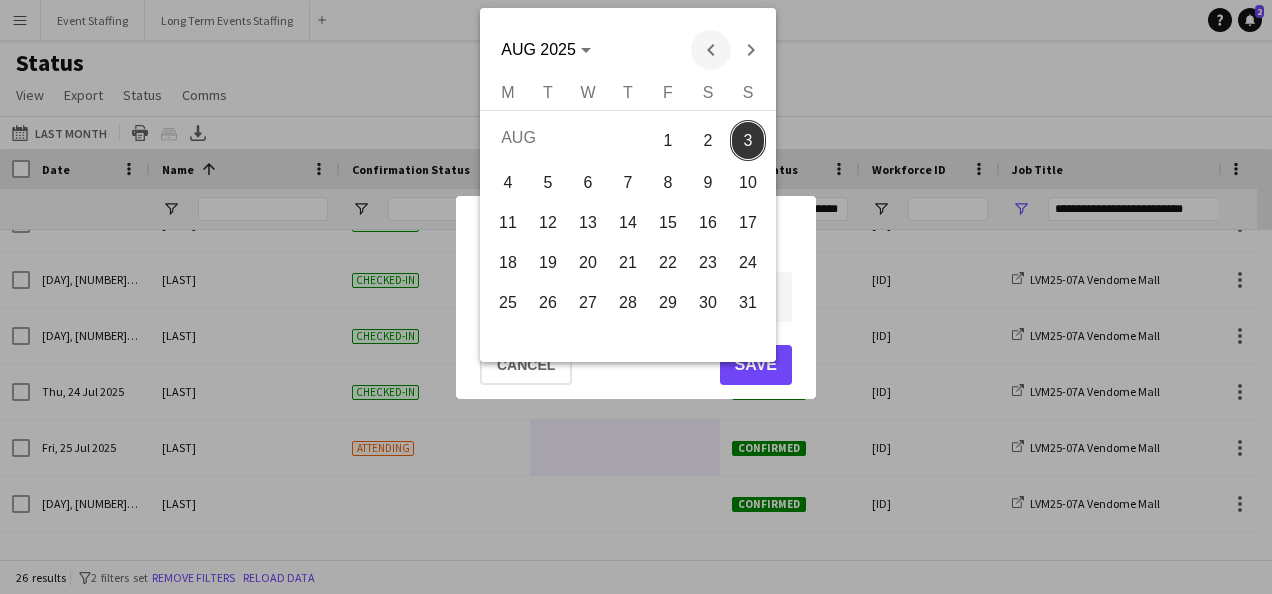 click at bounding box center (711, 50) 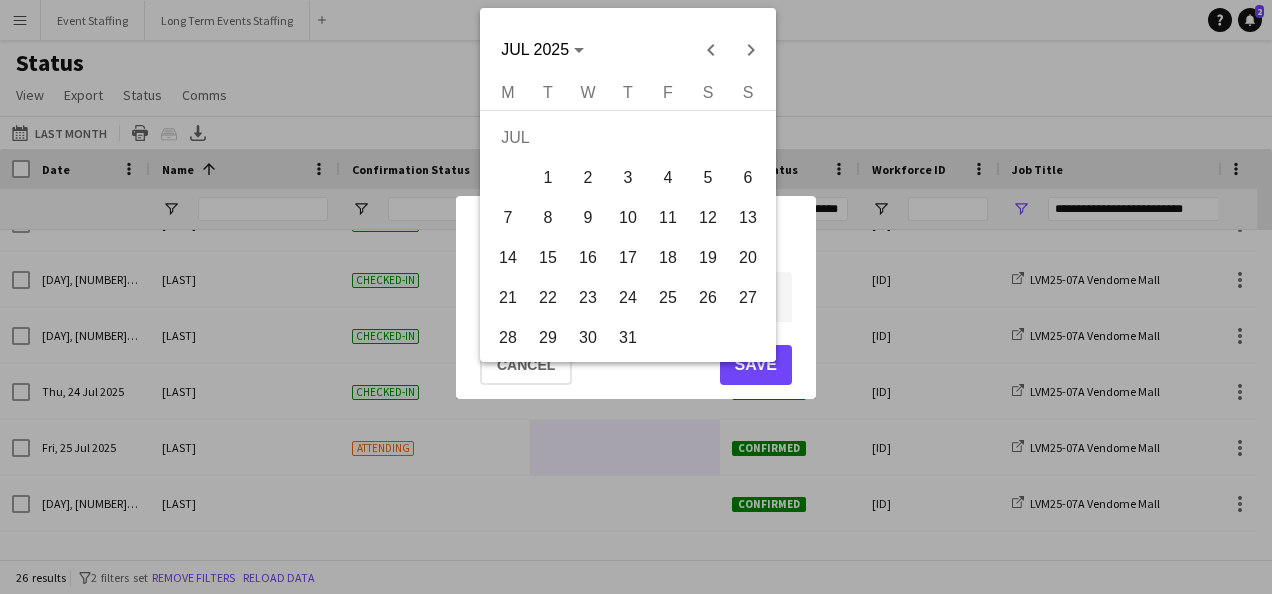 click on "25" at bounding box center (668, 298) 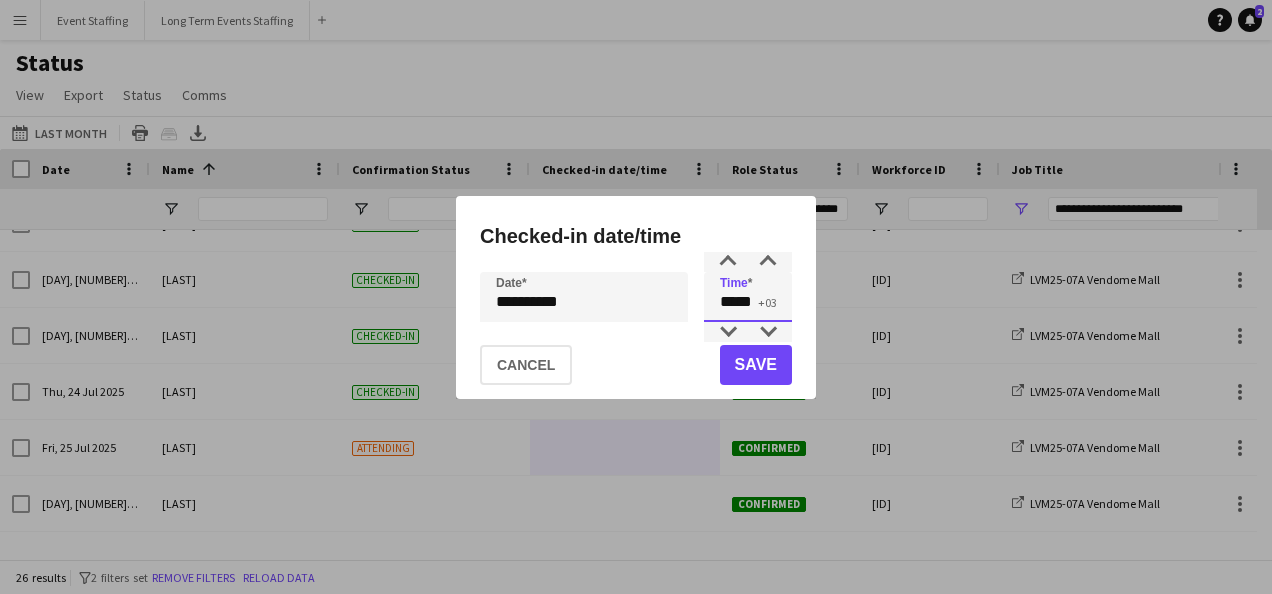 click on "*****" at bounding box center [748, 297] 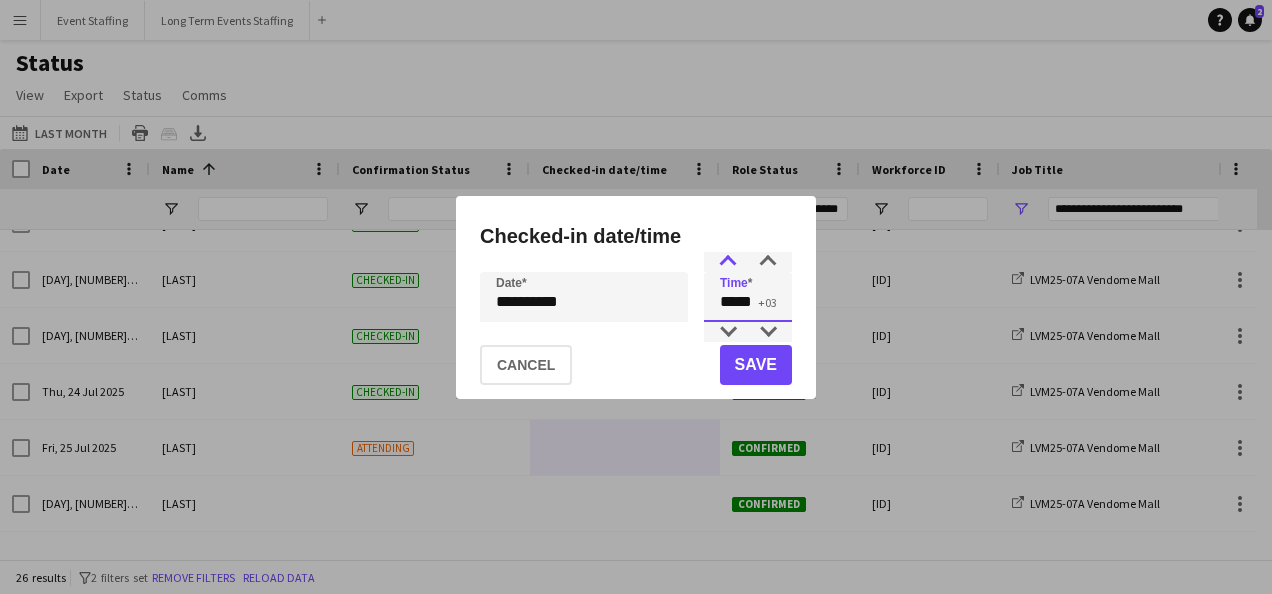 click at bounding box center [728, 262] 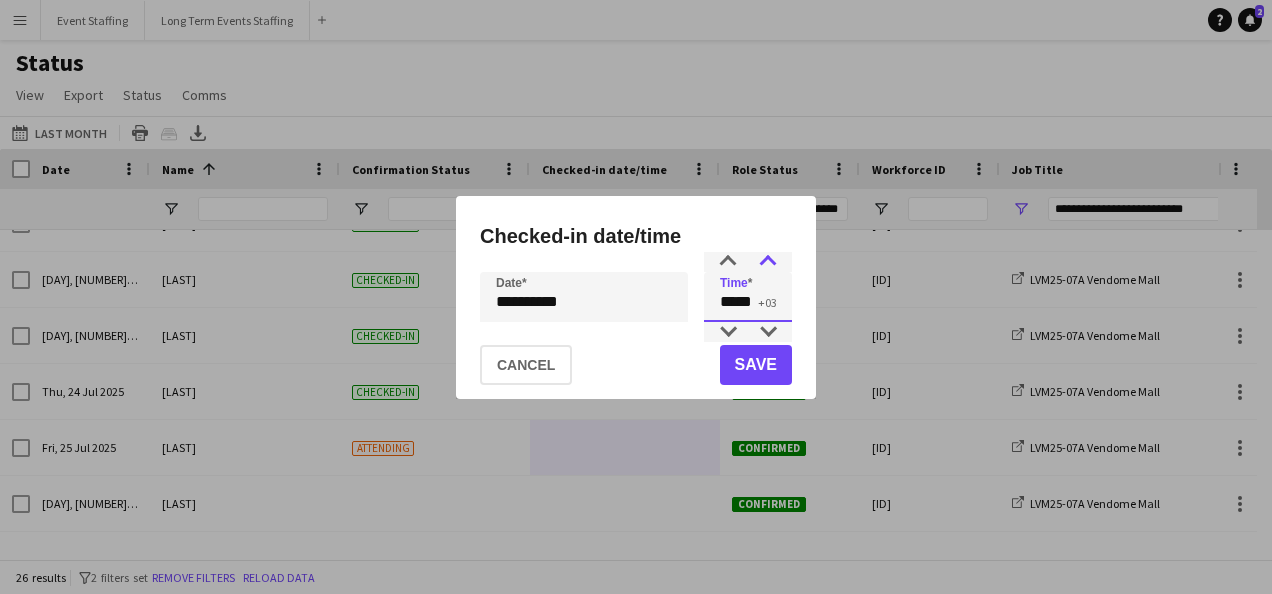 type on "*****" 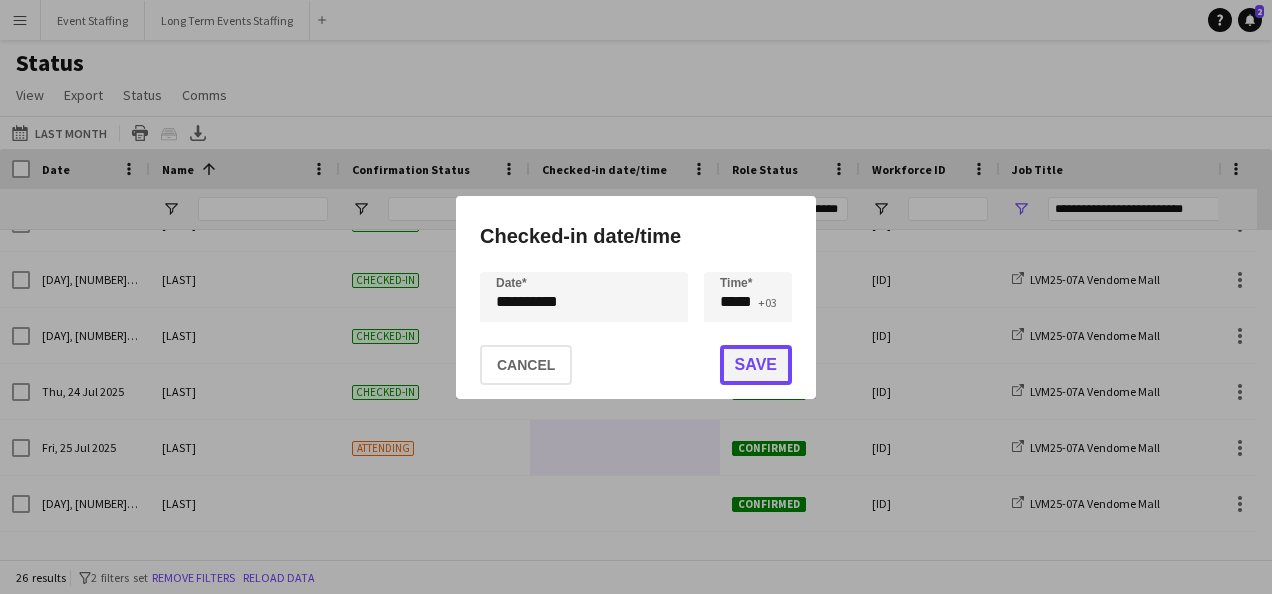 click on "Save" 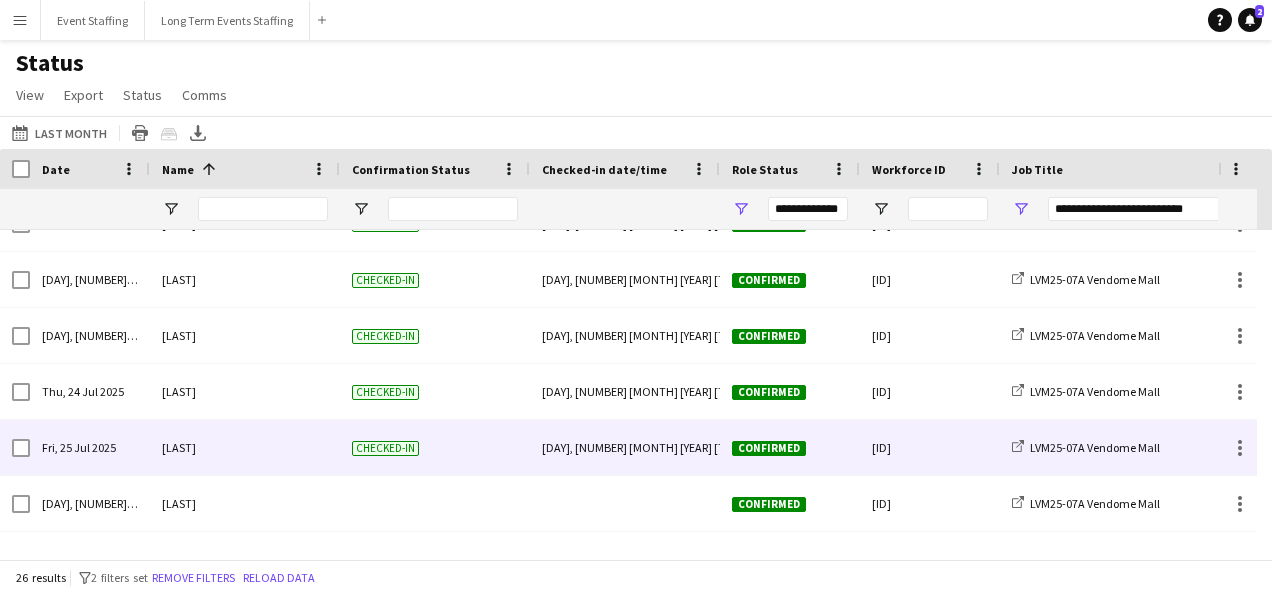 scroll, scrollTop: 1142, scrollLeft: 0, axis: vertical 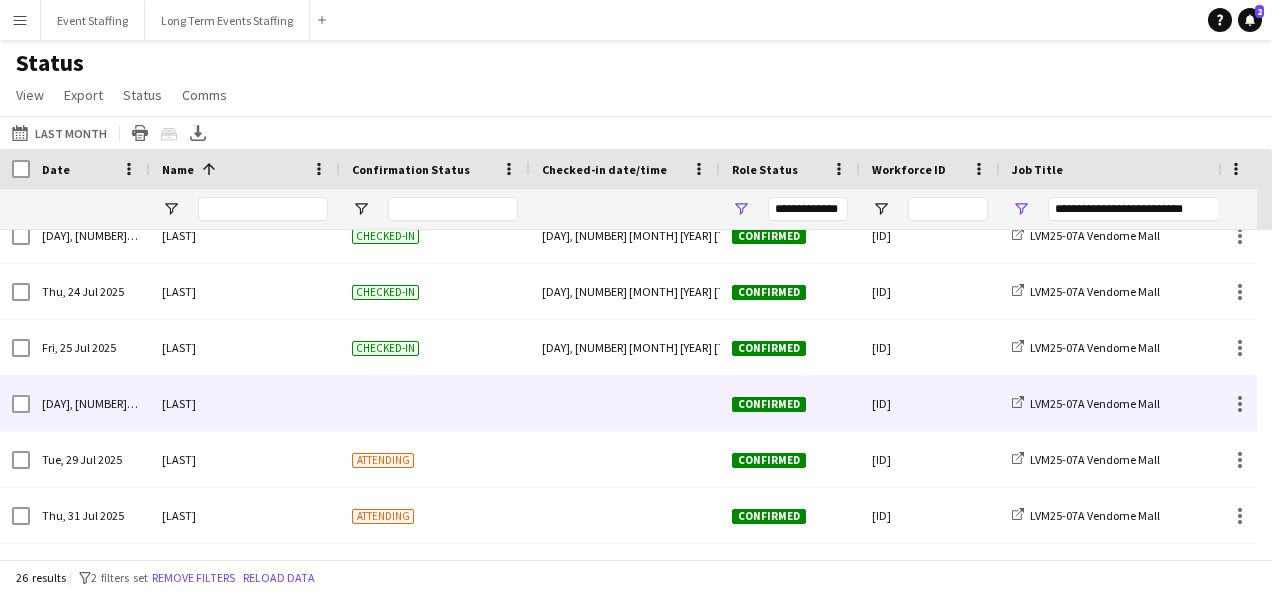 click at bounding box center (625, 403) 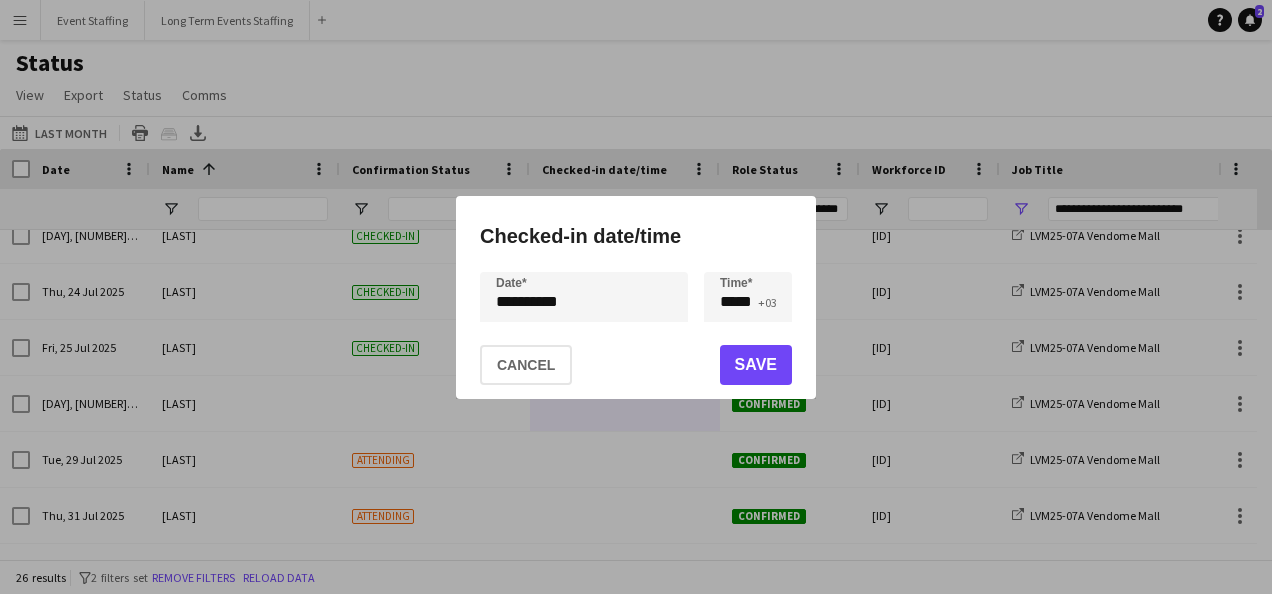 click on "**********" at bounding box center [636, 297] 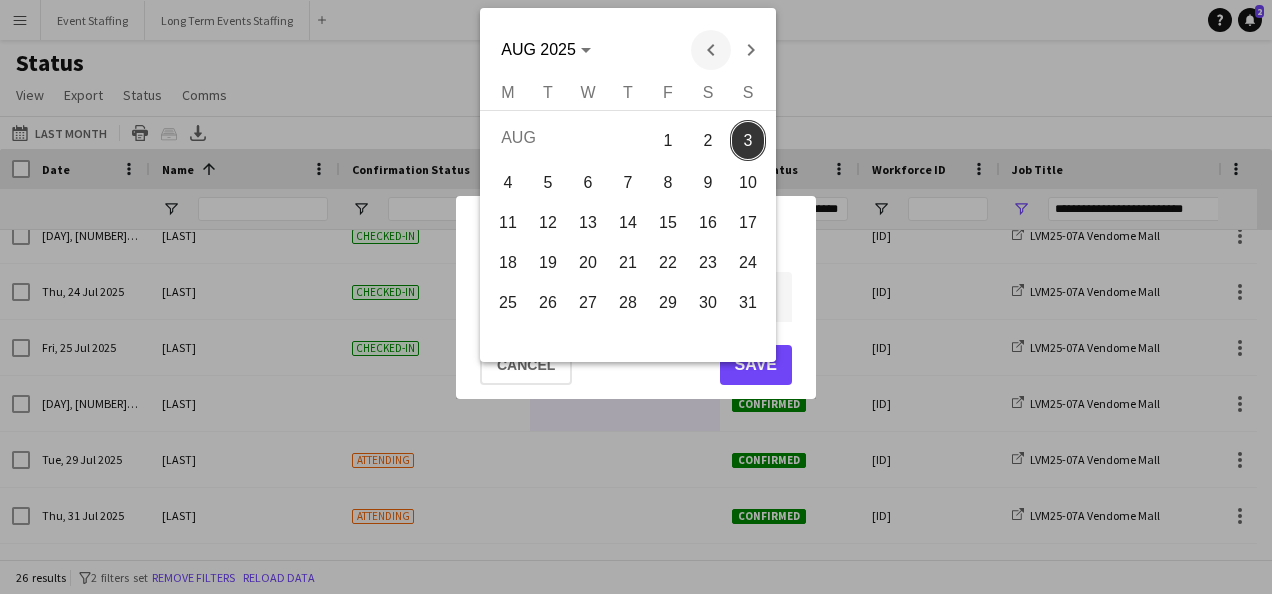 click at bounding box center (711, 50) 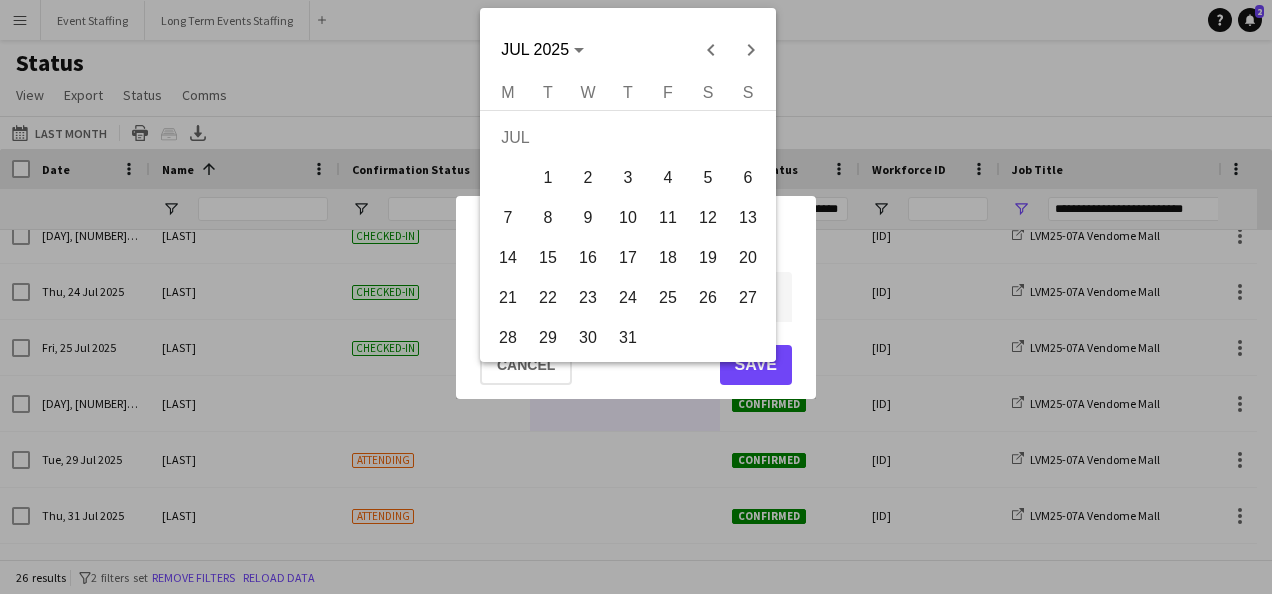 drag, startPoint x: 509, startPoint y: 338, endPoint x: 522, endPoint y: 338, distance: 13 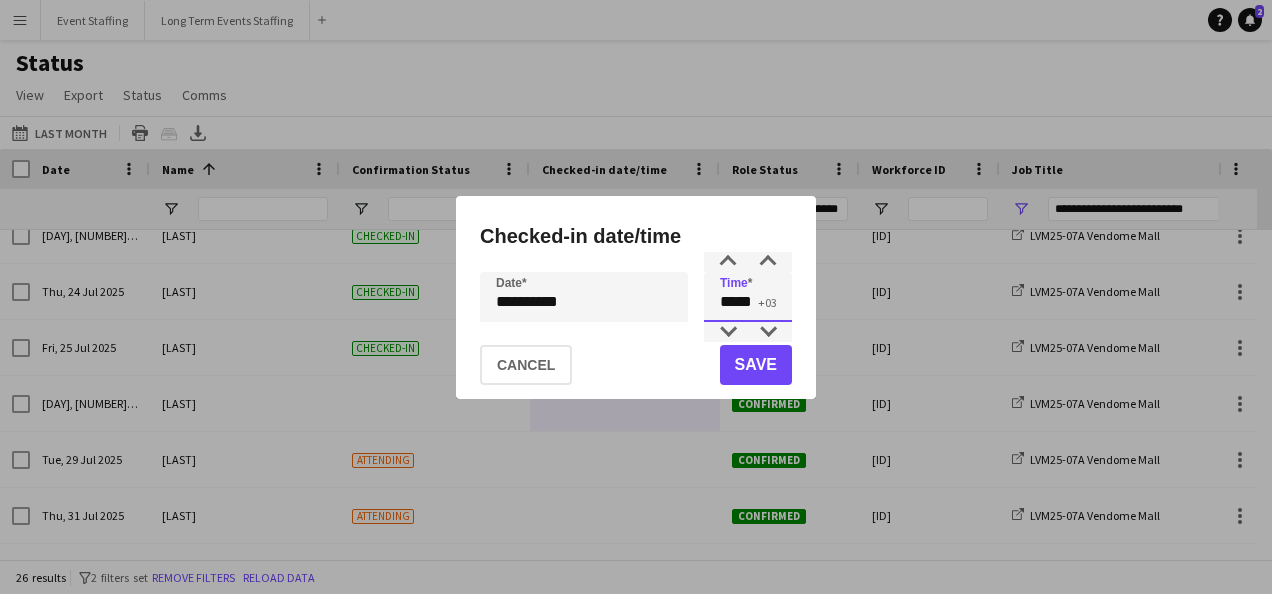 click on "*****" at bounding box center (748, 297) 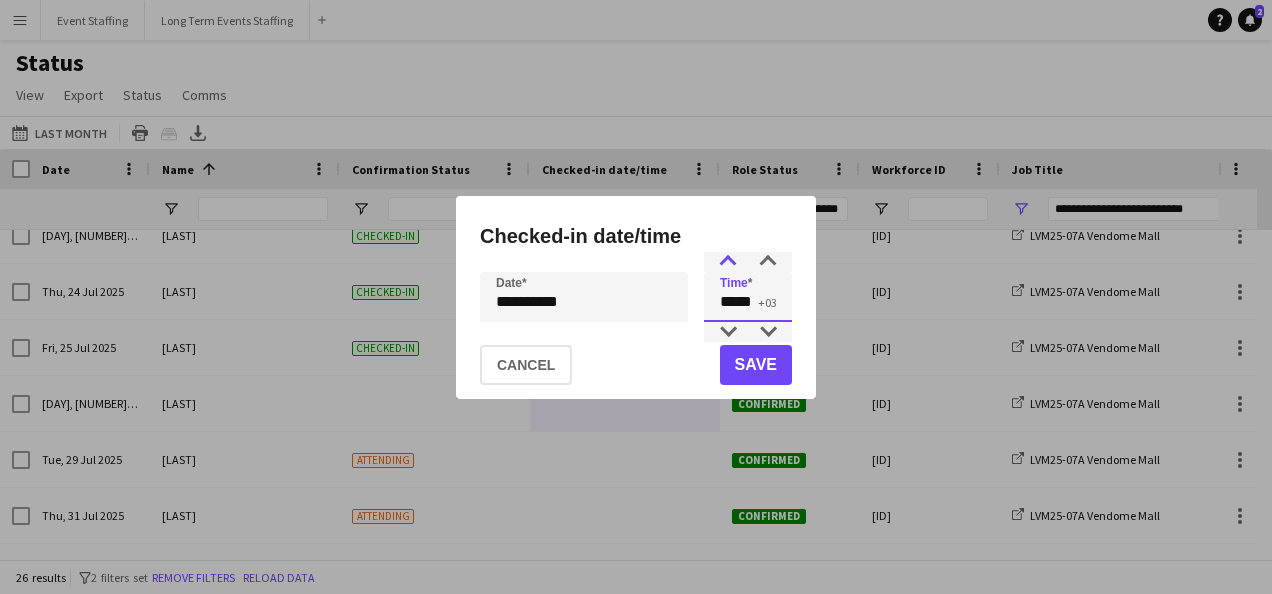 click at bounding box center (728, 262) 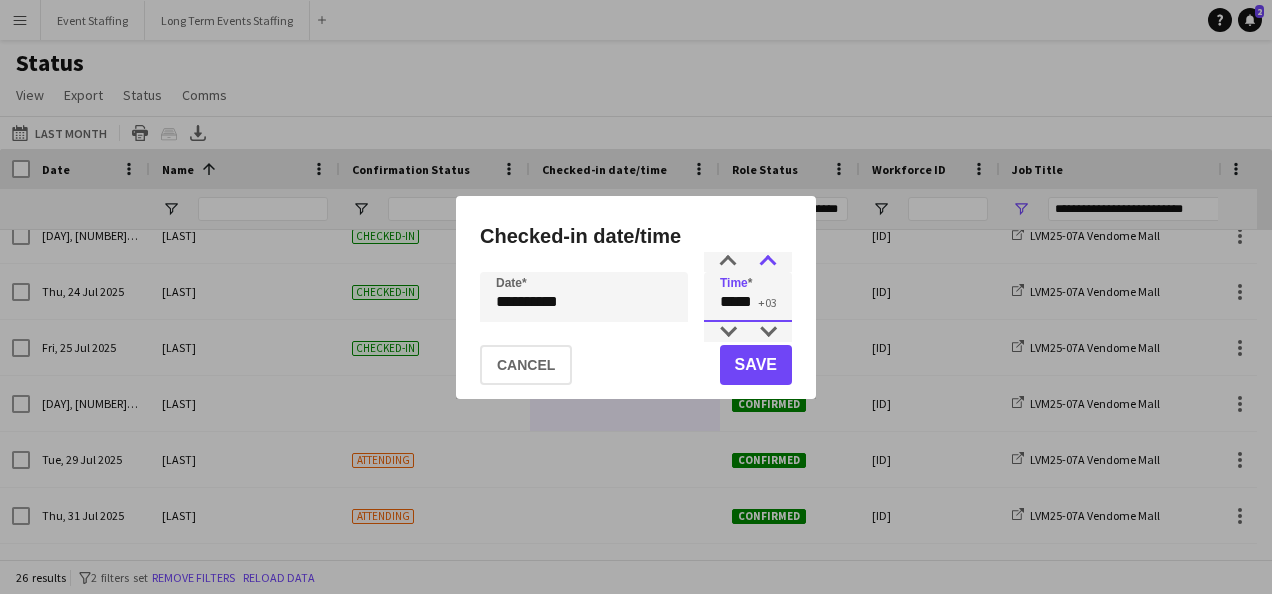 type on "*****" 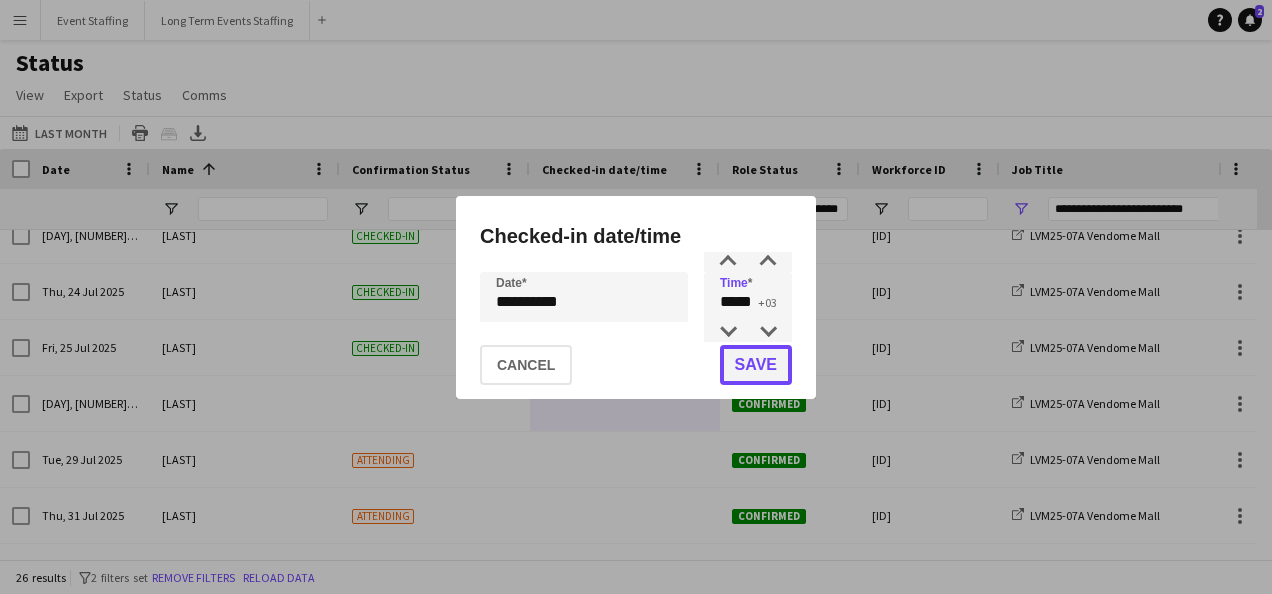 click on "Save" 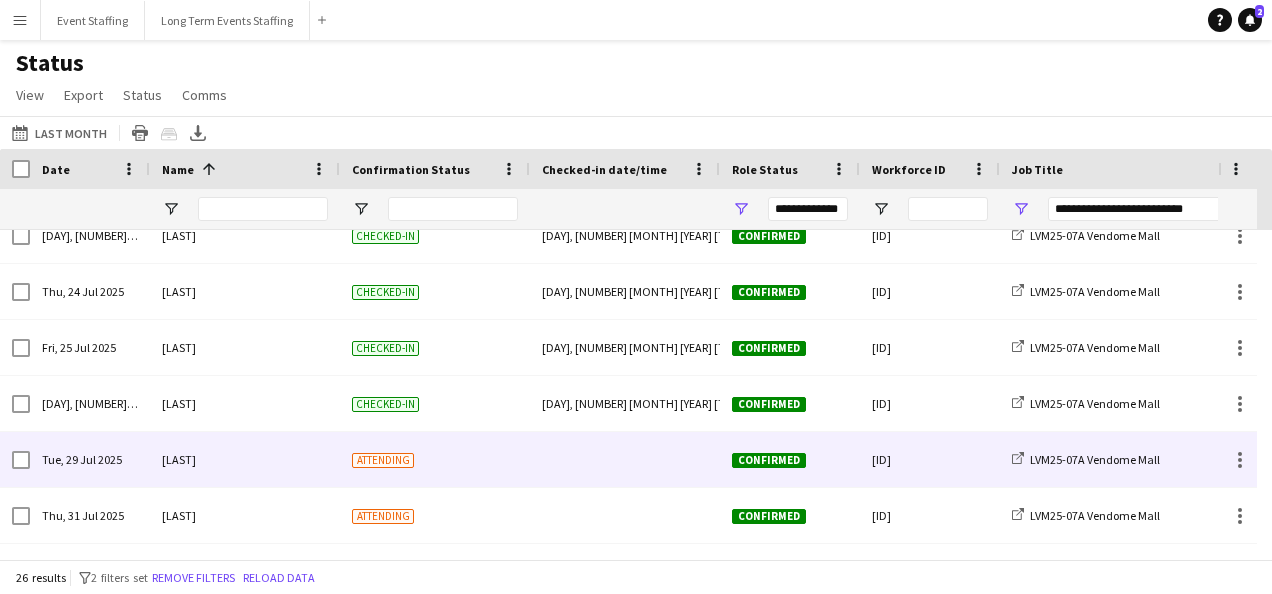 click at bounding box center (625, 459) 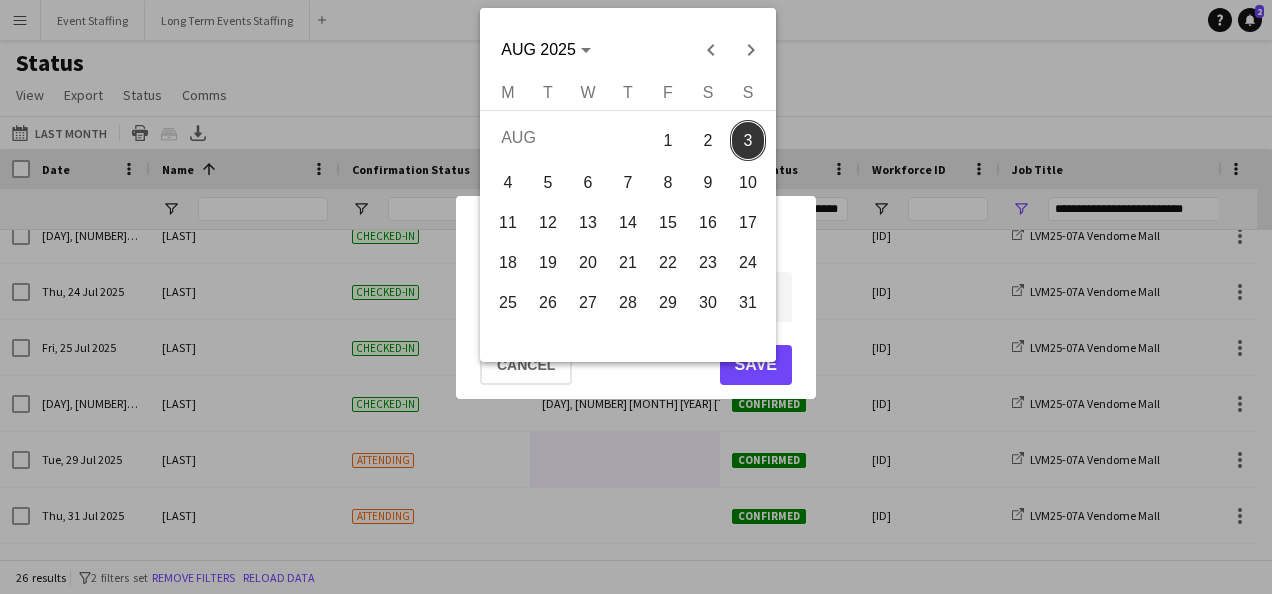 click on "**********" at bounding box center [636, 297] 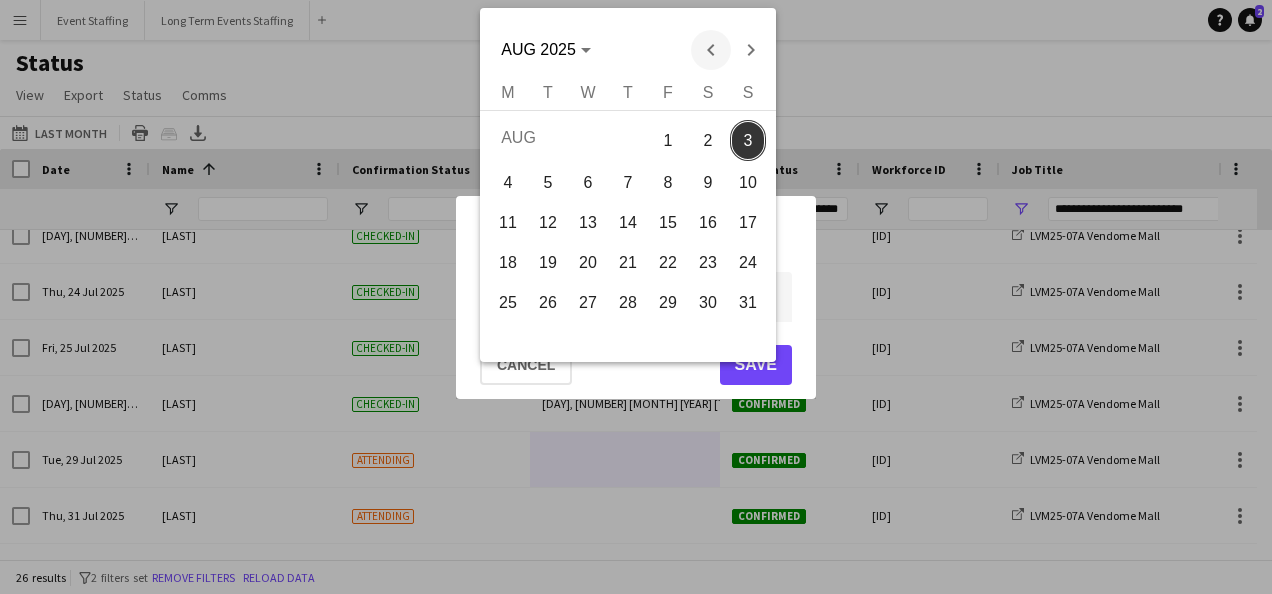 click at bounding box center [711, 50] 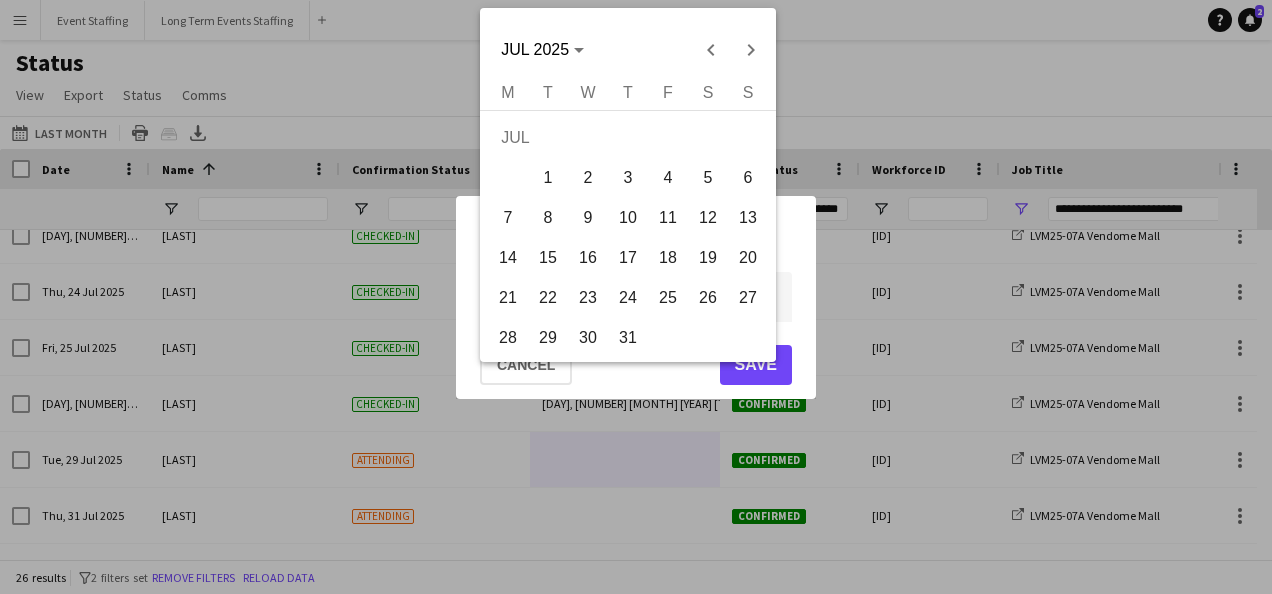click on "29" at bounding box center (548, 338) 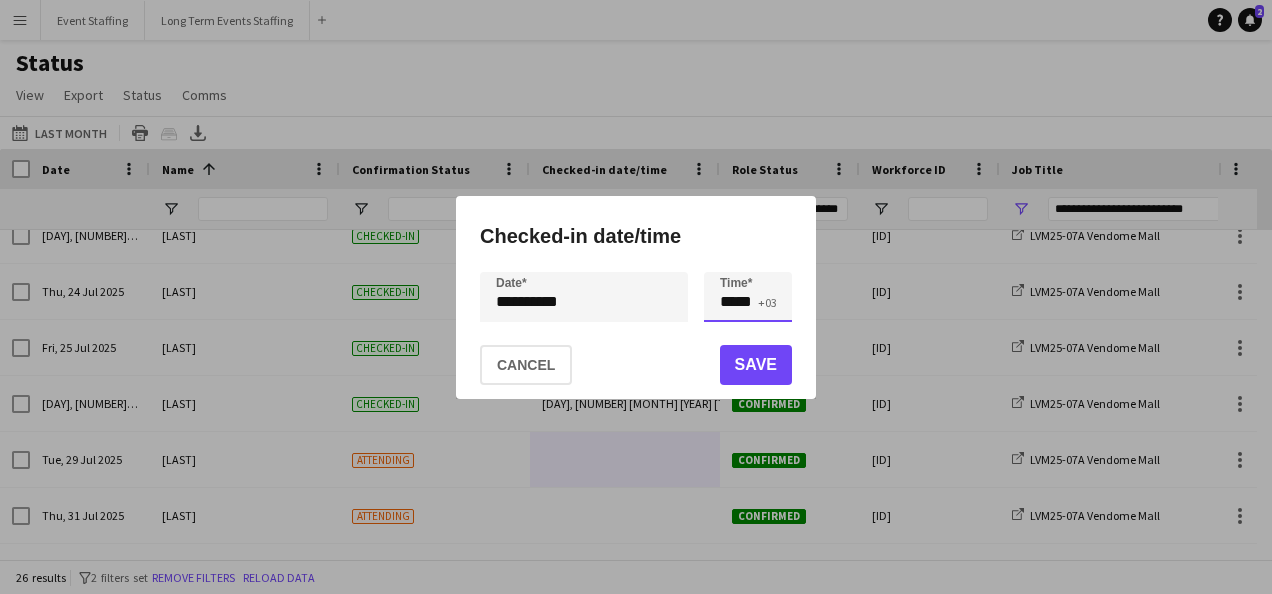 click on "*****" at bounding box center (748, 297) 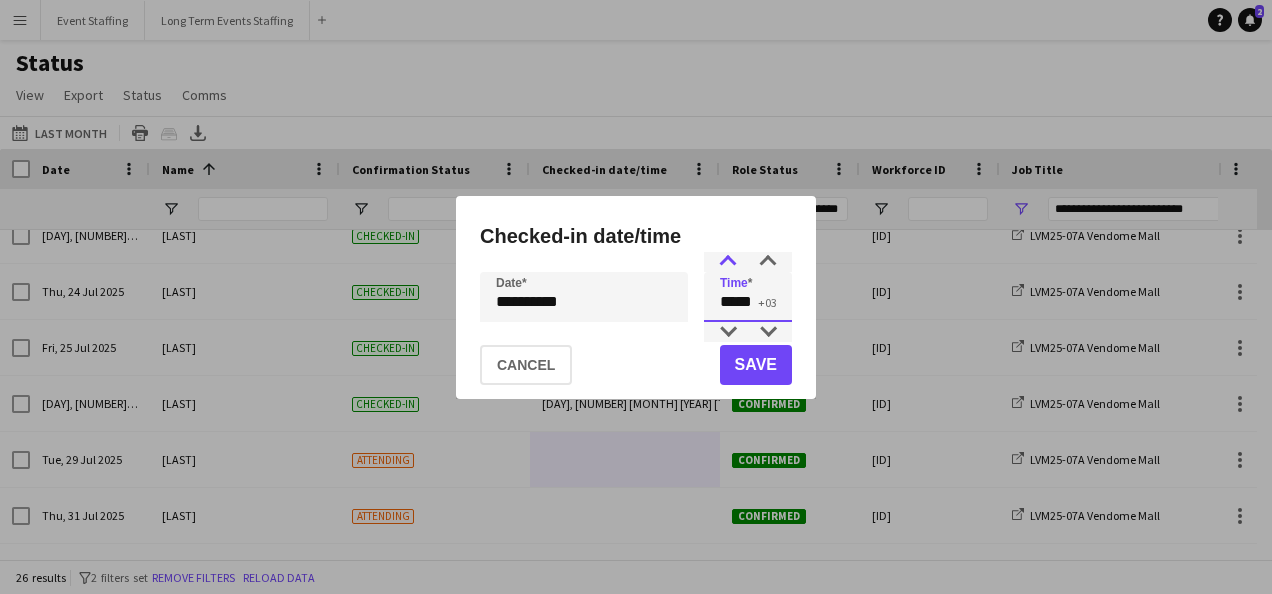 click at bounding box center (728, 262) 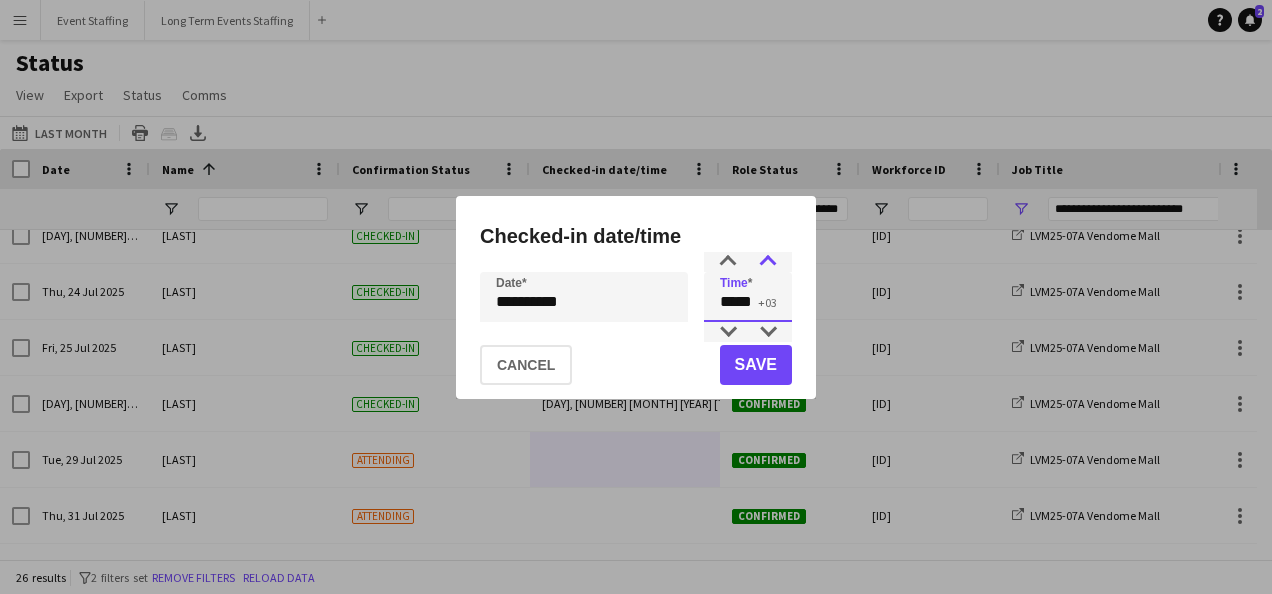 type on "*****" 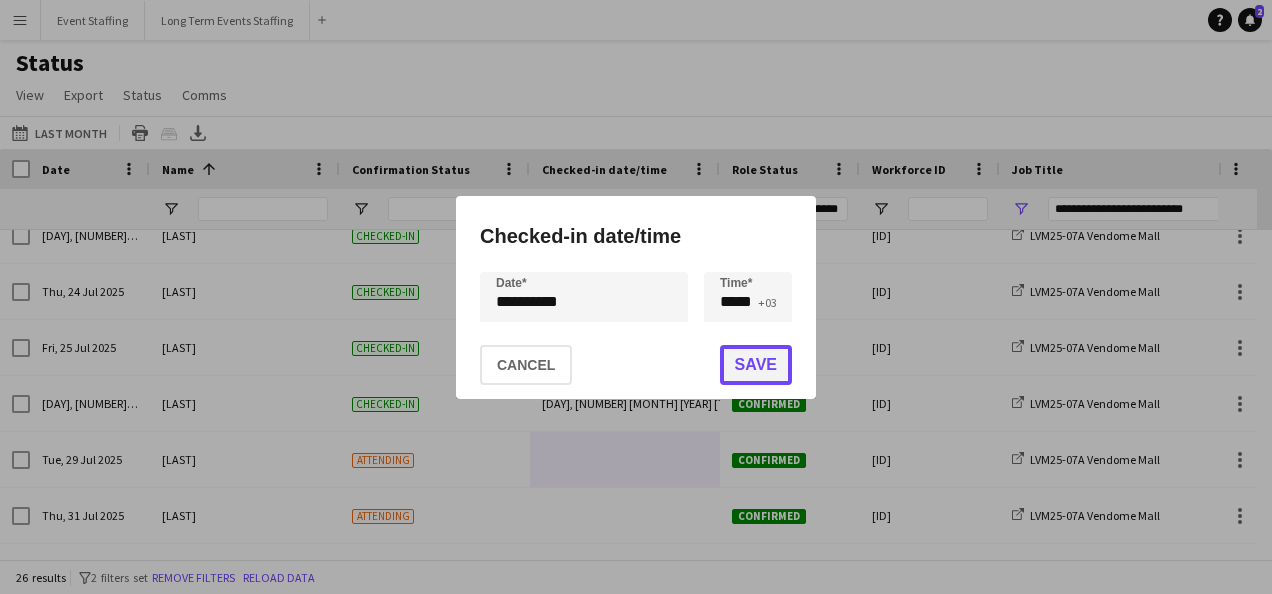 click on "Save" 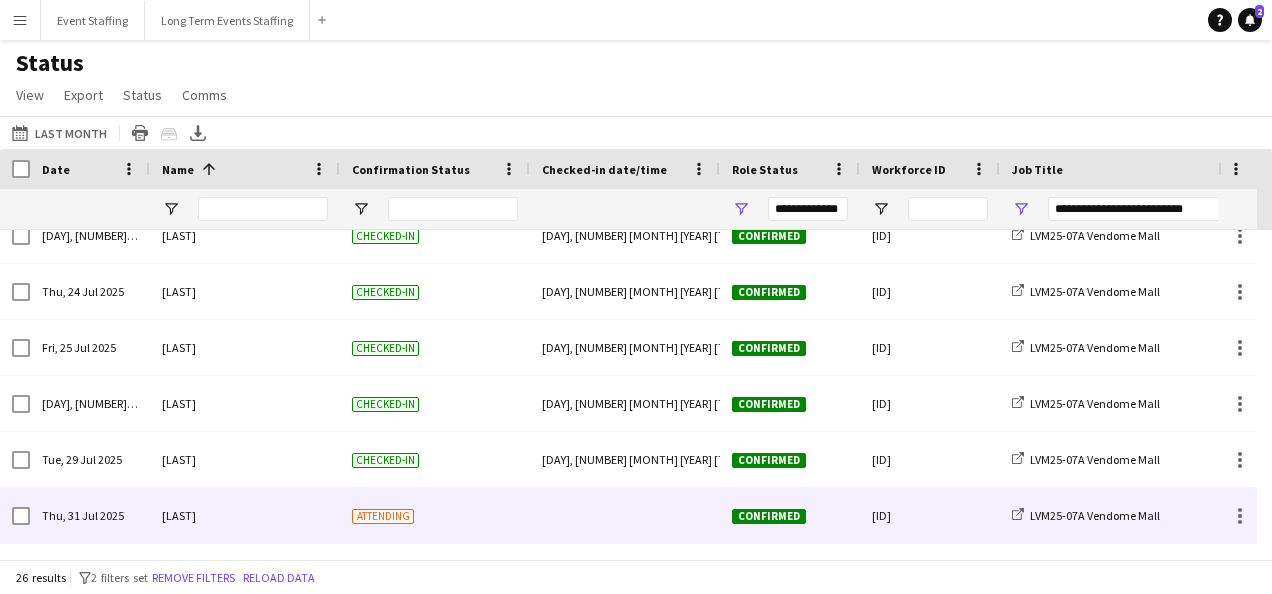 click at bounding box center [625, 515] 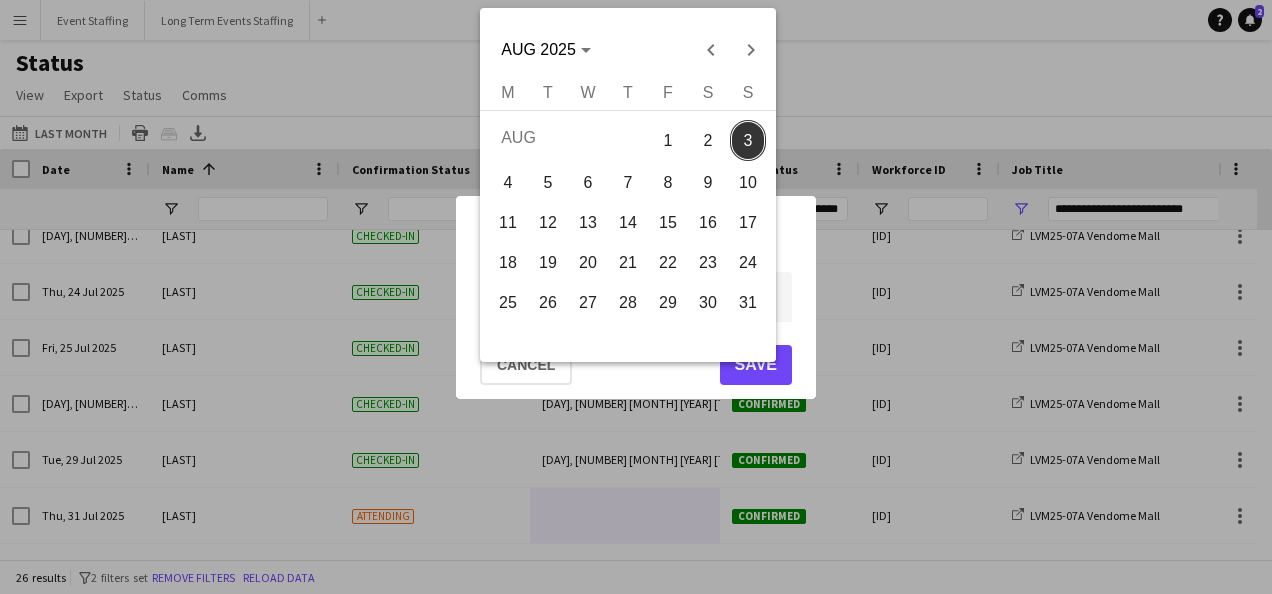 click on "**********" at bounding box center (636, 297) 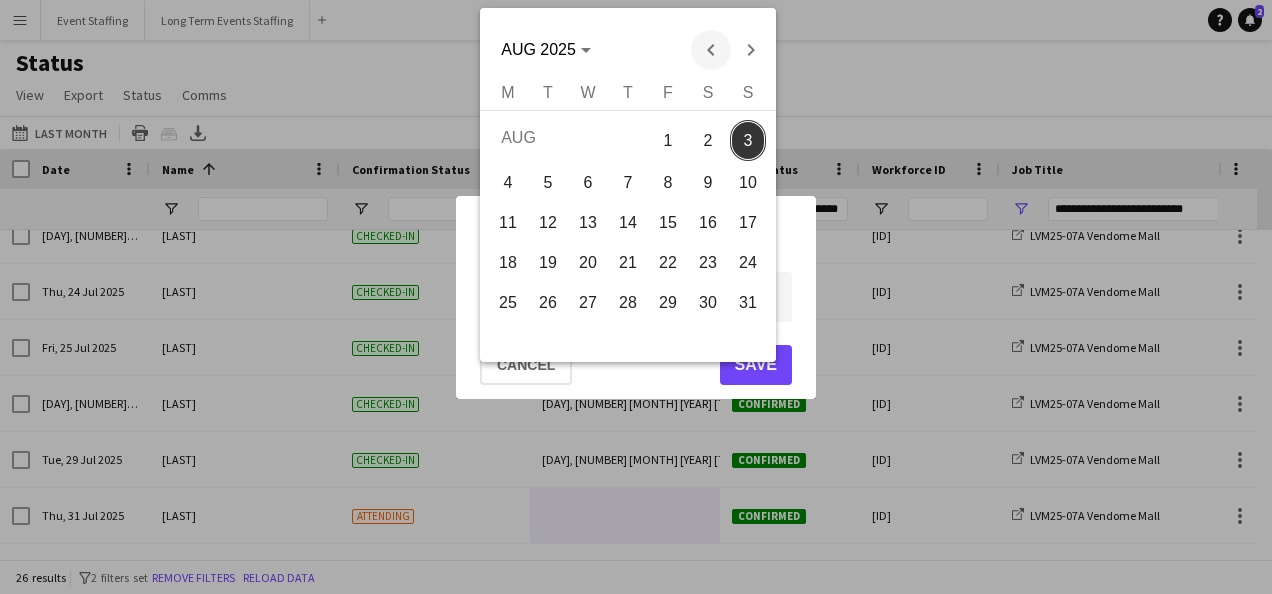 click at bounding box center (711, 50) 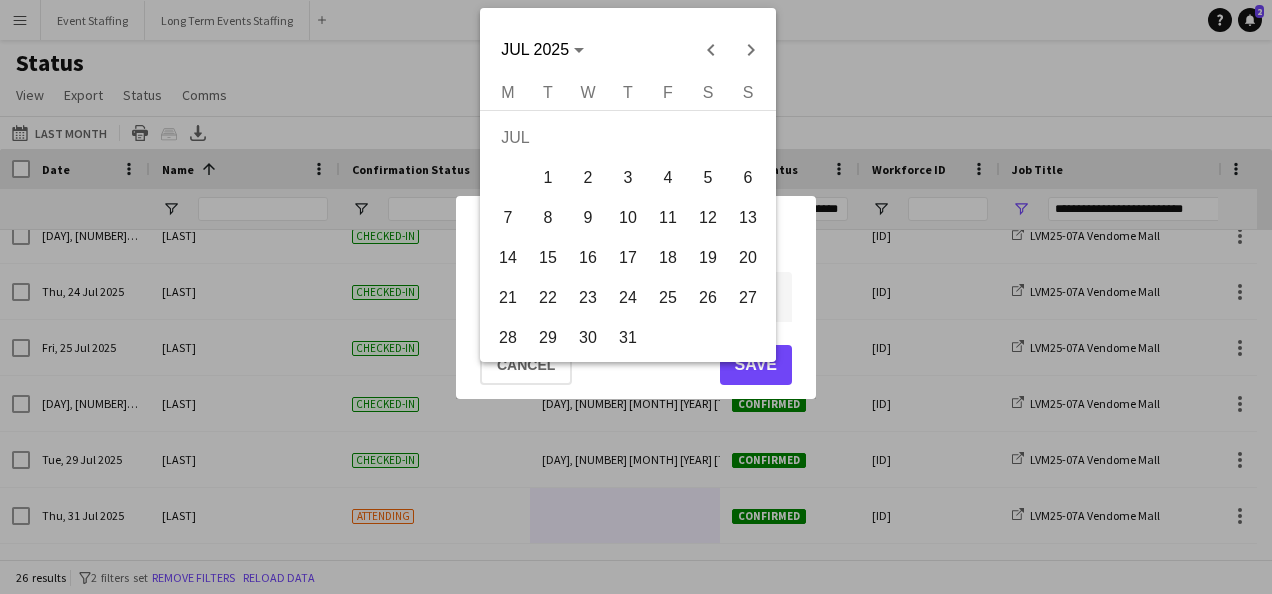 click on "31" at bounding box center [628, 338] 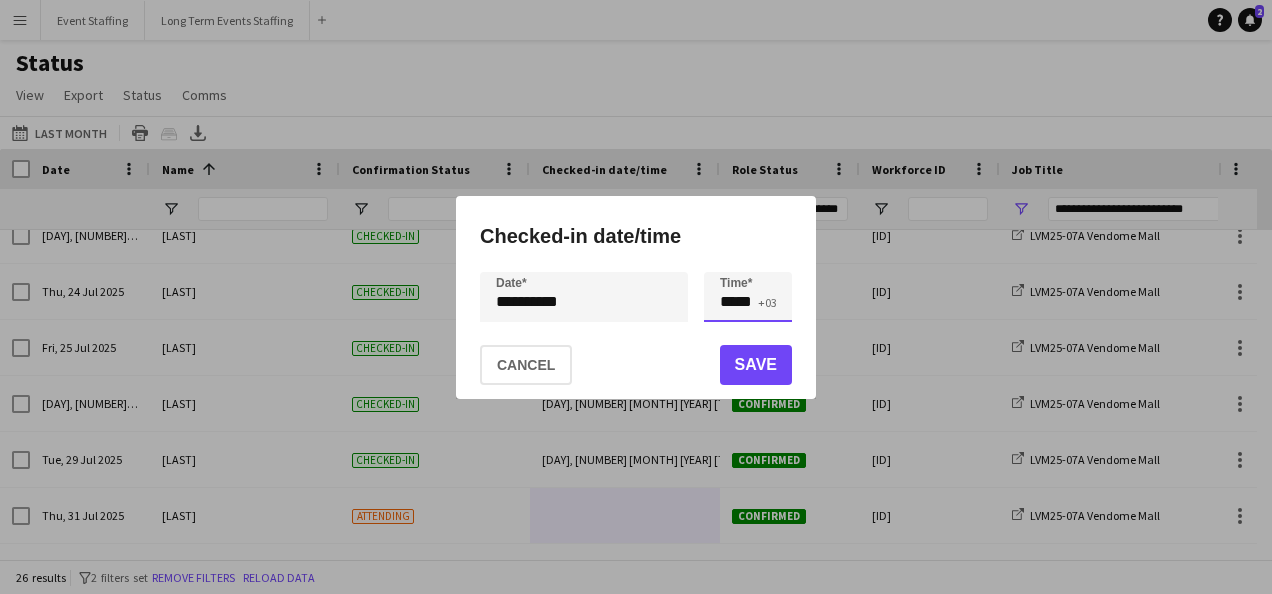 click on "*****" at bounding box center [748, 297] 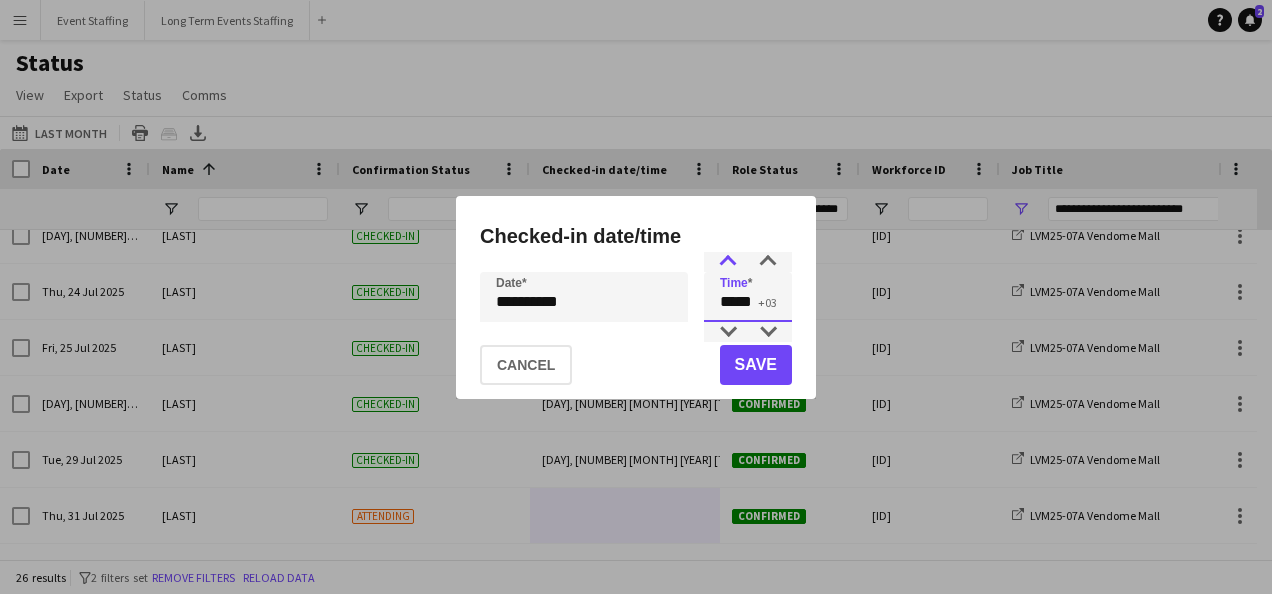 click at bounding box center [728, 262] 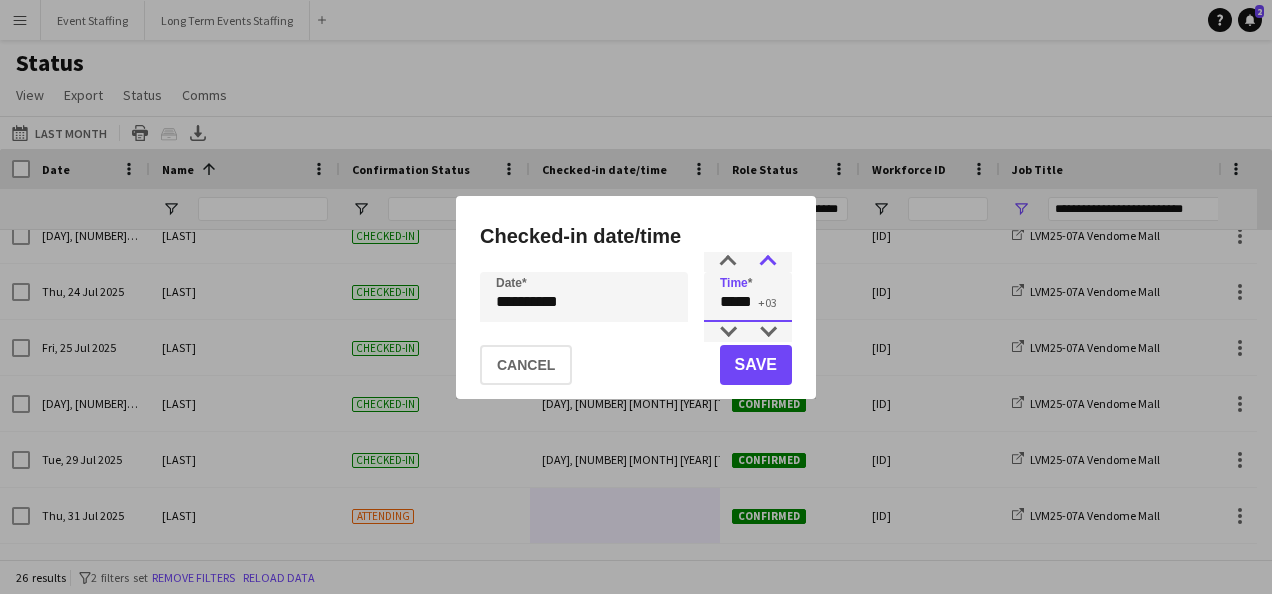 type on "*****" 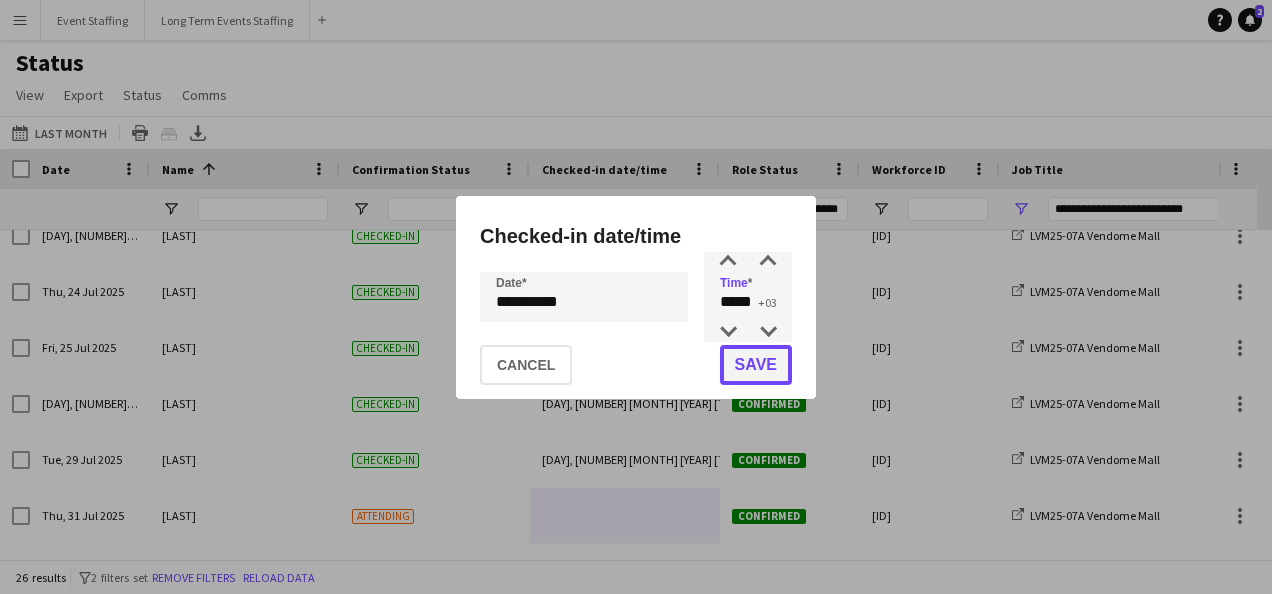 click on "Save" 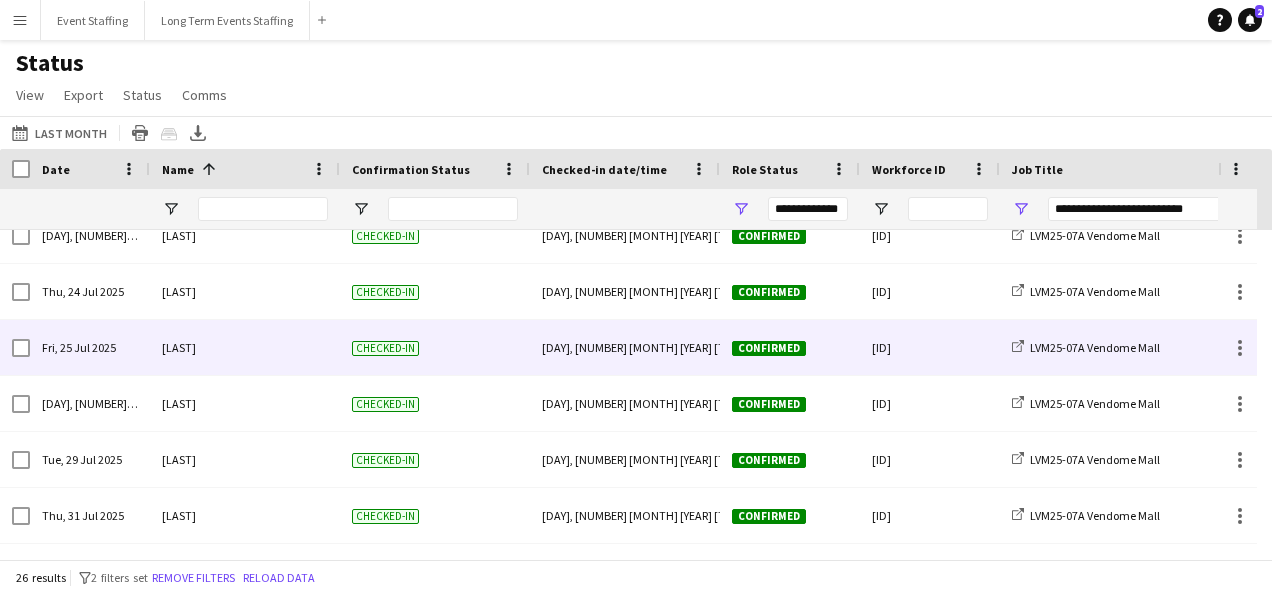 scroll, scrollTop: 1042, scrollLeft: 0, axis: vertical 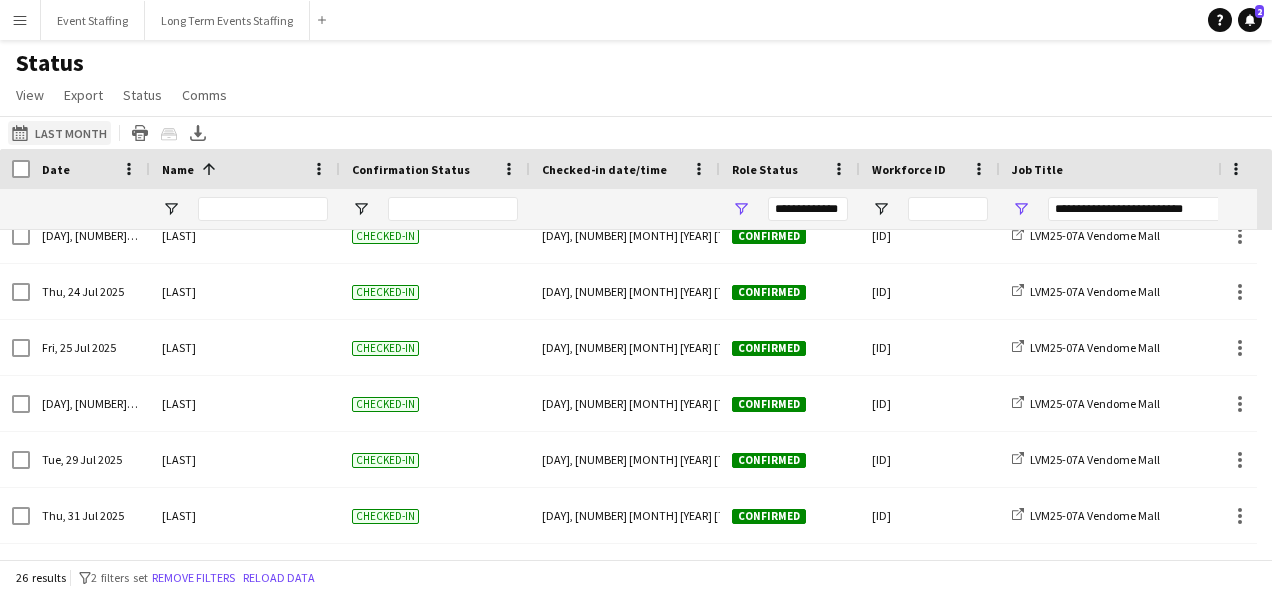 click on "This Week
Last Month" 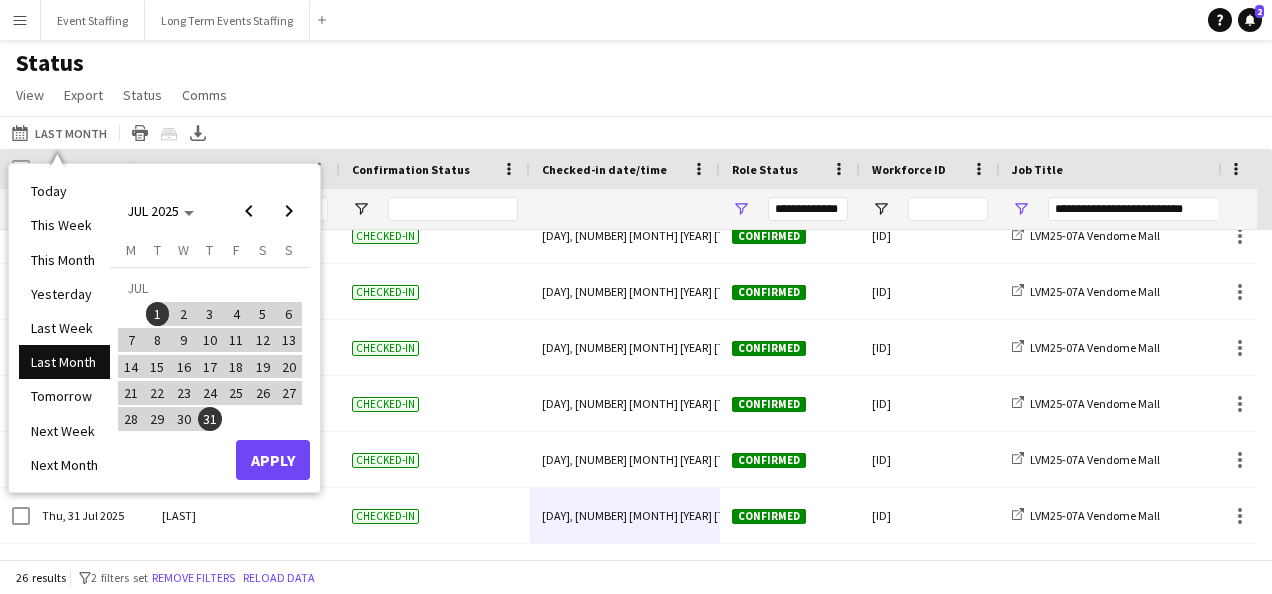 click on "1" at bounding box center [158, 314] 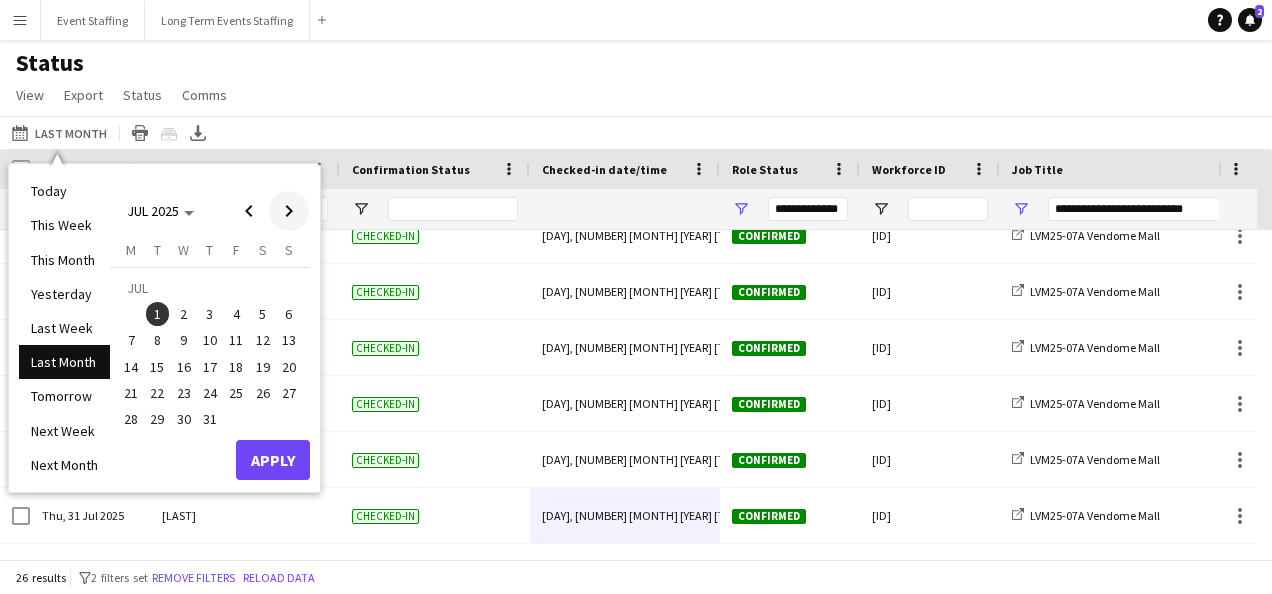 click at bounding box center (289, 211) 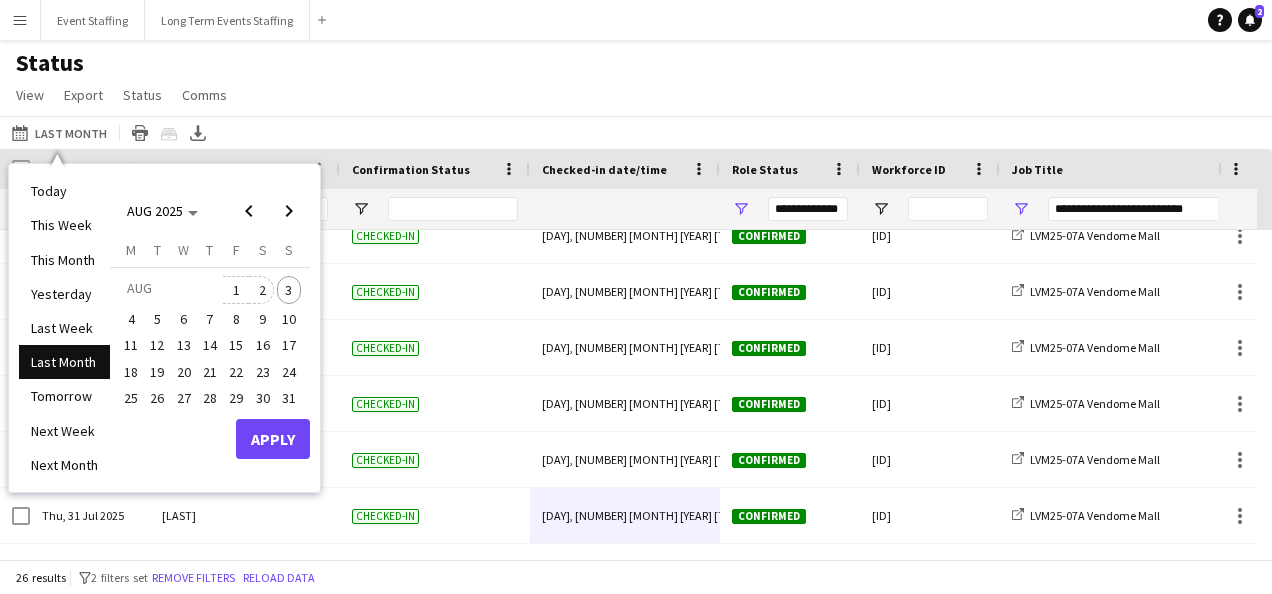 click on "2" at bounding box center [263, 290] 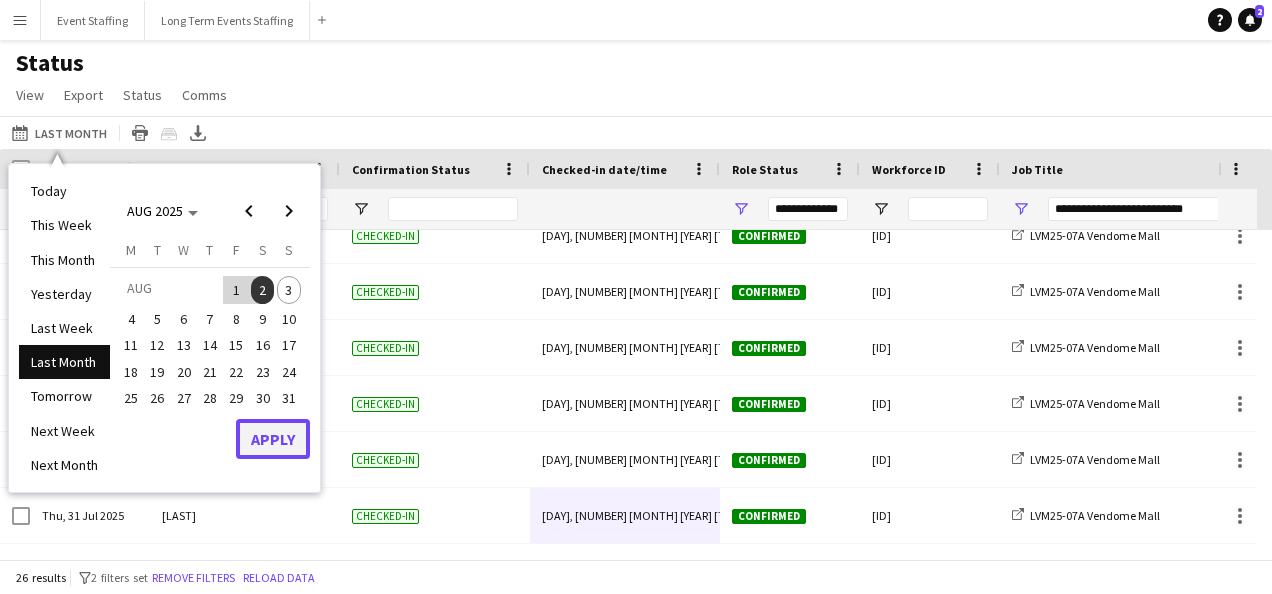 click on "Apply" at bounding box center [273, 439] 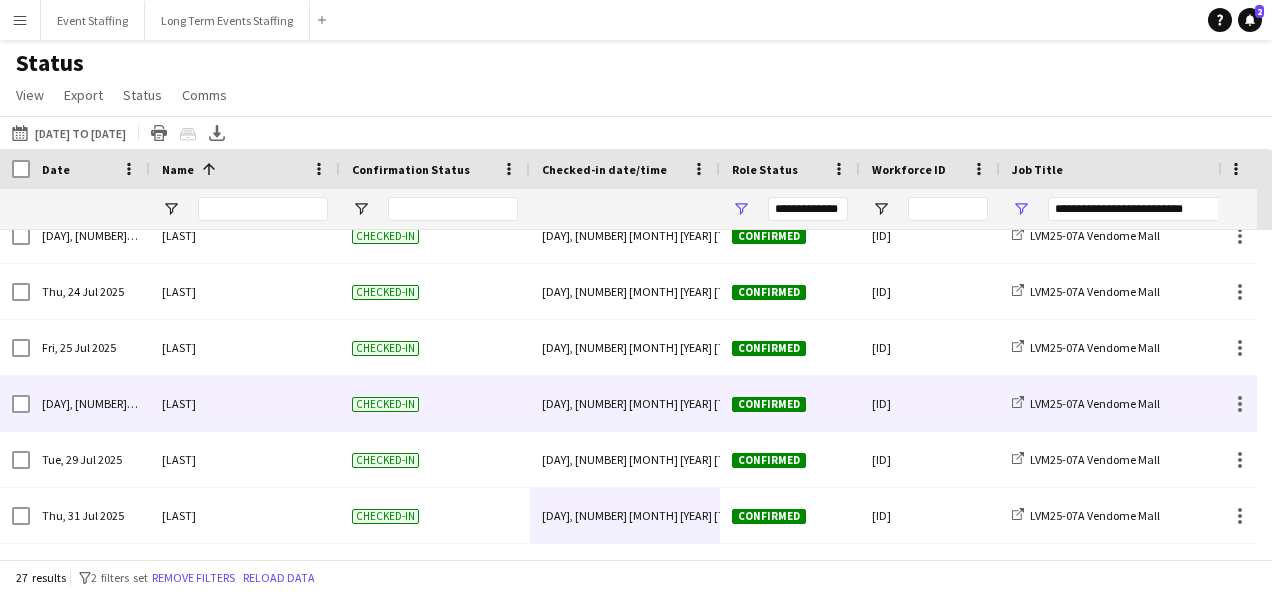 scroll, scrollTop: 1178, scrollLeft: 0, axis: vertical 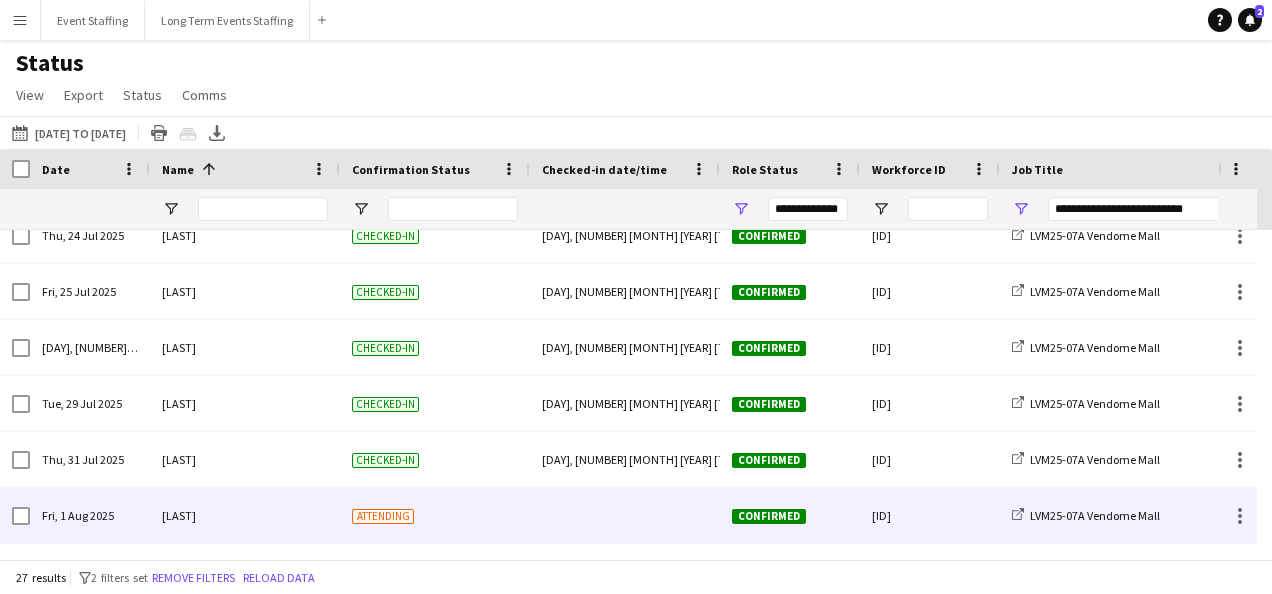 click at bounding box center (625, 515) 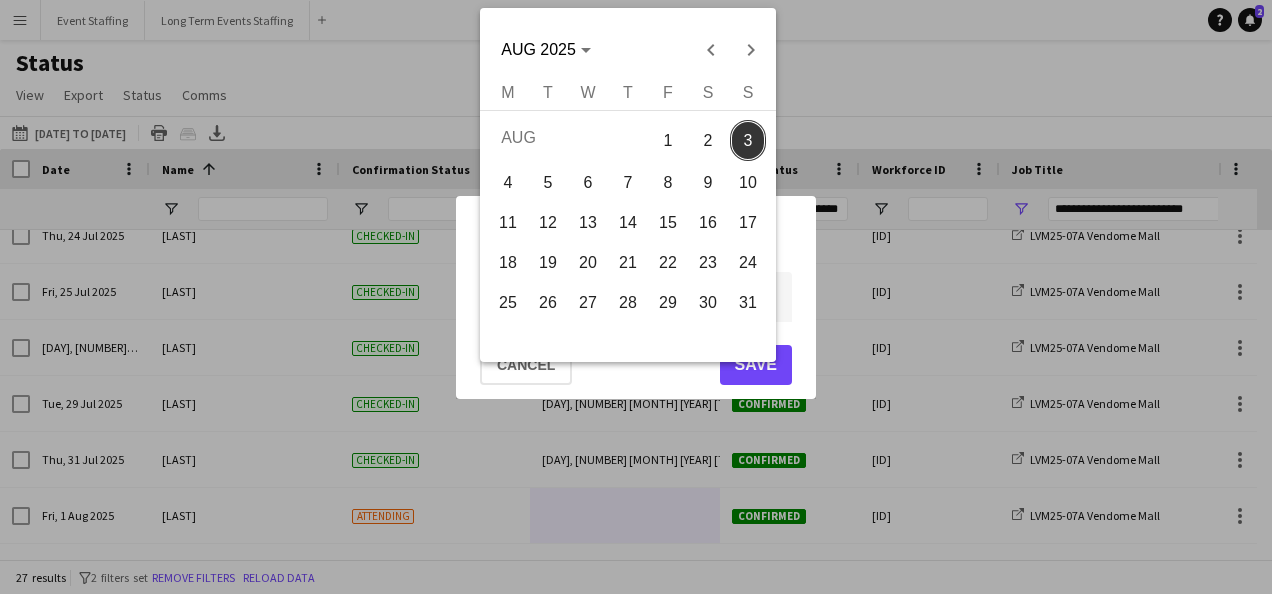 click on "**********" at bounding box center (636, 297) 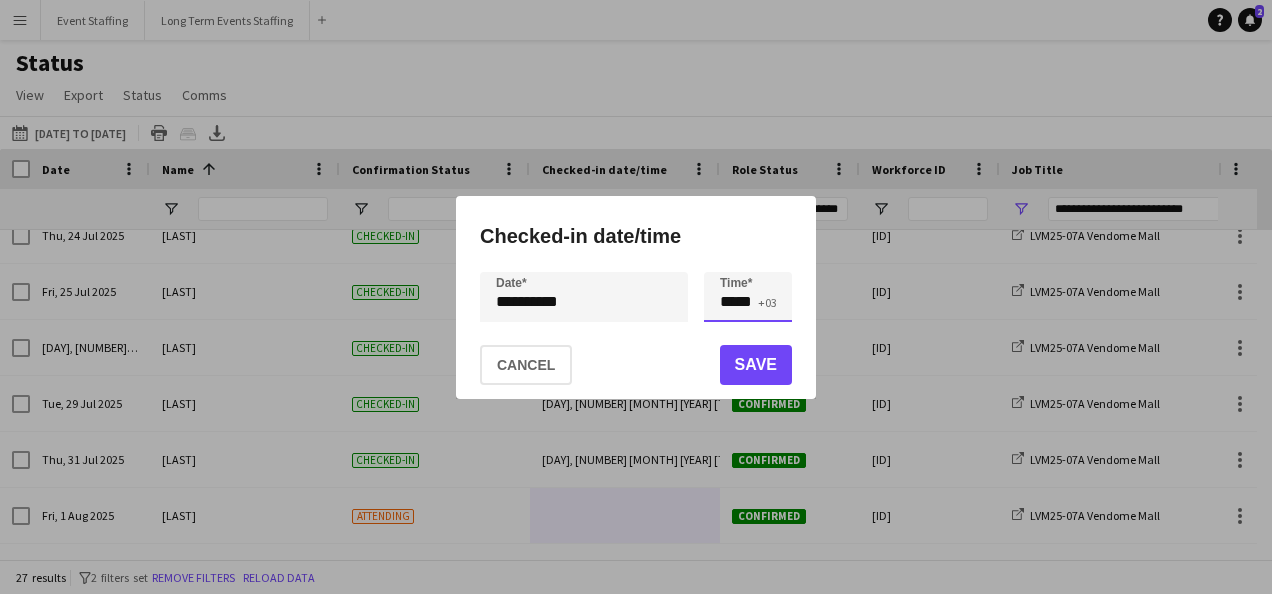click on "*****" at bounding box center [748, 297] 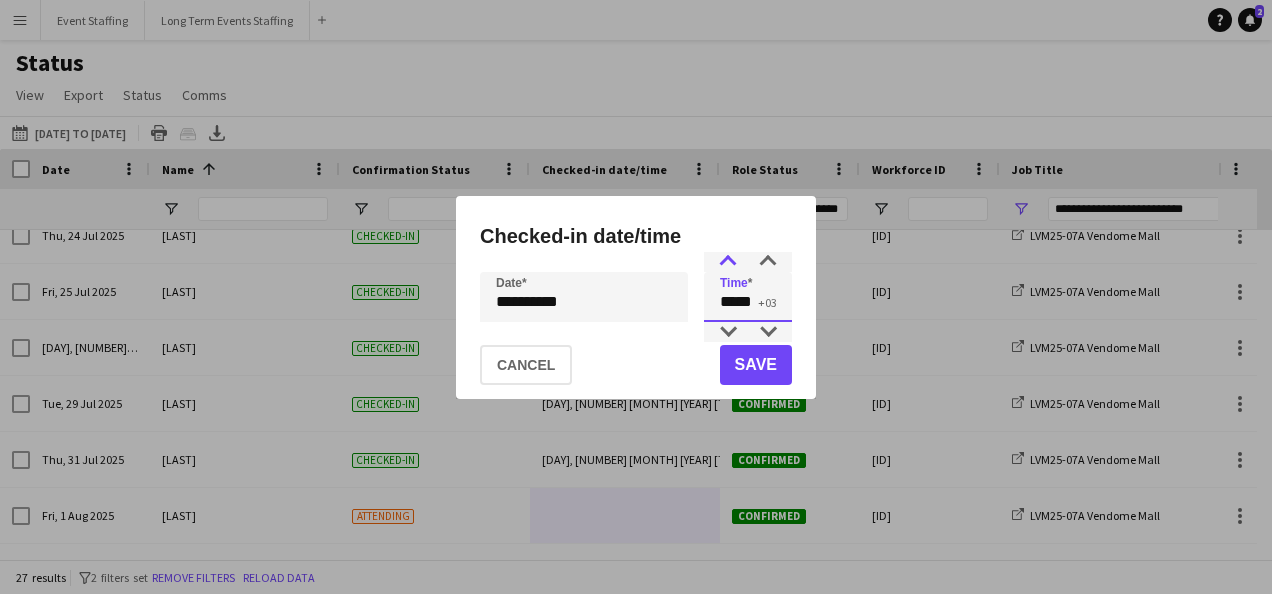 click at bounding box center [728, 262] 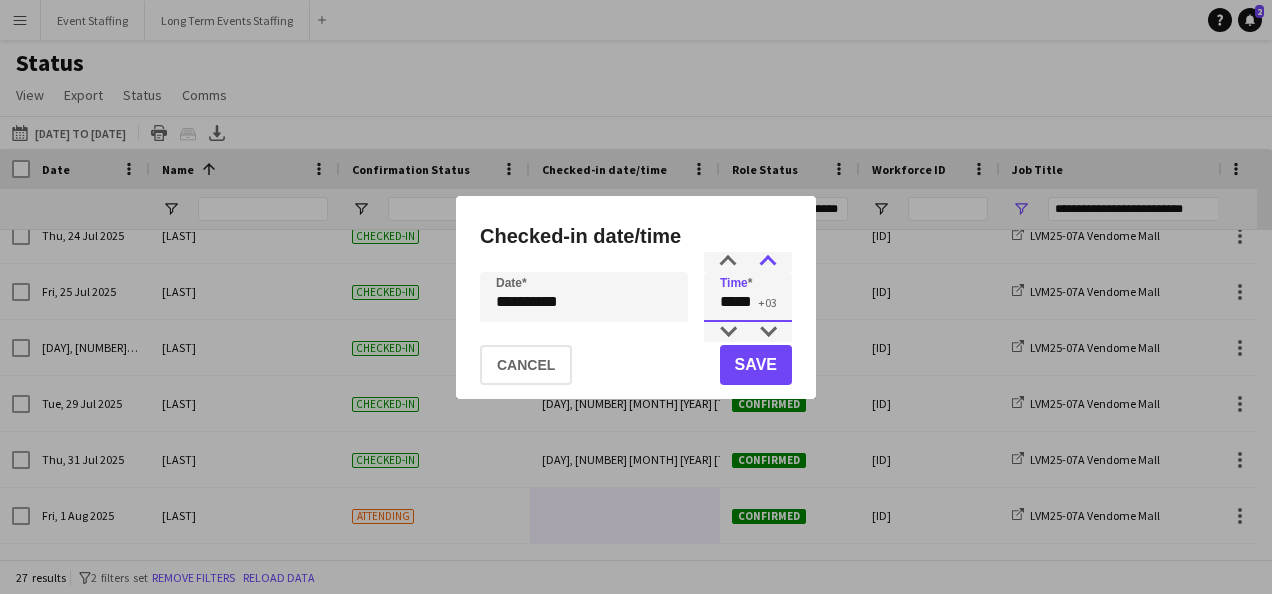 type on "*****" 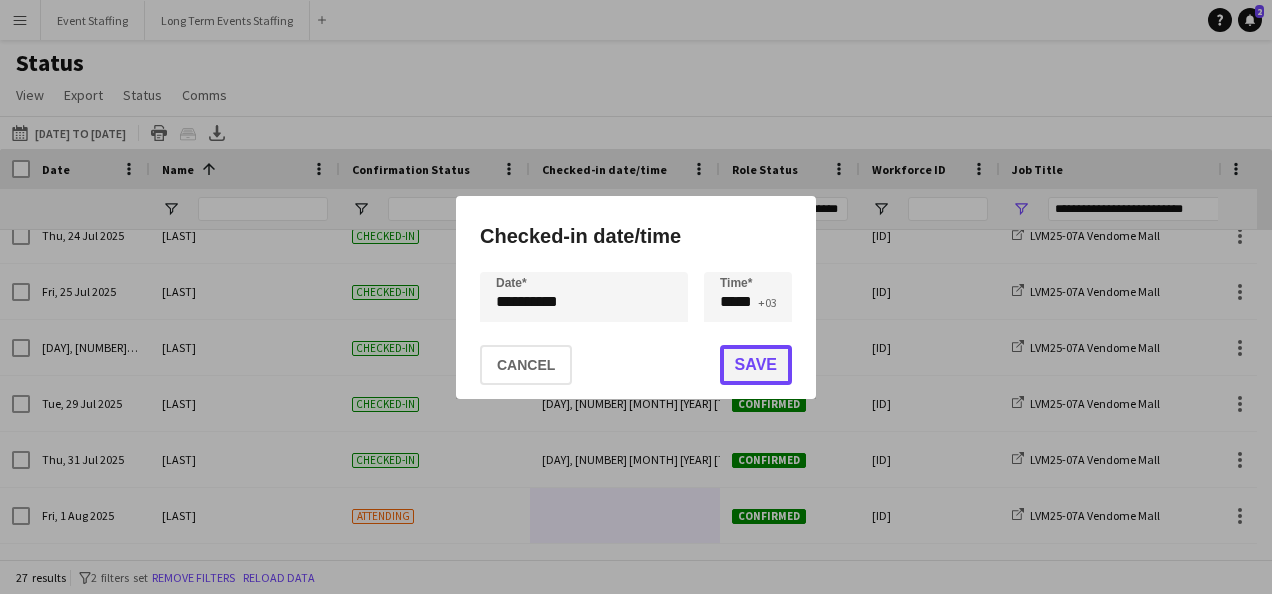 click on "Save" 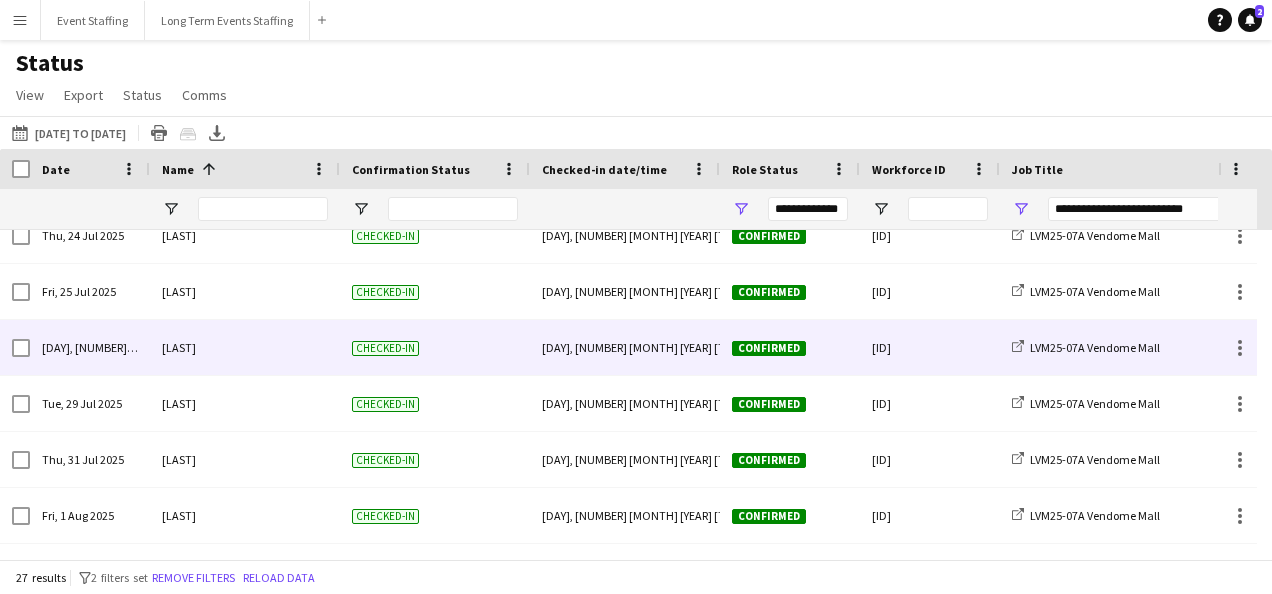 scroll, scrollTop: 1120, scrollLeft: 0, axis: vertical 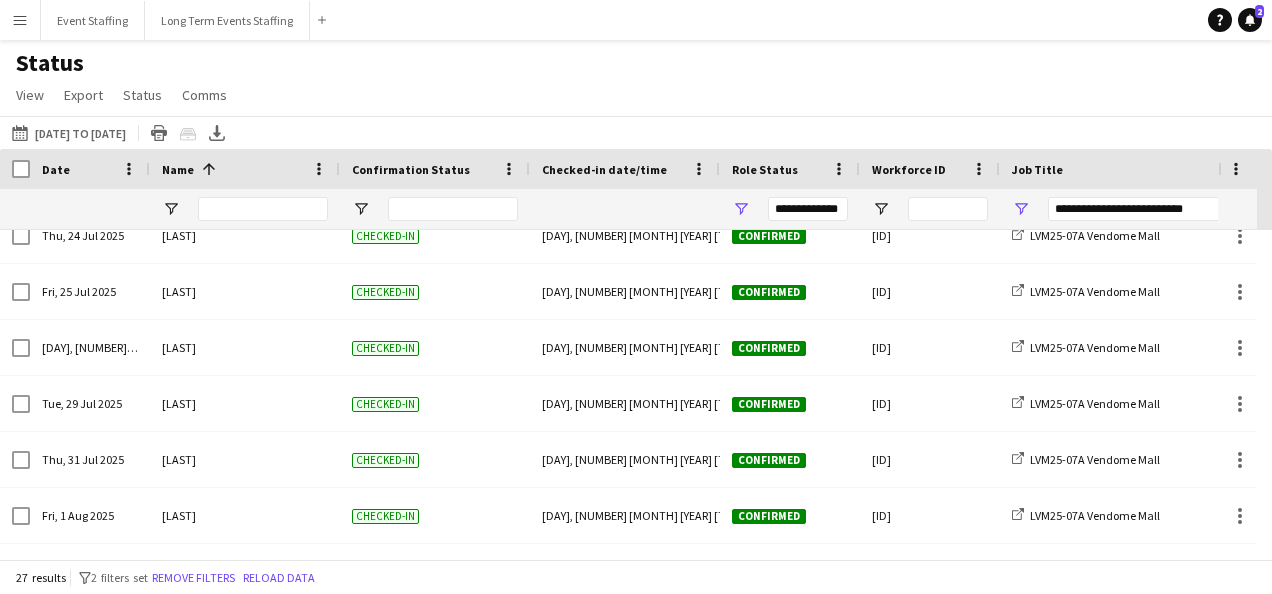 click on "Status   View   Views  Default view New view Update view Delete view Edit name Customise view Customise filters Reset Filters Reset View Reset All  Export  Export as XLSX Export as CSV Export as PDF Crew files as ZIP  Status  Confirm attendance Check-in Check-out Clear confirm attendance Clear check-in Clear check-out  Comms  Send notification Chat" 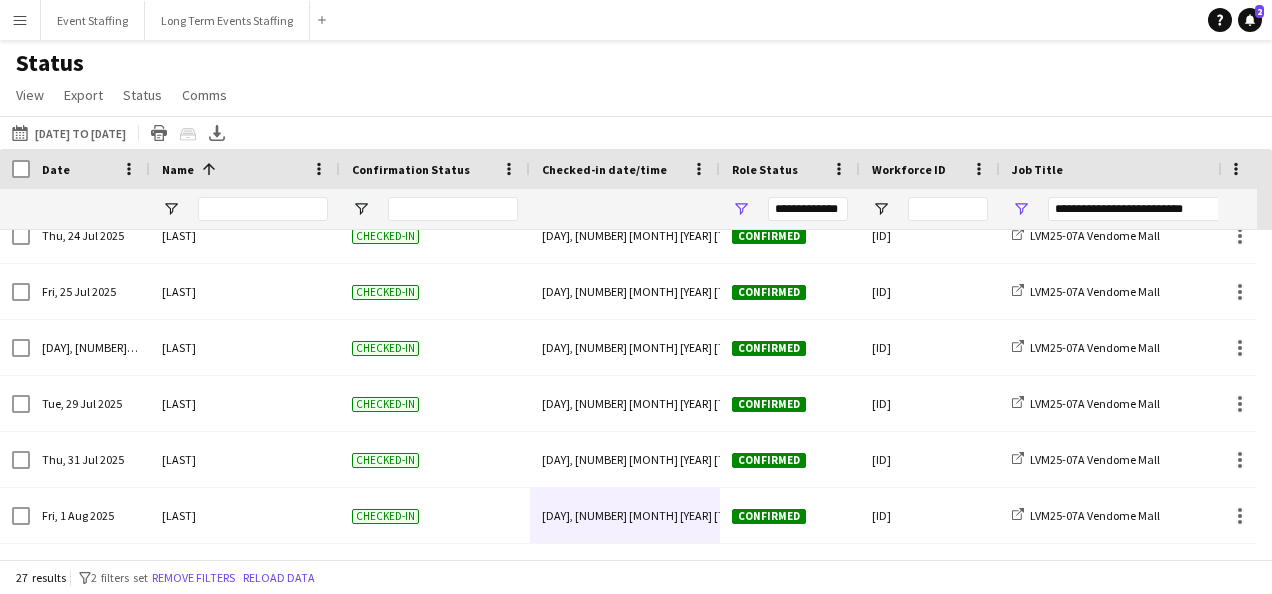 click on "Status   View   Views  Default view New view Update view Delete view Edit name Customise view Customise filters Reset Filters Reset View Reset All  Export  Export as XLSX Export as CSV Export as PDF Crew files as ZIP  Status  Confirm attendance Check-in Check-out Clear confirm attendance Clear check-in Clear check-out  Comms  Send notification Chat" 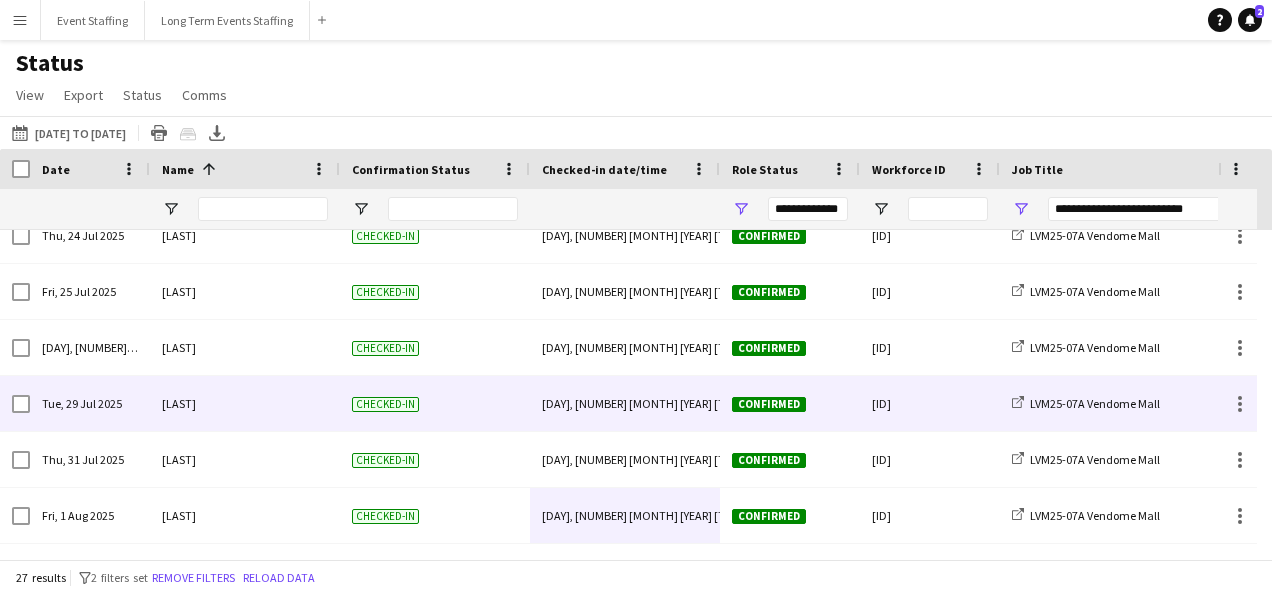 scroll, scrollTop: 1015, scrollLeft: 0, axis: vertical 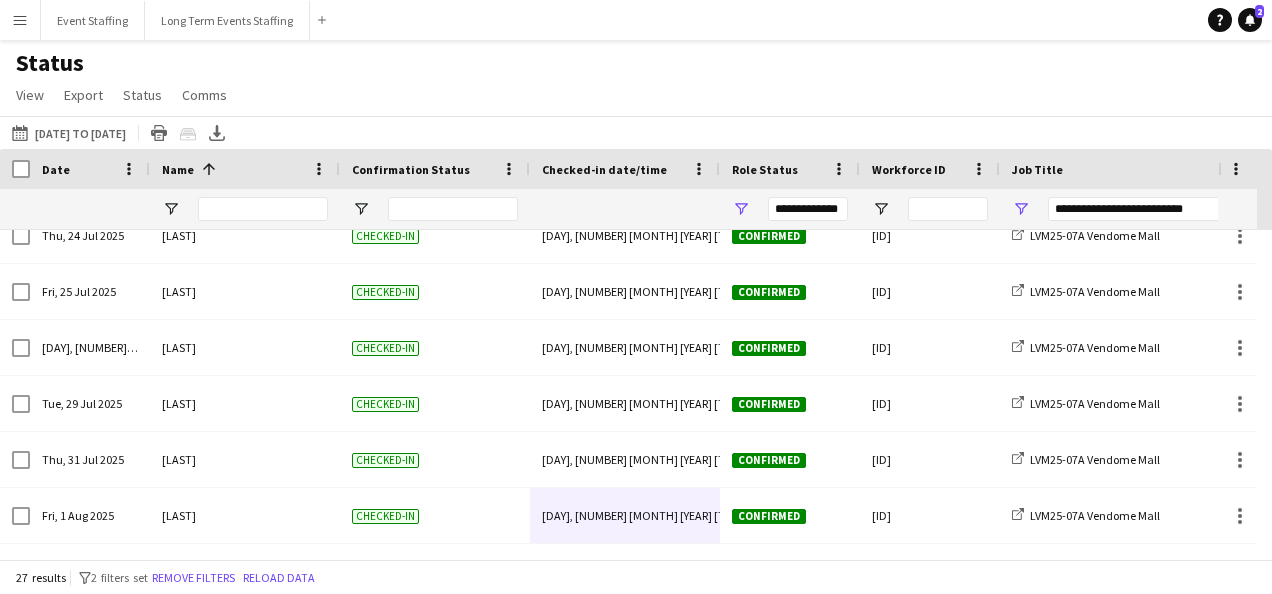 click on "This Week
[DATE] to [DATE]
Today   This Week   This Month   Yesterday   Last Week   Last Month   Tomorrow   Next Week   Next Month  [MONTH] [YEAR] [MONTH] [YEAR] [DAY] [DAY] [DAY] [DAY] [DAY] [DAY] [DAY] [DAY] [DAY] [DAY] [DAY] [DAY] [DAY] [DAY] [DAY] [DAY] [DAY] [DAY] [DAY] [DAY] [DAY] [DAY] [DAY] [DAY] [DAY] [DAY] [DAY] [DAY] [DAY] [DAY] [DAY]
Comparison range
Comparison range
Apply
Print table
Crew files as ZIP
Export XLSX" 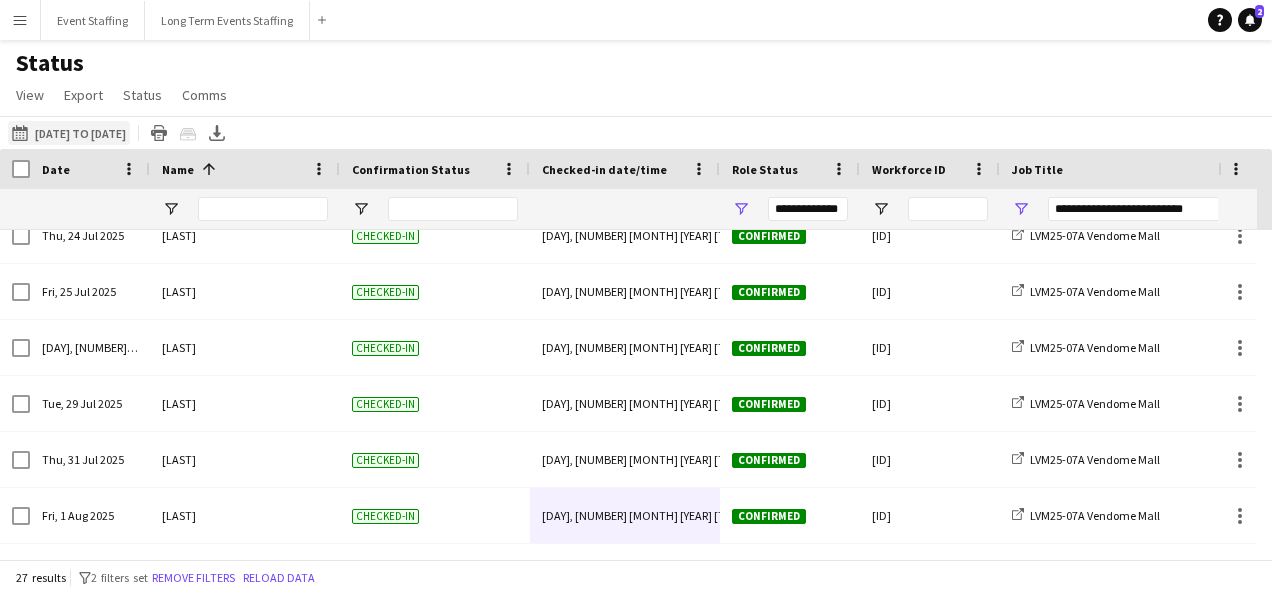 click on "This Week
[DATE] to [DATE]" 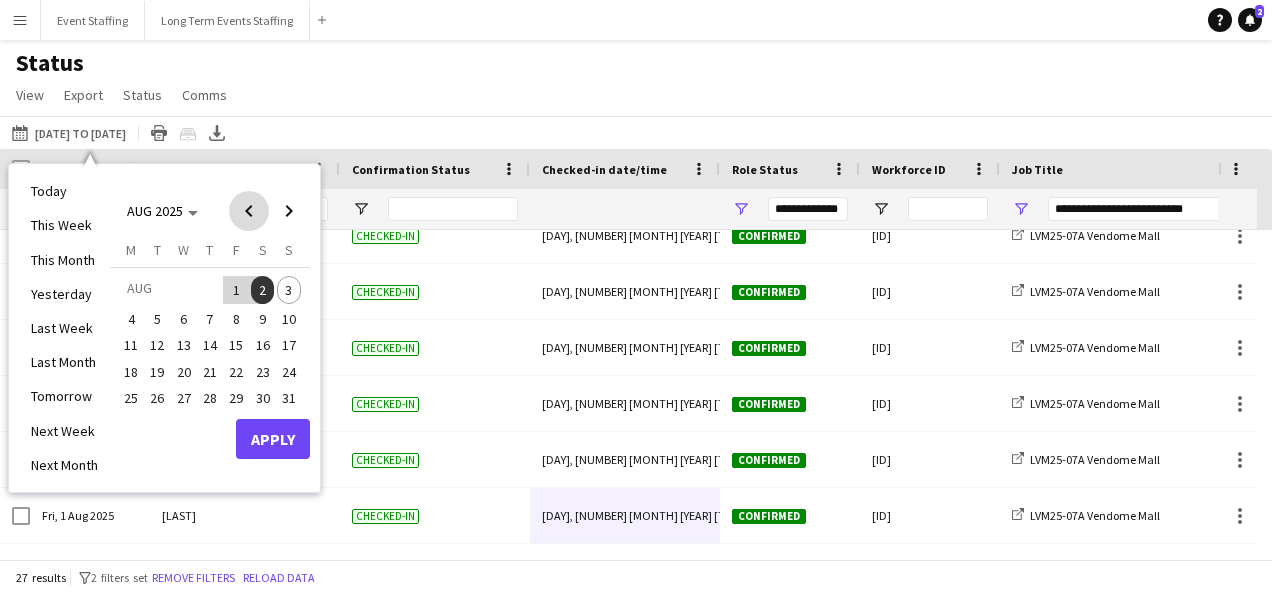 click at bounding box center [249, 211] 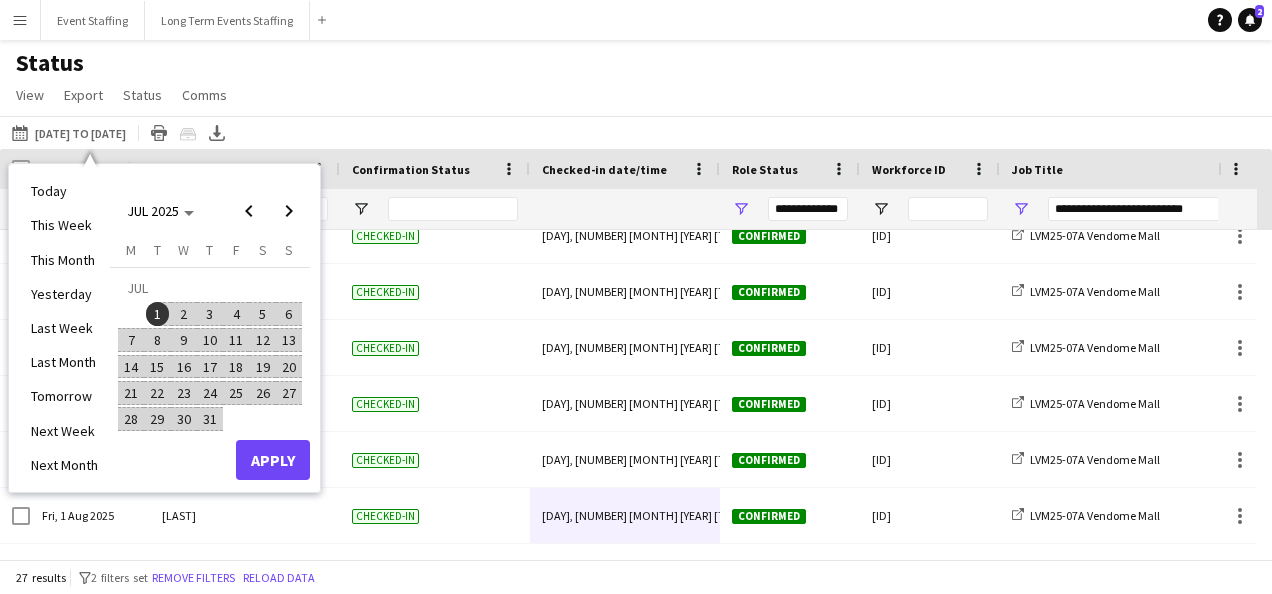 click on "6" at bounding box center [289, 314] 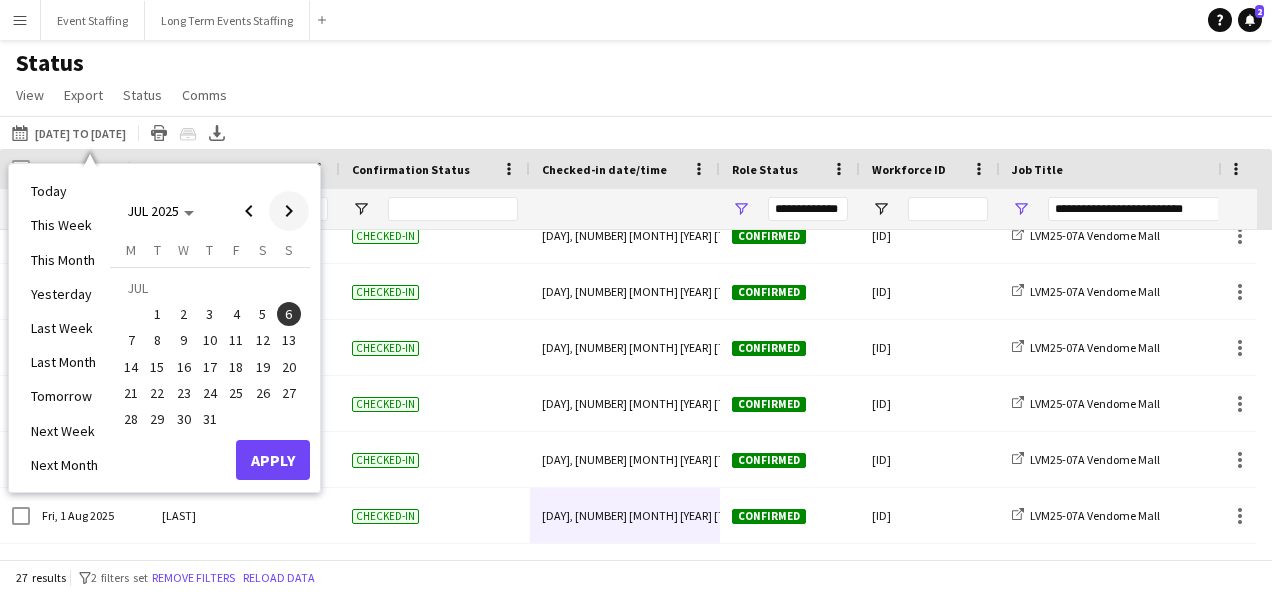 click at bounding box center (289, 211) 